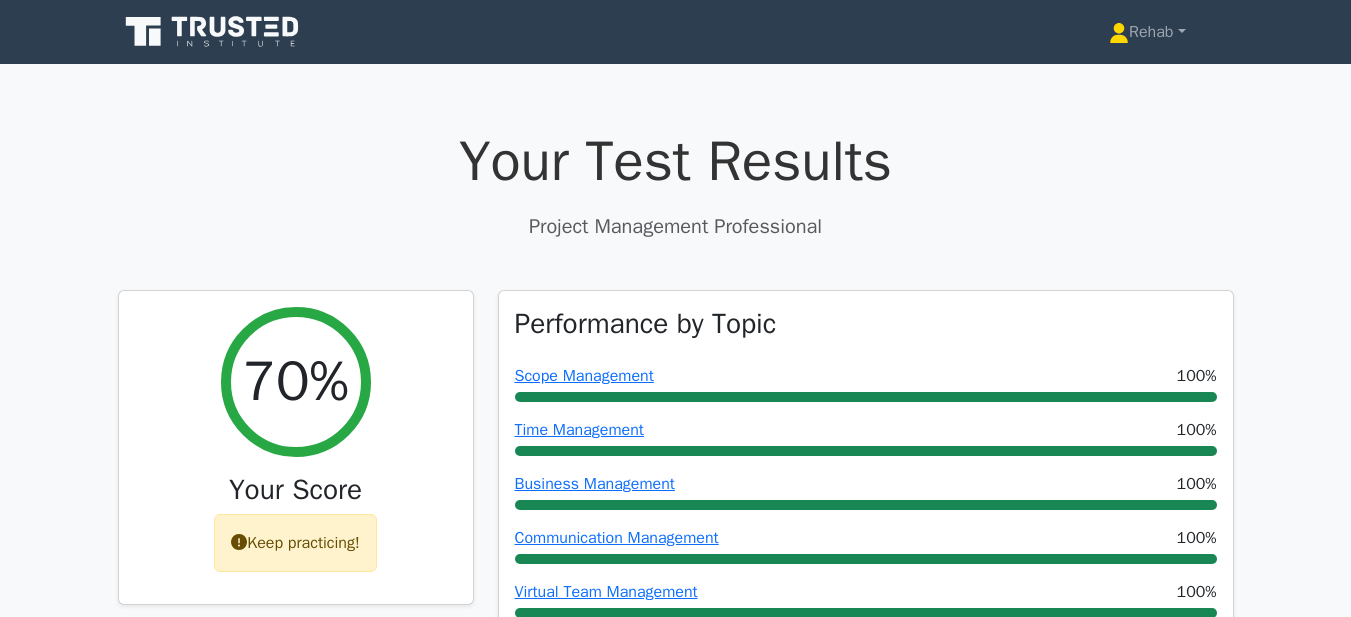 scroll, scrollTop: 0, scrollLeft: 0, axis: both 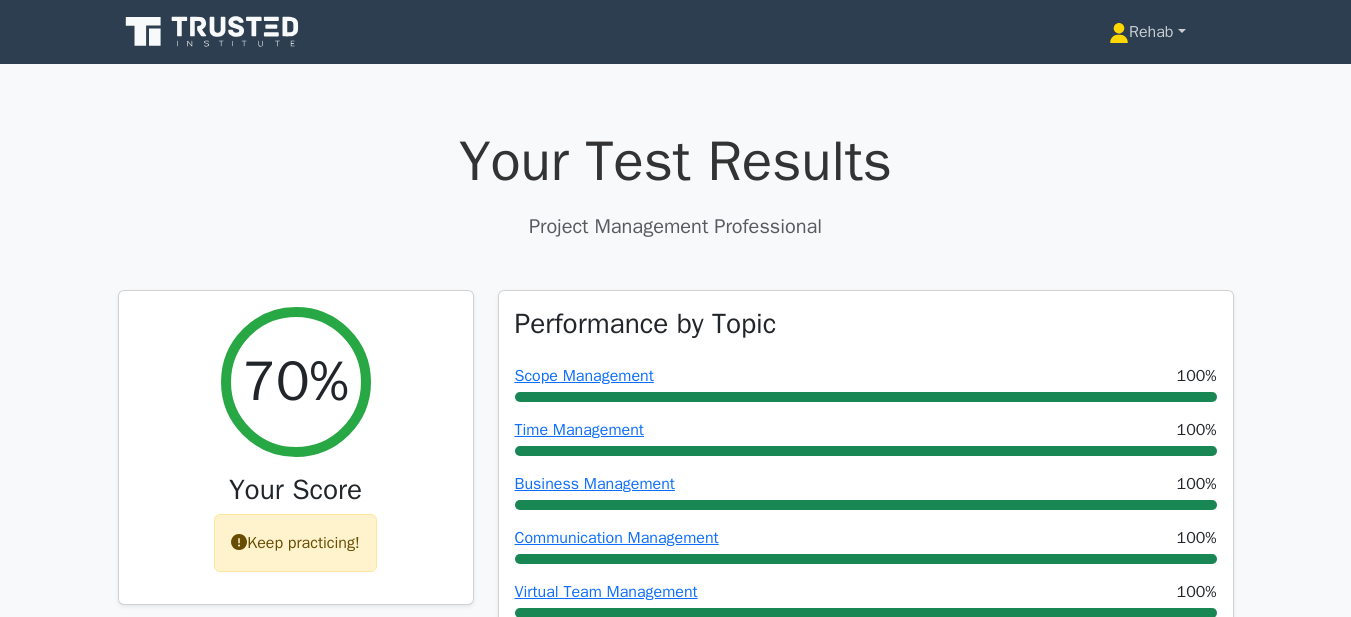 click on "Rehab" at bounding box center (1147, 32) 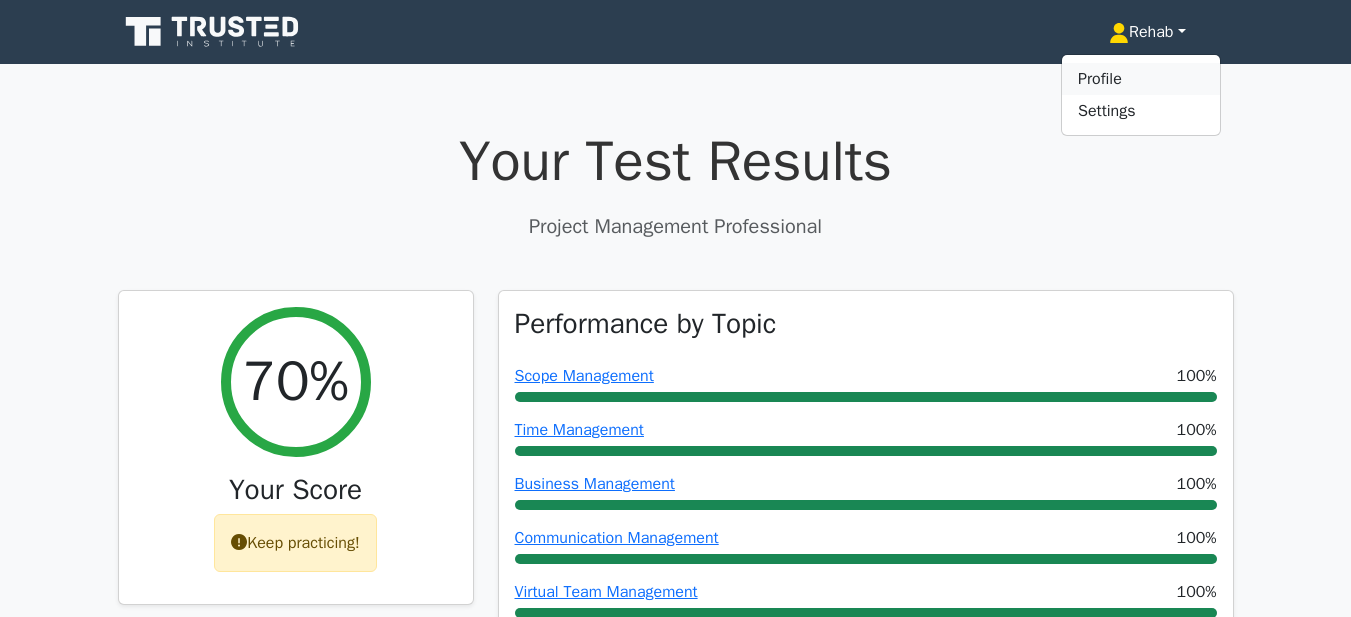click on "Profile" at bounding box center (1141, 79) 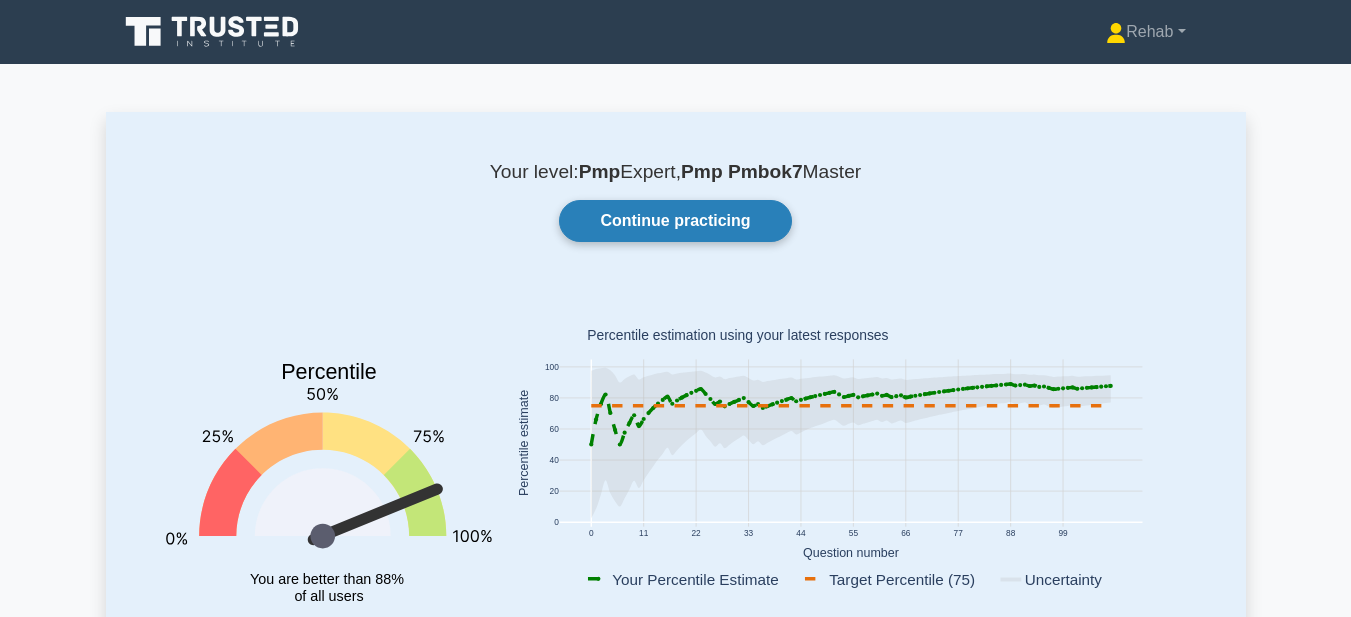 scroll, scrollTop: 0, scrollLeft: 0, axis: both 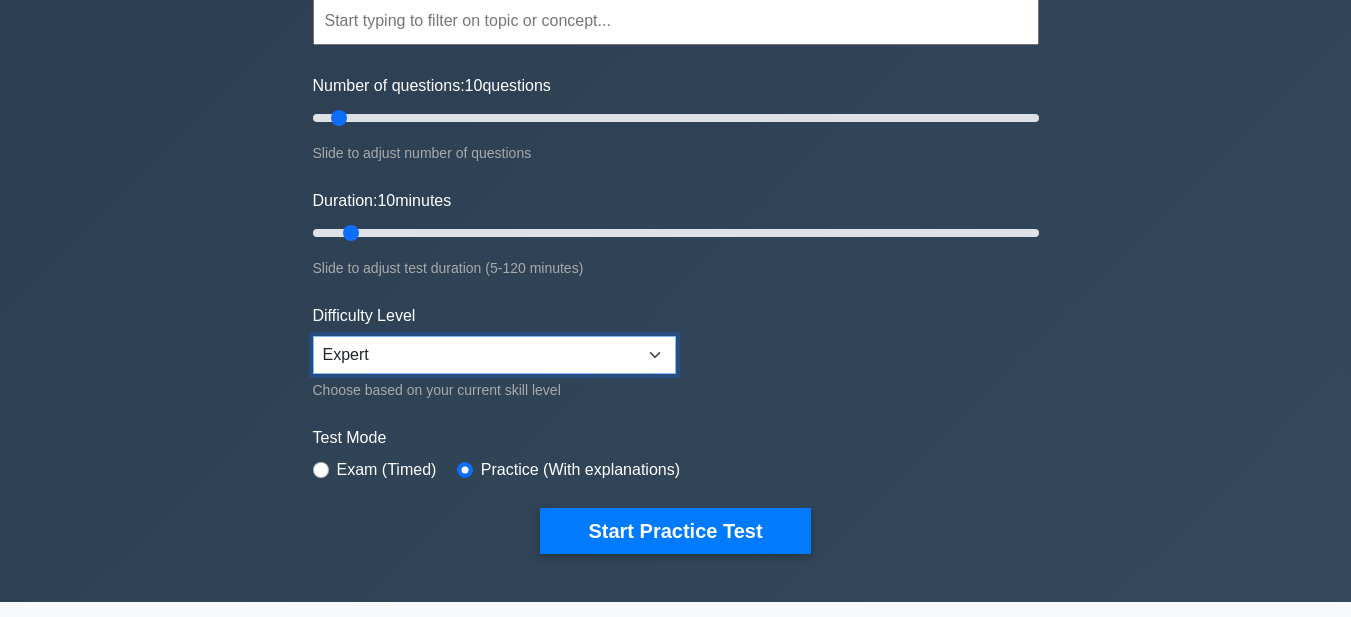 click on "Beginner
Intermediate
Expert" at bounding box center (494, 355) 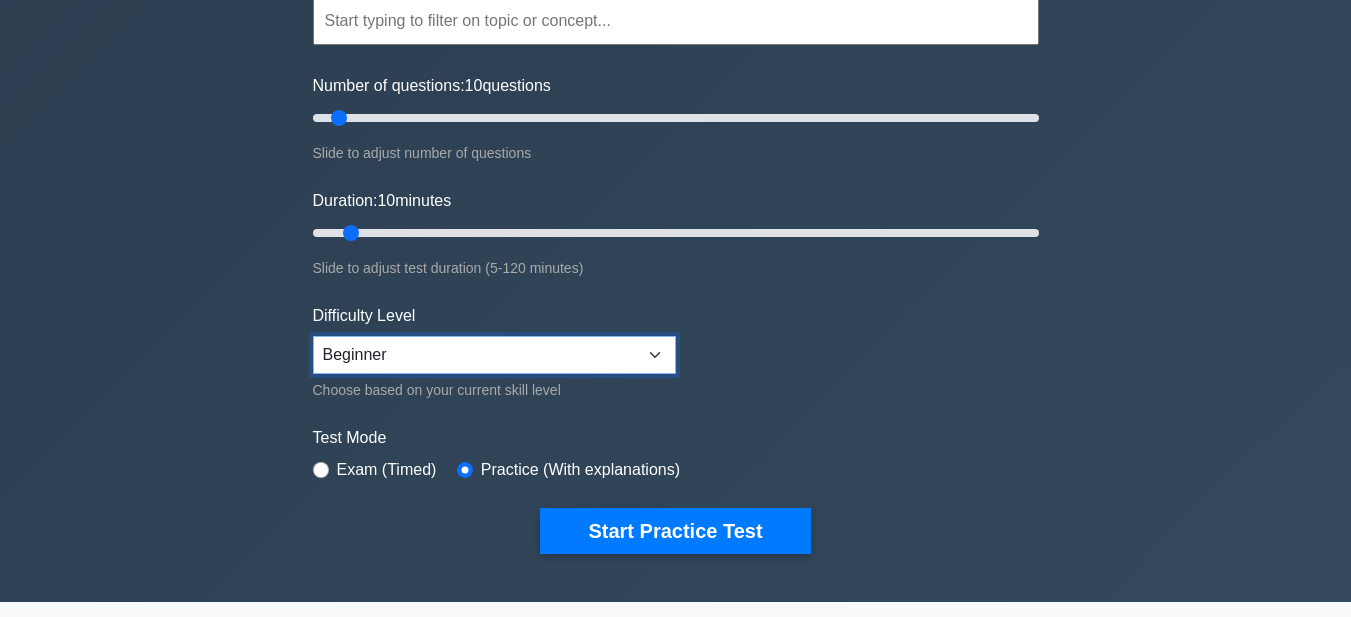 click on "Beginner
Intermediate
Expert" at bounding box center (494, 355) 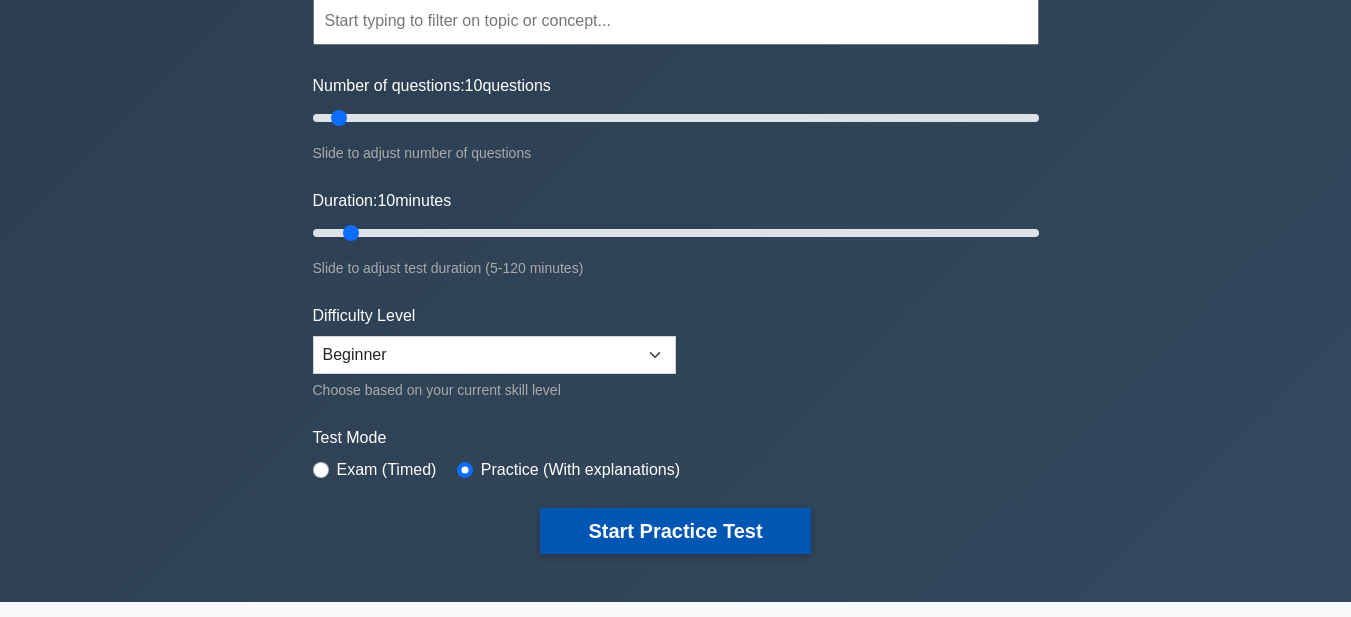 click on "Start Practice Test" at bounding box center (675, 531) 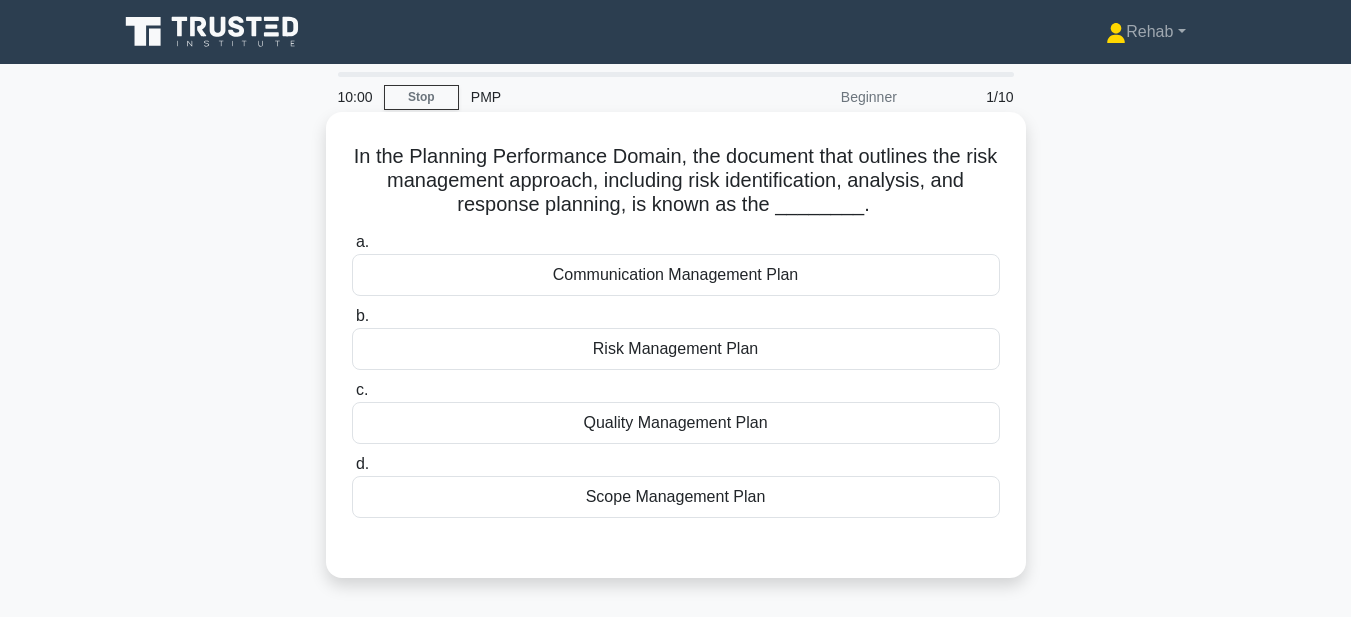 scroll, scrollTop: 0, scrollLeft: 0, axis: both 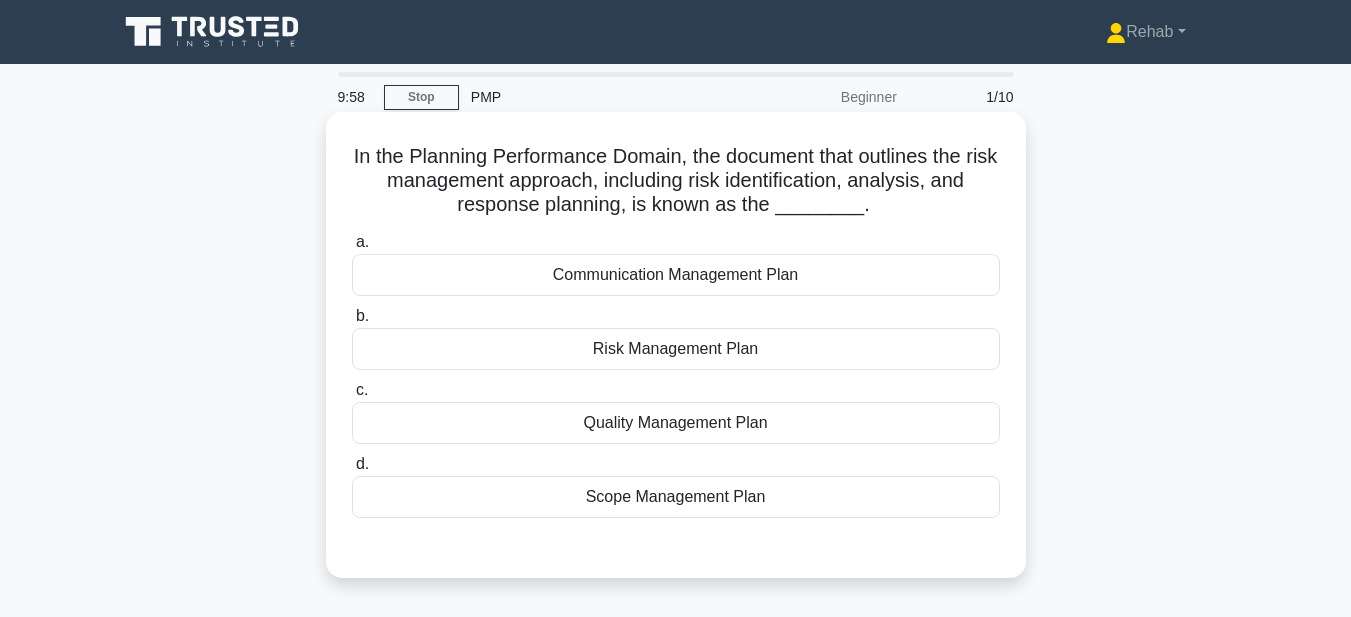drag, startPoint x: 353, startPoint y: 147, endPoint x: 901, endPoint y: 506, distance: 655.12213 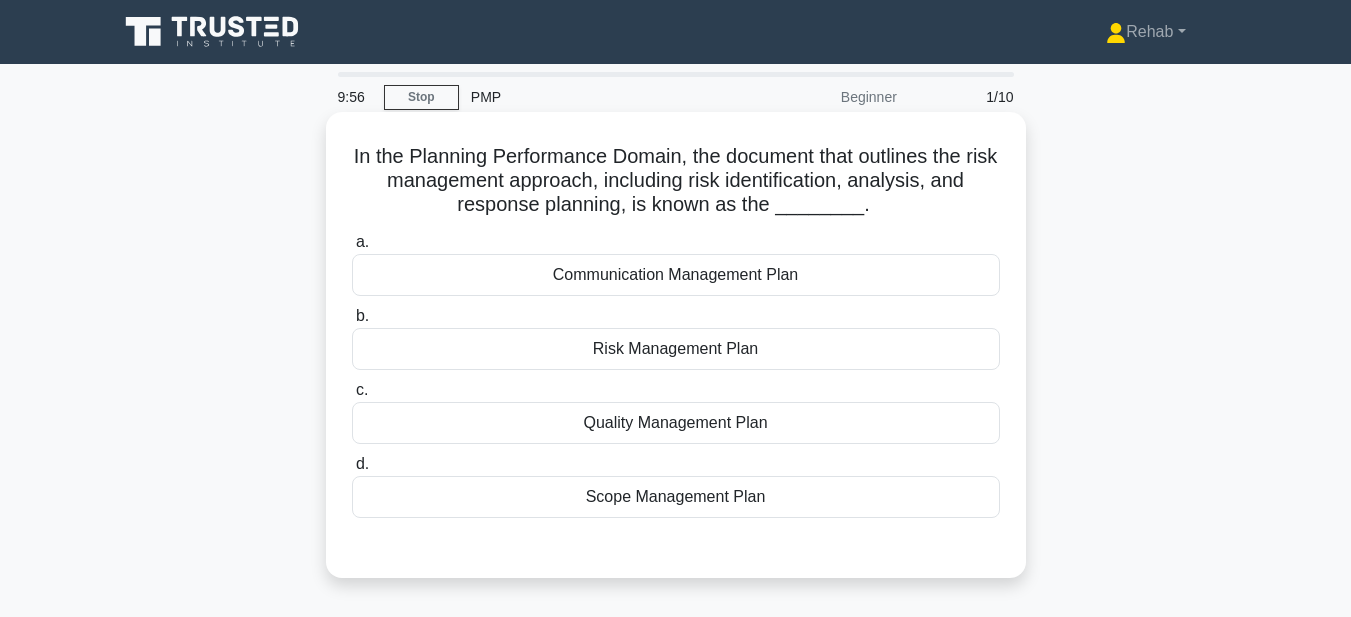 copy on "In the Planning Performance Domain, the document that outlines the risk management approach, including risk identification, analysis, and response planning, is known as the ________.
.spinner_0XTQ{transform-origin:center;animation:spinner_y6GP .75s linear infinite}@keyframes spinner_y6GP{100%{transform:rotate(360deg)}}
a.
Communication Management Plan
b.
Risk Management Plan
c.
Quality Management Plan
d.
Scope Management Plan" 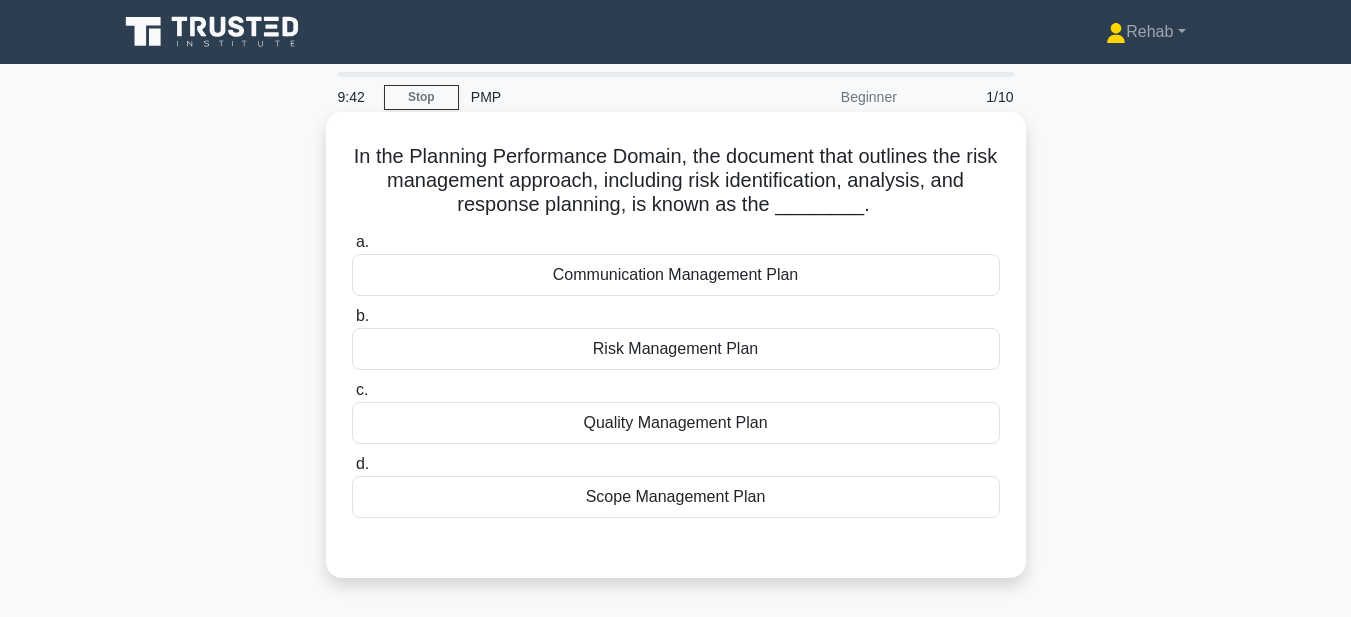 click on "Risk Management Plan" at bounding box center [676, 349] 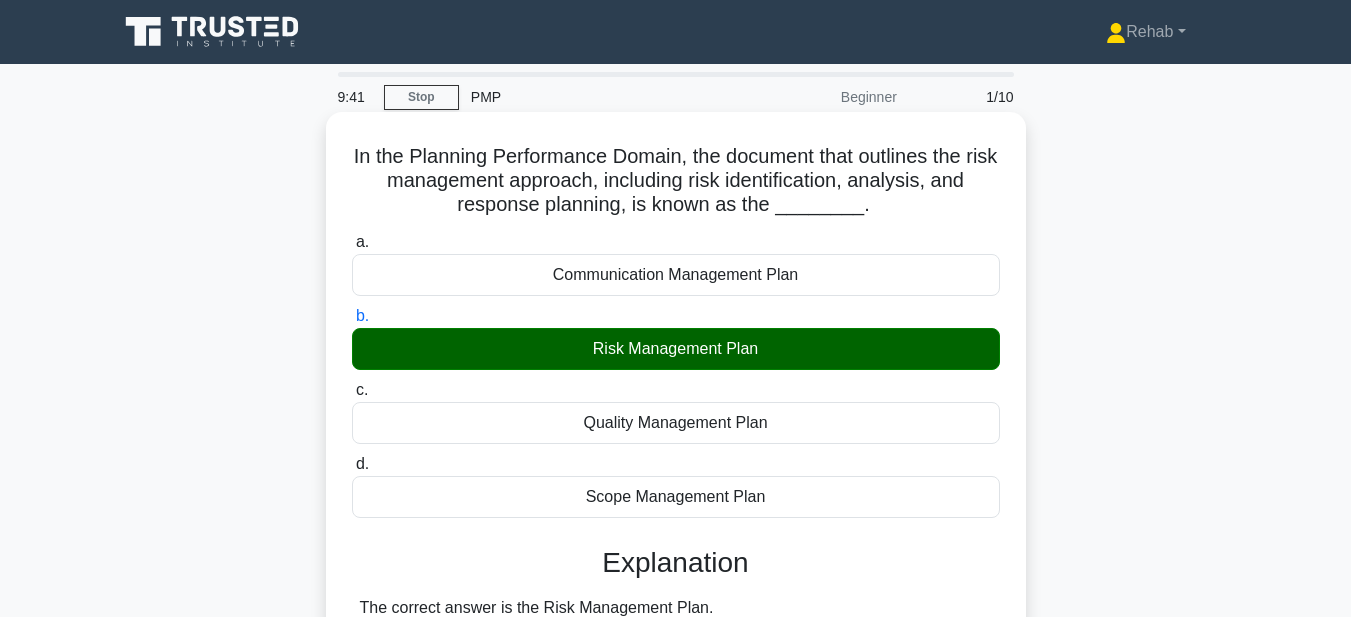 scroll, scrollTop: 400, scrollLeft: 0, axis: vertical 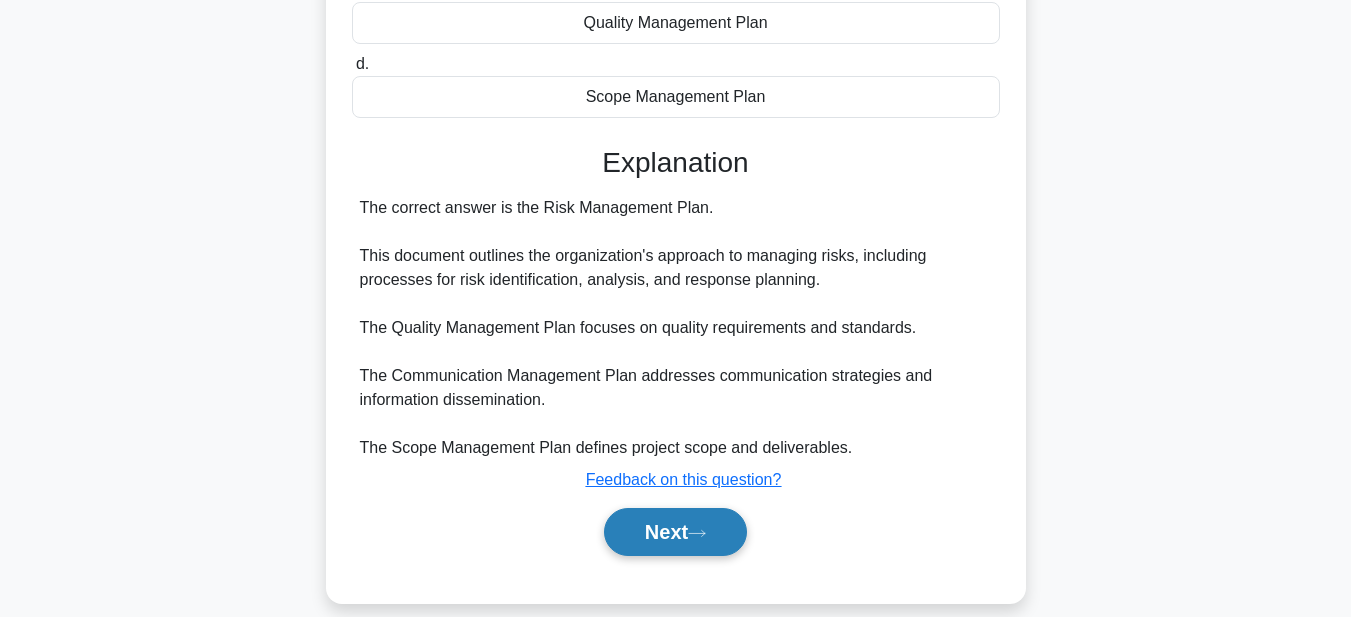 click on "Next" at bounding box center (675, 532) 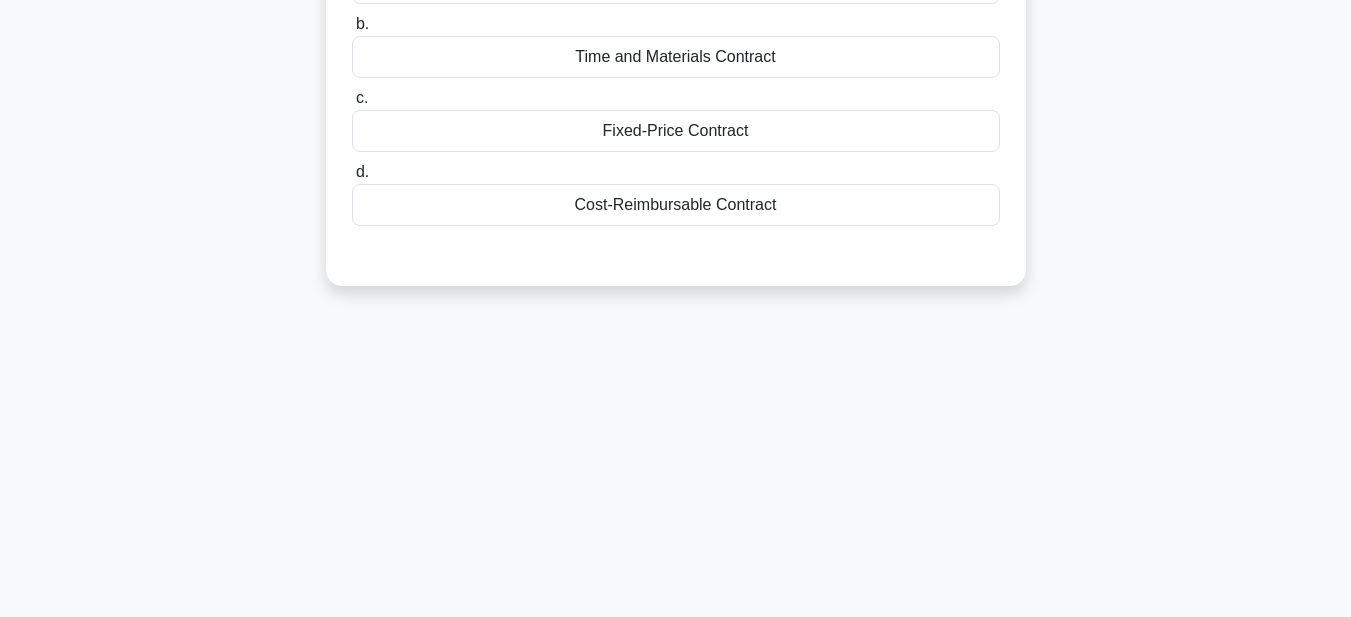 scroll, scrollTop: 100, scrollLeft: 0, axis: vertical 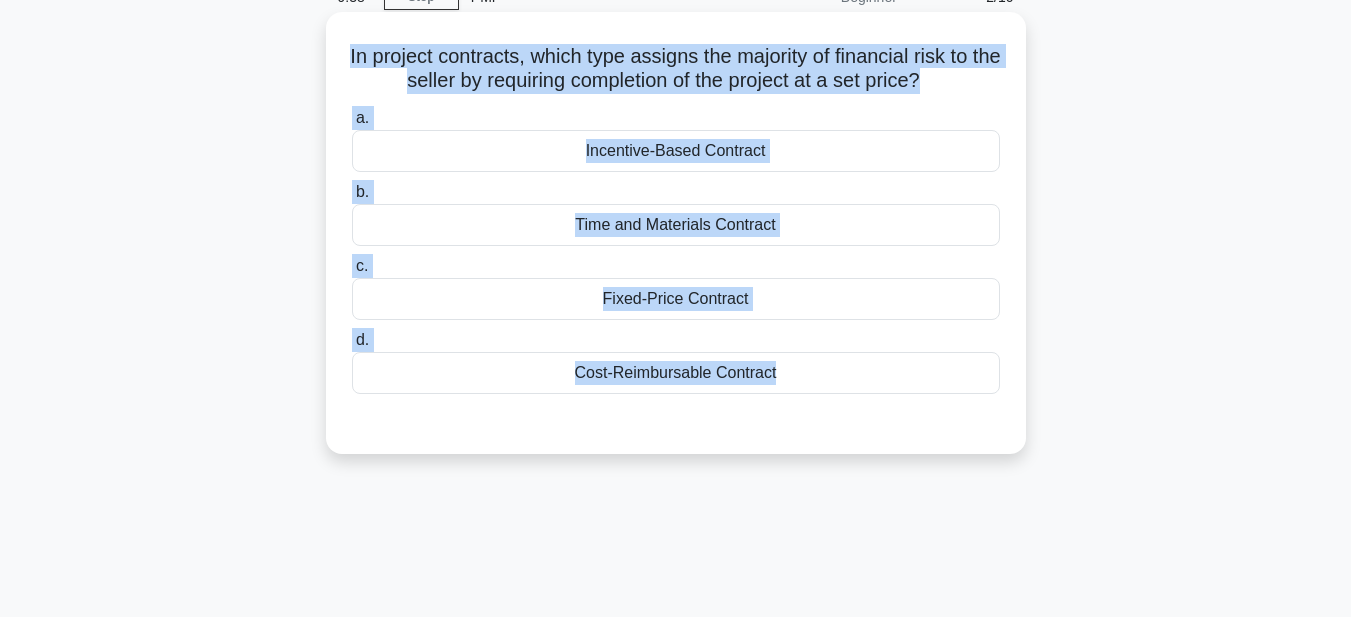 drag, startPoint x: 333, startPoint y: 54, endPoint x: 995, endPoint y: 437, distance: 764.80914 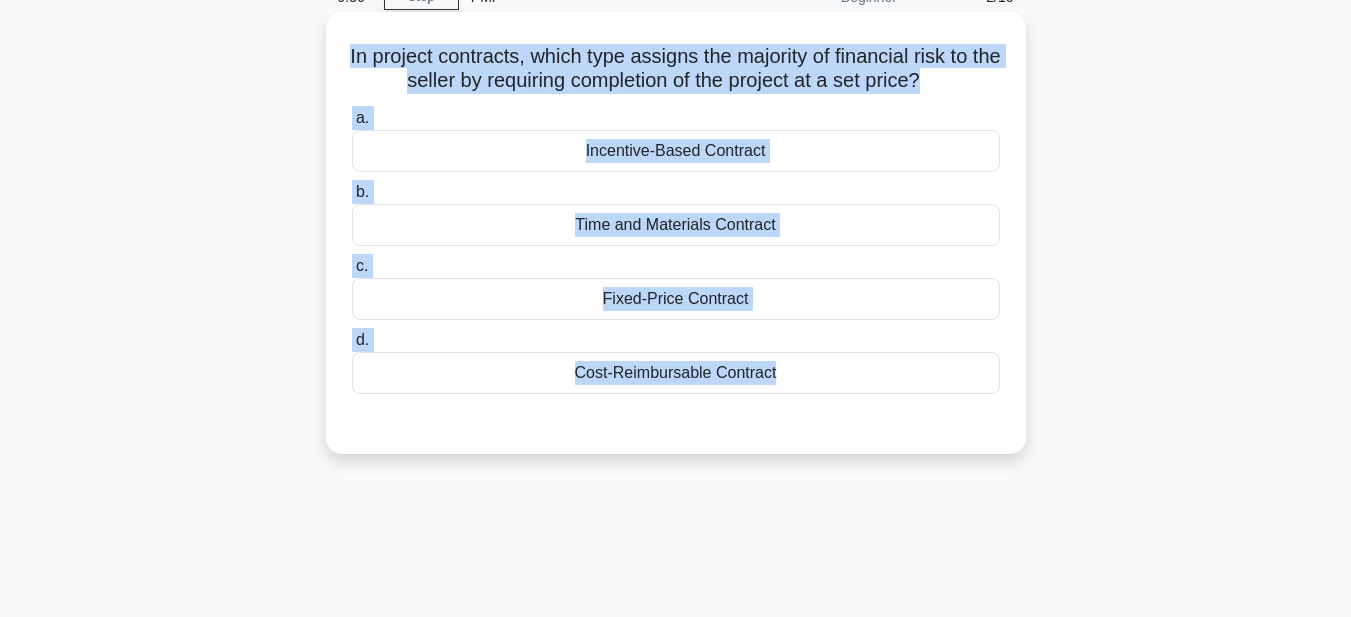 copy on "In project contracts, which type assigns the majority of financial risk to the seller by requiring completion of the project at a set price?
.spinner_0XTQ{transform-origin:center;animation:spinner_y6GP .75s linear infinite}@keyframes spinner_y6GP{100%{transform:rotate(360deg)}}
a.
Incentive-Based Contract
b.
Time and Materials Contract
c.
Fixed-Price Contract
d.
Cost-Reimbursable Contract" 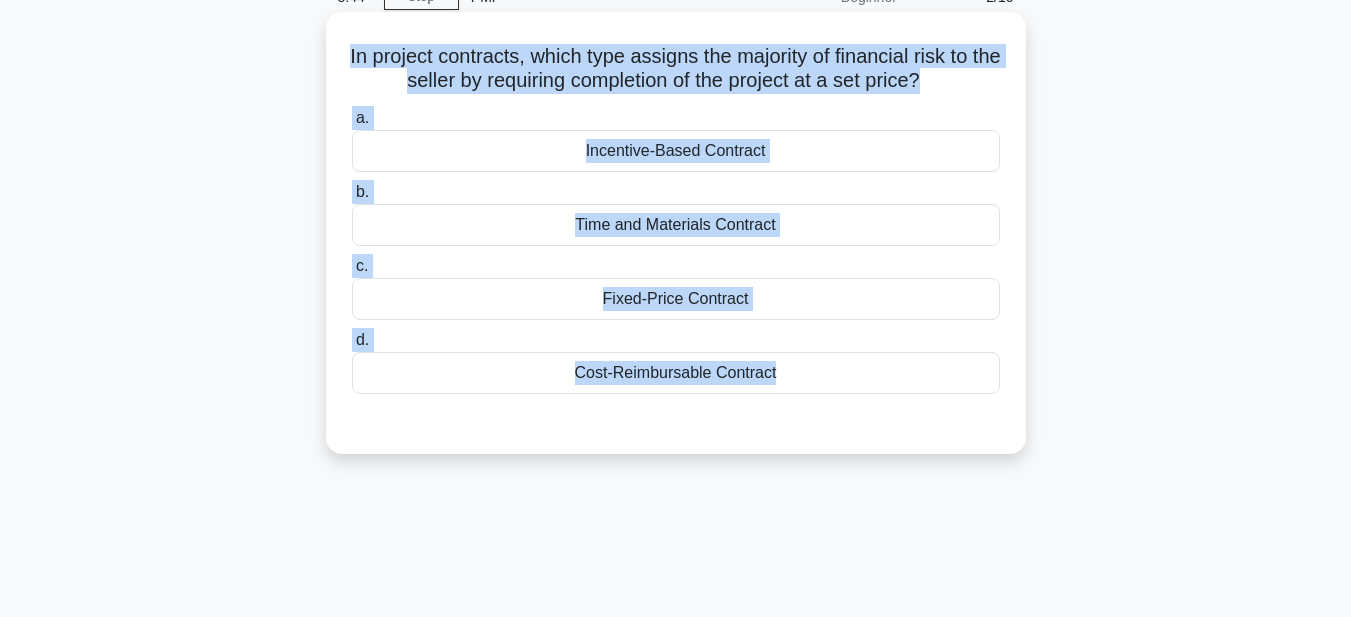 click on "Cost-Reimbursable Contract" at bounding box center [676, 373] 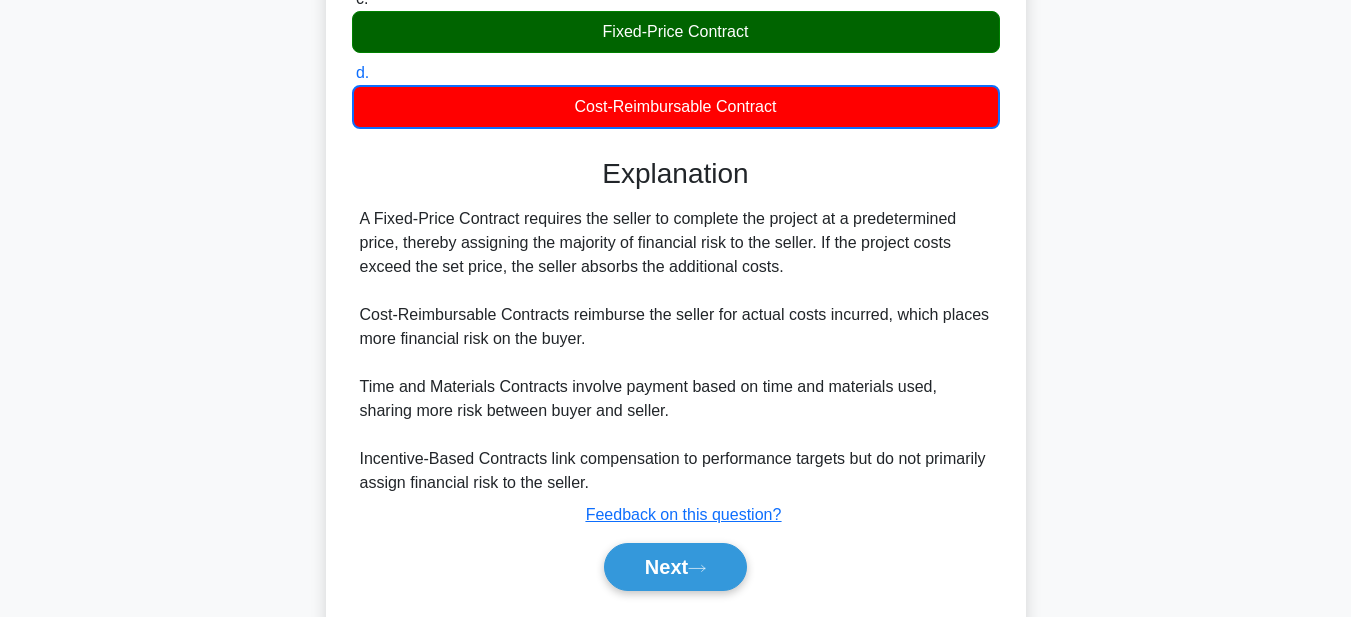 scroll, scrollTop: 400, scrollLeft: 0, axis: vertical 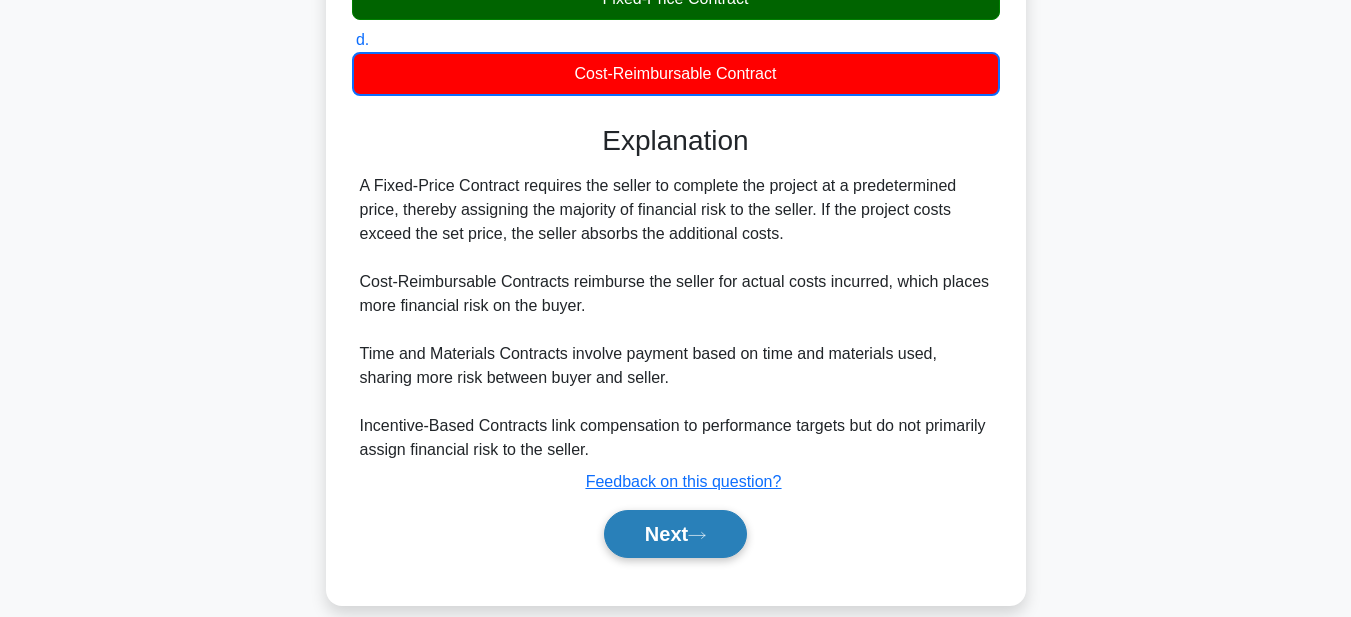 click on "Next" at bounding box center (675, 534) 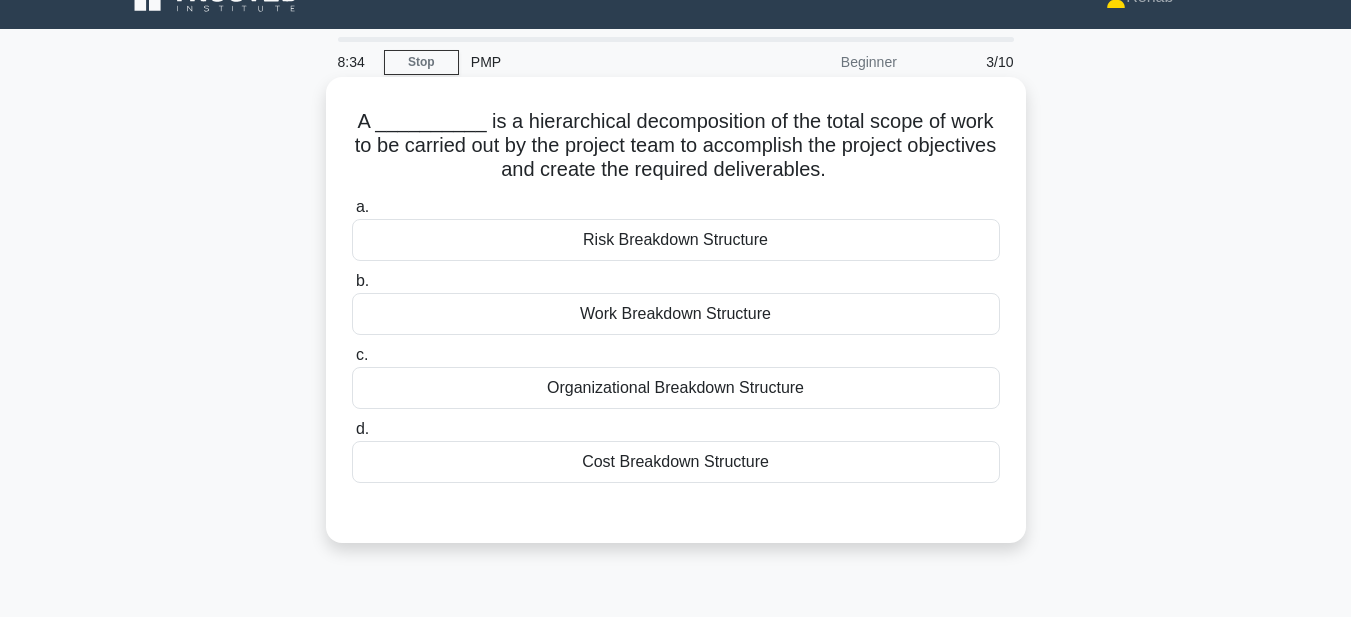 scroll, scrollTop: 0, scrollLeft: 0, axis: both 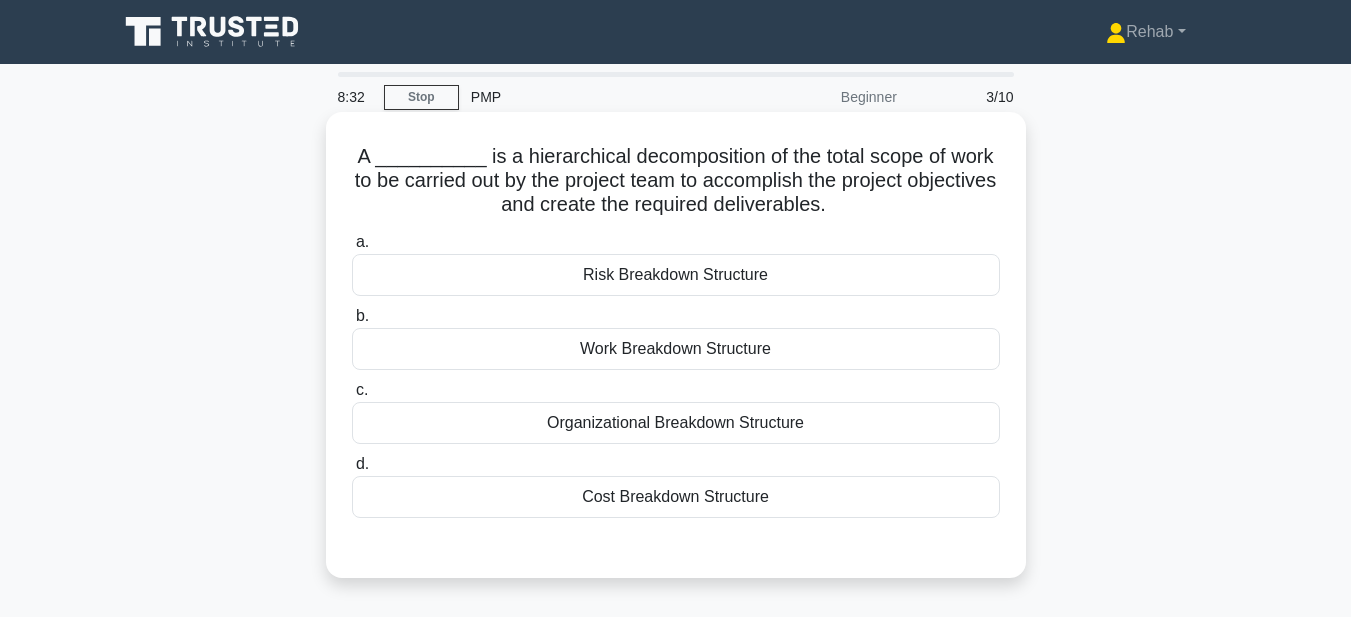drag, startPoint x: 349, startPoint y: 156, endPoint x: 799, endPoint y: 503, distance: 568.25085 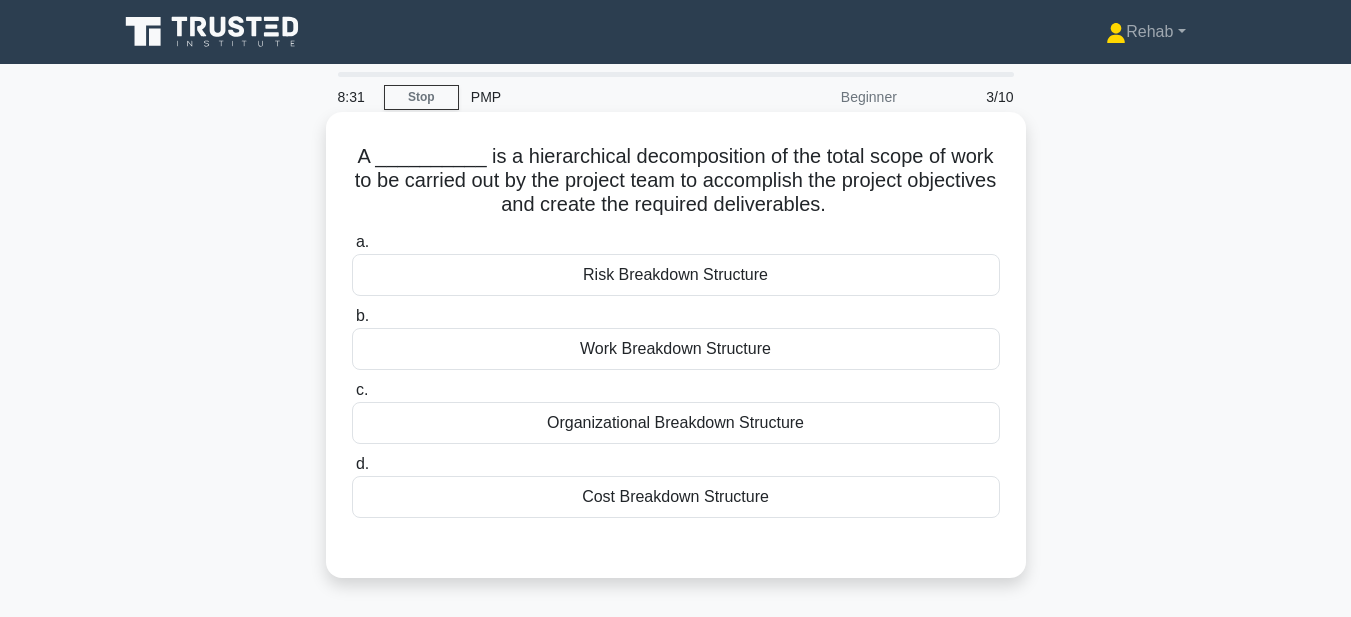 copy on "A __________ is a hierarchical decomposition of the total scope of work to be carried out by the project team to accomplish the project objectives and create the required deliverables.
.spinner_0XTQ{transform-origin:center;animation:spinner_y6GP .75s linear infinite}@keyframes spinner_y6GP{100%{transform:rotate(360deg)}}
a.
Risk Breakdown Structure
b.
Work Breakdown Structure
c.
Organizational Breakdown Structure
d.
Cost Breakdown Structure" 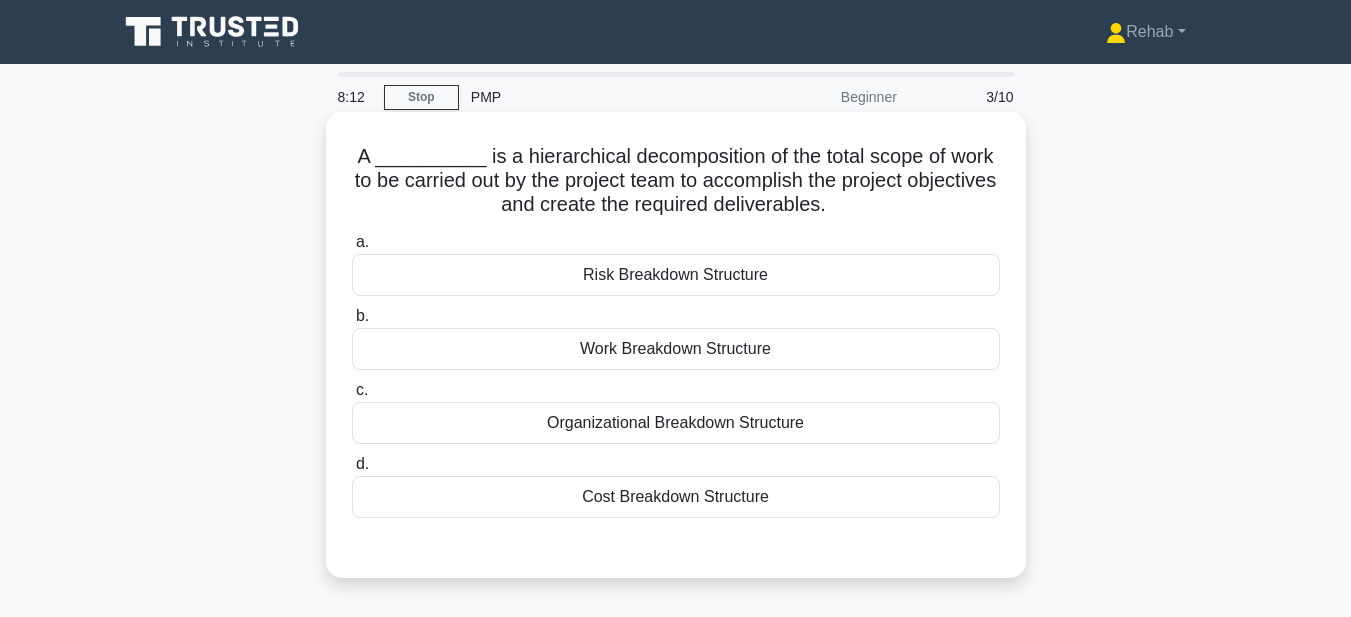 click on "Work Breakdown Structure" at bounding box center (676, 349) 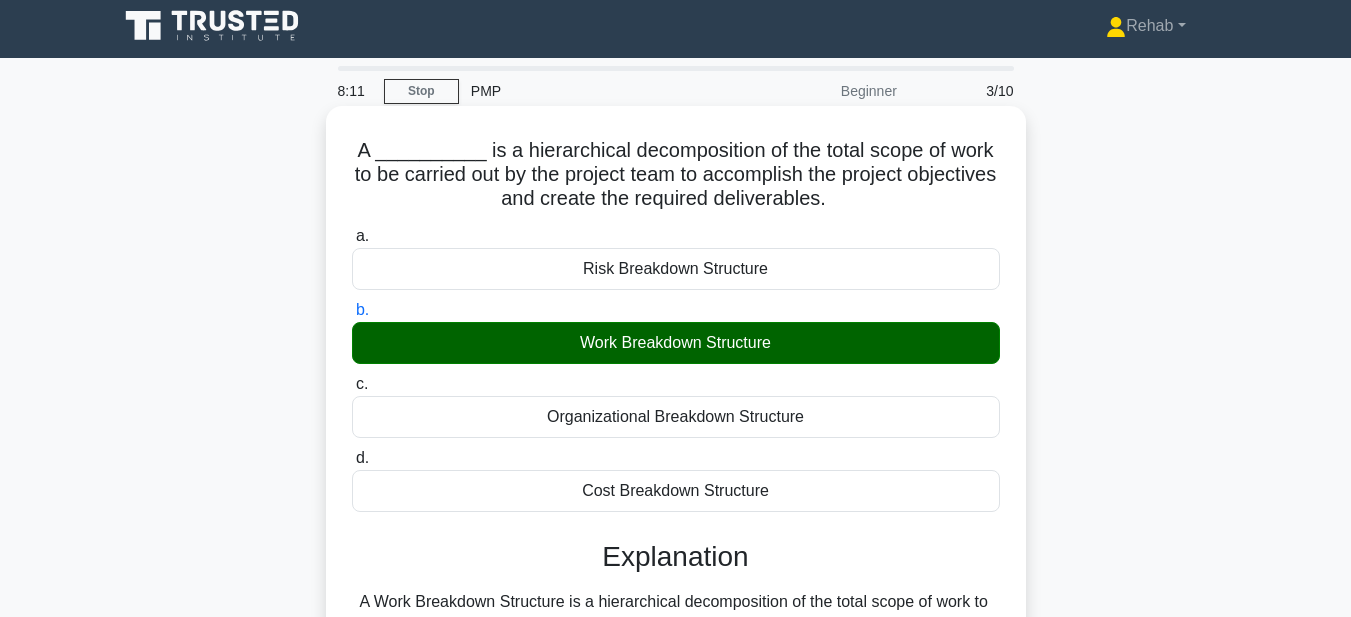 scroll, scrollTop: 463, scrollLeft: 0, axis: vertical 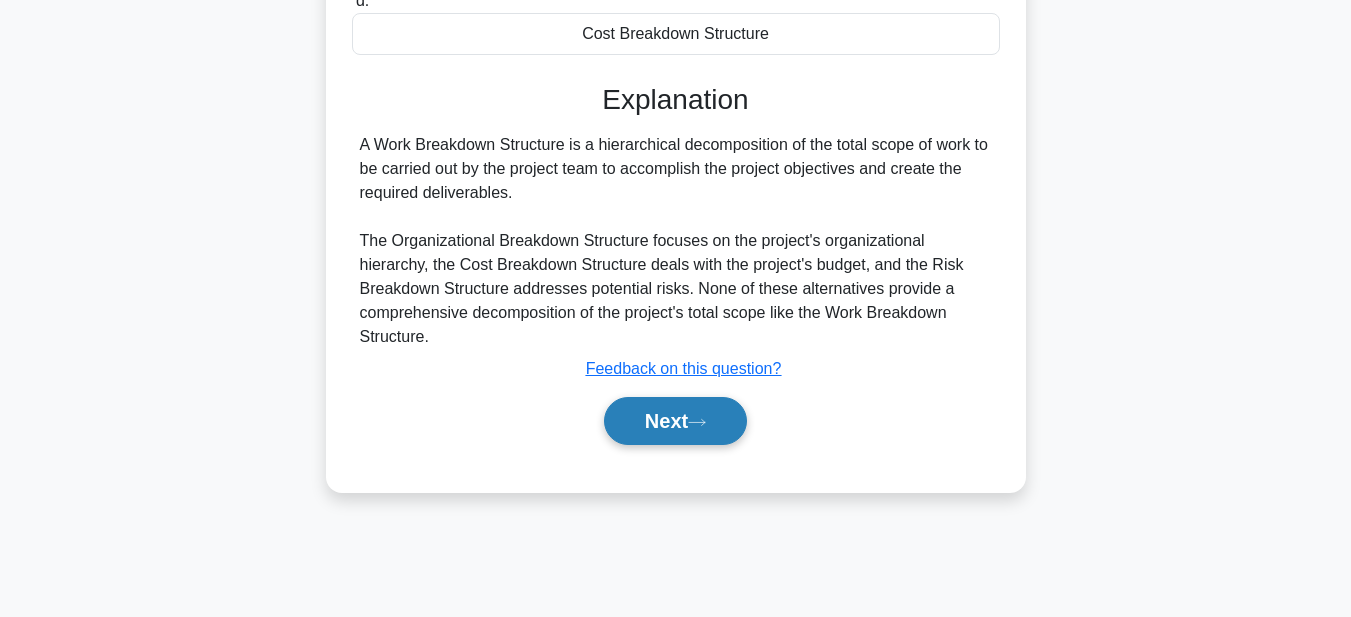 click on "Next" at bounding box center [675, 421] 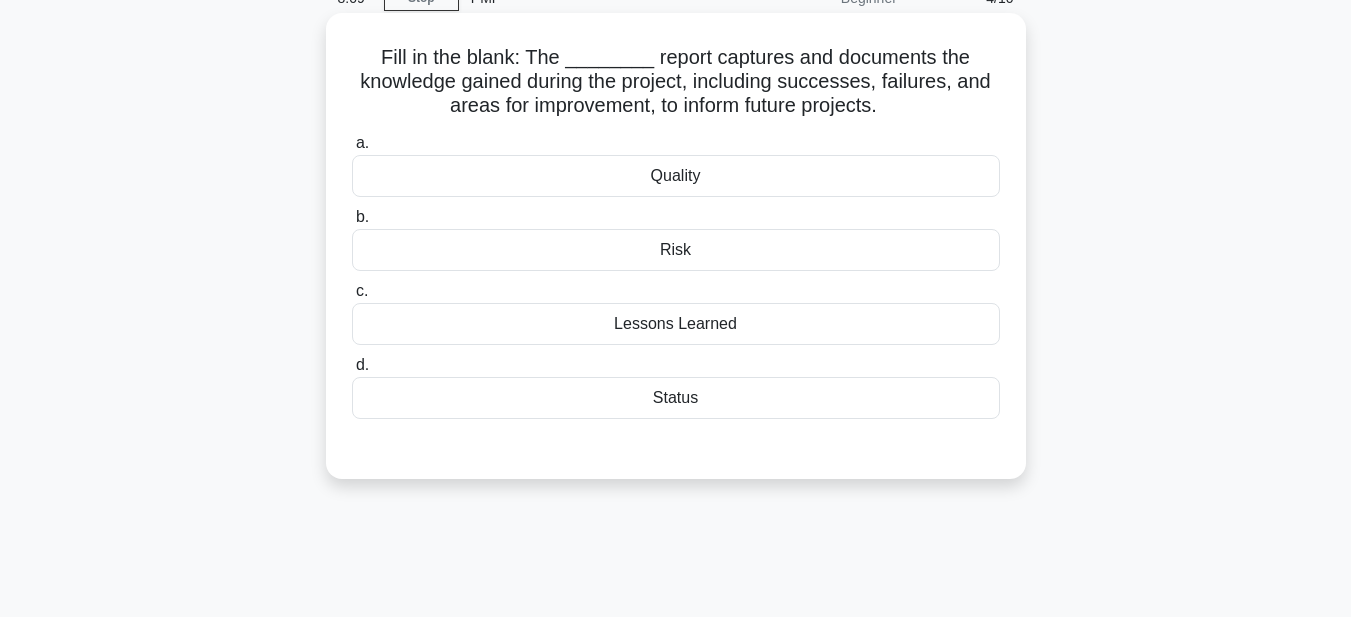 scroll, scrollTop: 63, scrollLeft: 0, axis: vertical 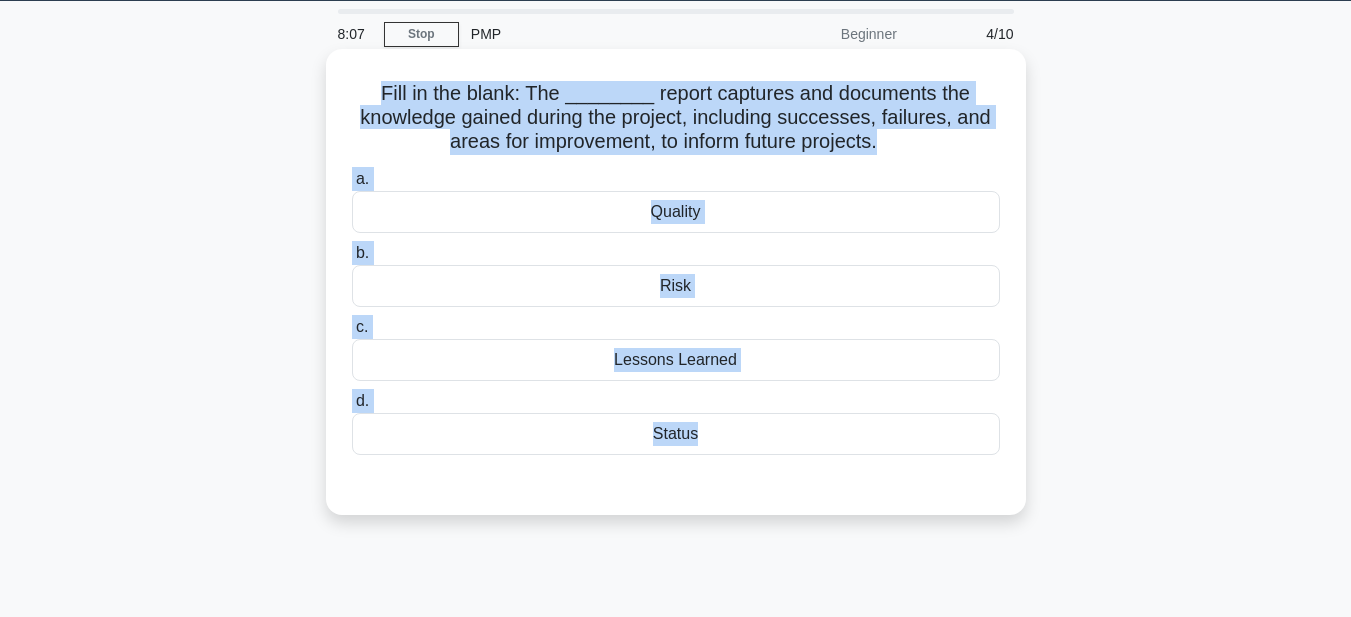 drag, startPoint x: 410, startPoint y: 110, endPoint x: 878, endPoint y: 472, distance: 591.66547 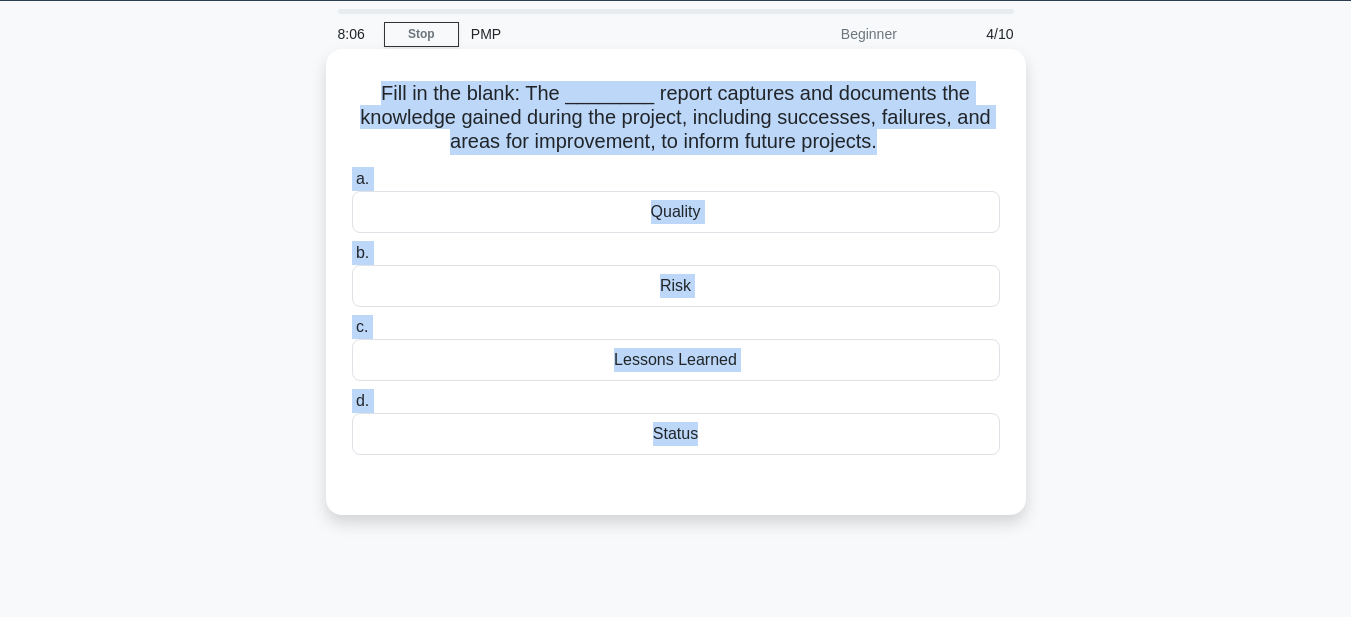 copy on "Fill in the blank: The ________ report captures and documents the knowledge gained during the project, including successes, failures, and areas for improvement, to inform future projects.
.spinner_0XTQ{transform-origin:center;animation:spinner_y6GP .75s linear infinite}@keyframes spinner_y6GP{100%{transform:rotate(360deg)}}
a.
Quality
b.
Risk
c.
Lessons Learned
d.
Status" 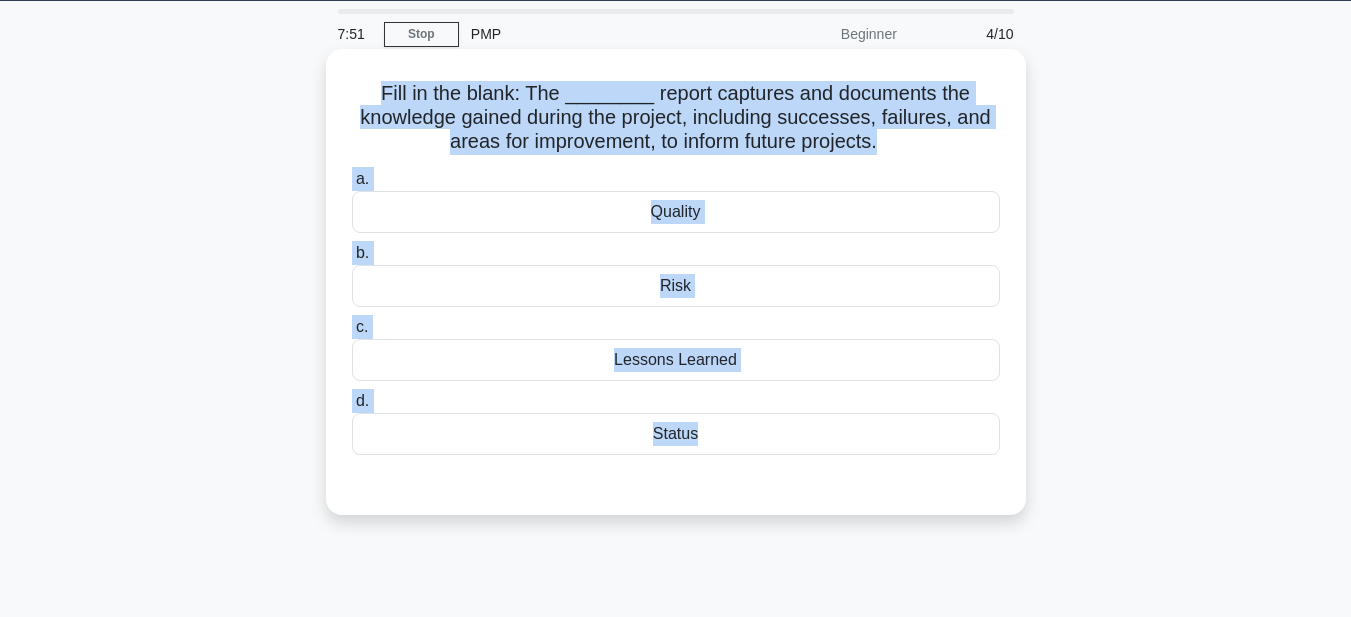 click on "Lessons Learned" at bounding box center (676, 360) 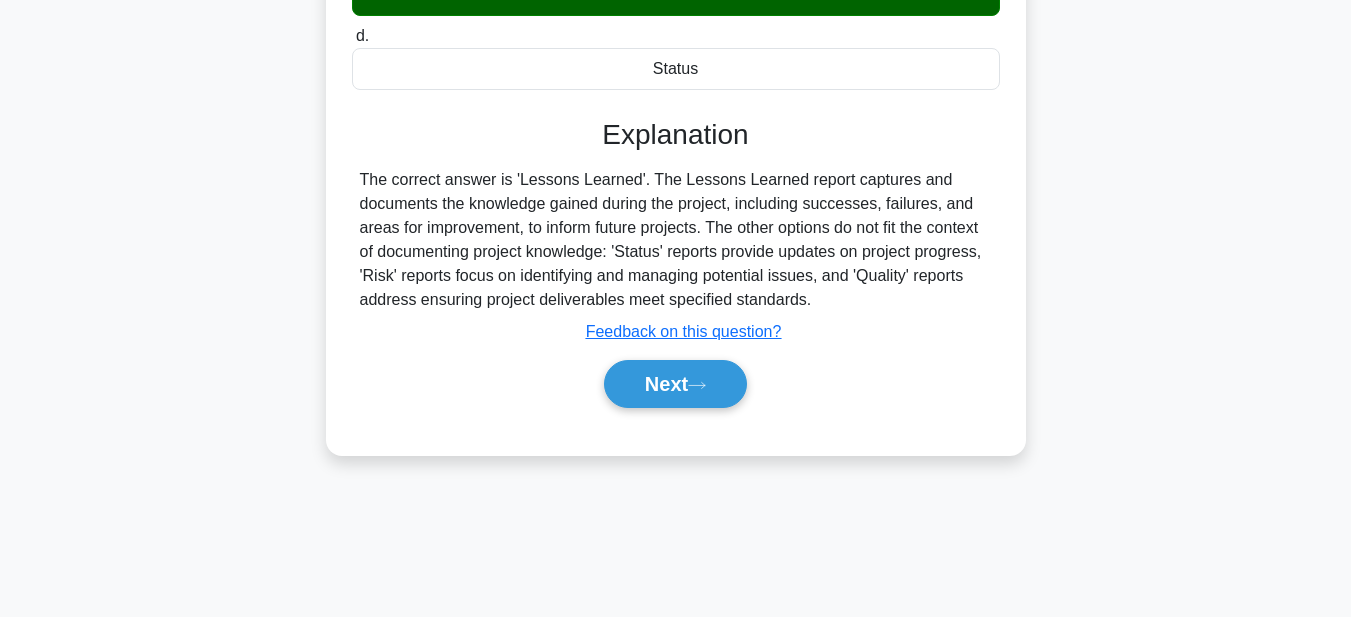 scroll, scrollTop: 463, scrollLeft: 0, axis: vertical 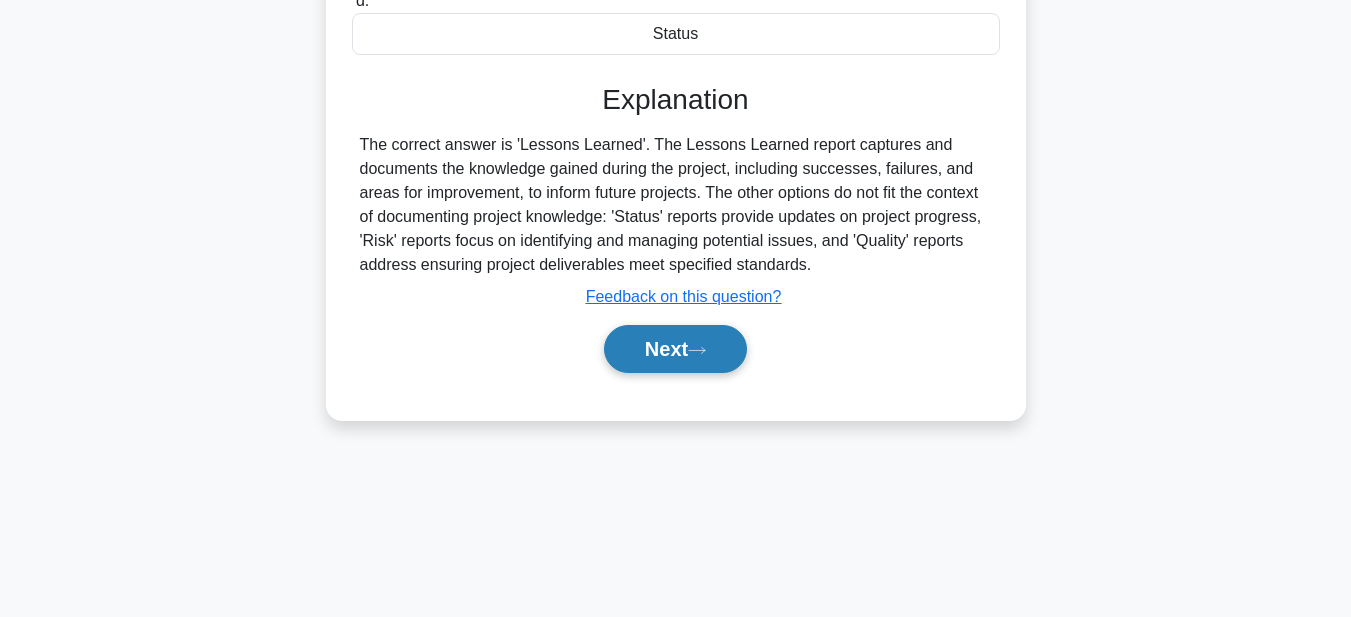 click on "Next" at bounding box center [675, 349] 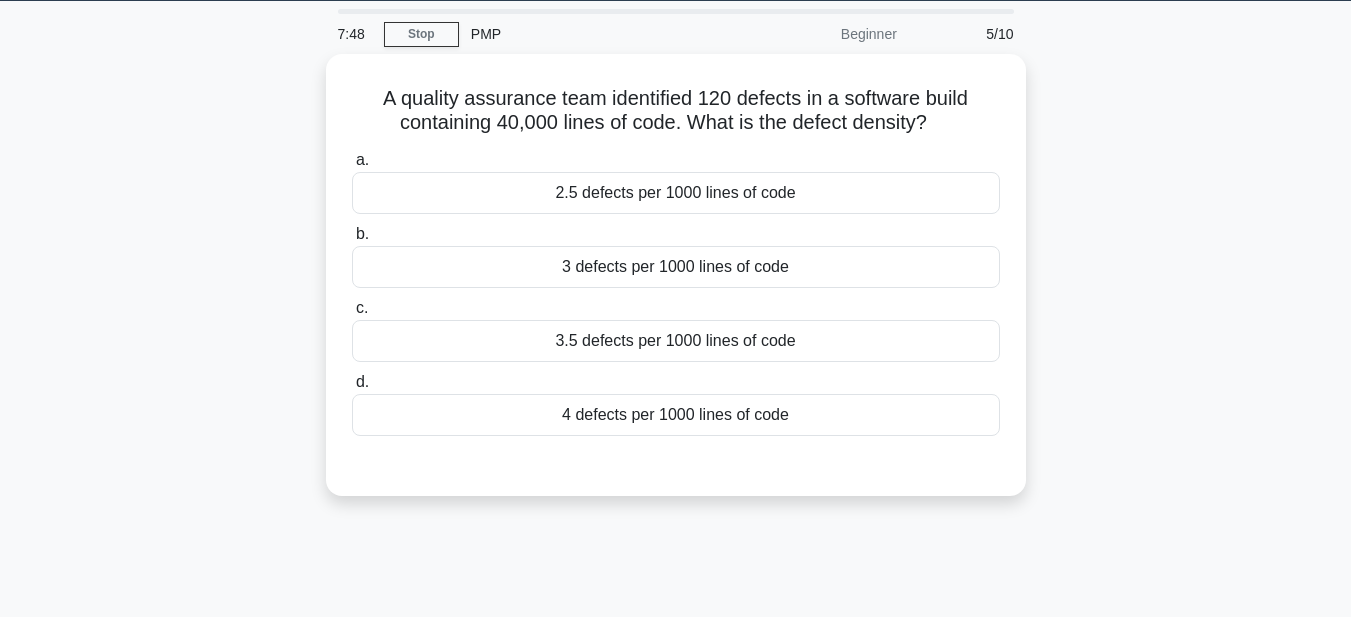 scroll, scrollTop: 0, scrollLeft: 0, axis: both 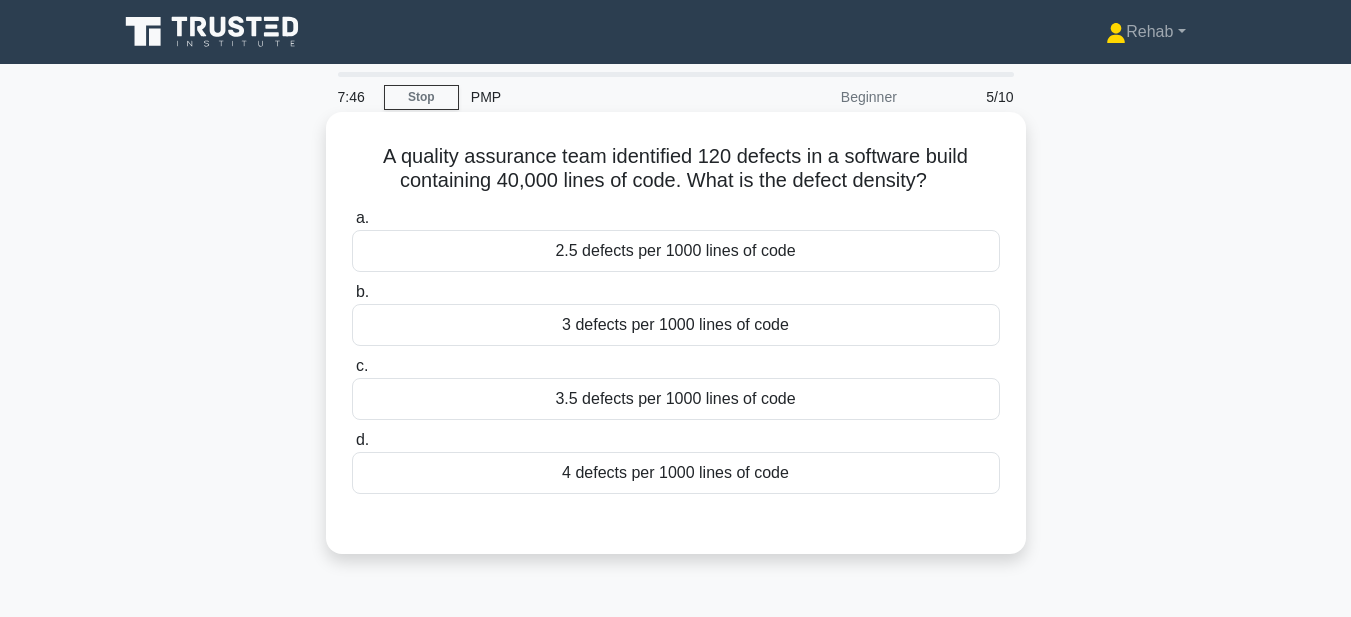 drag, startPoint x: 374, startPoint y: 143, endPoint x: 876, endPoint y: 480, distance: 604.62634 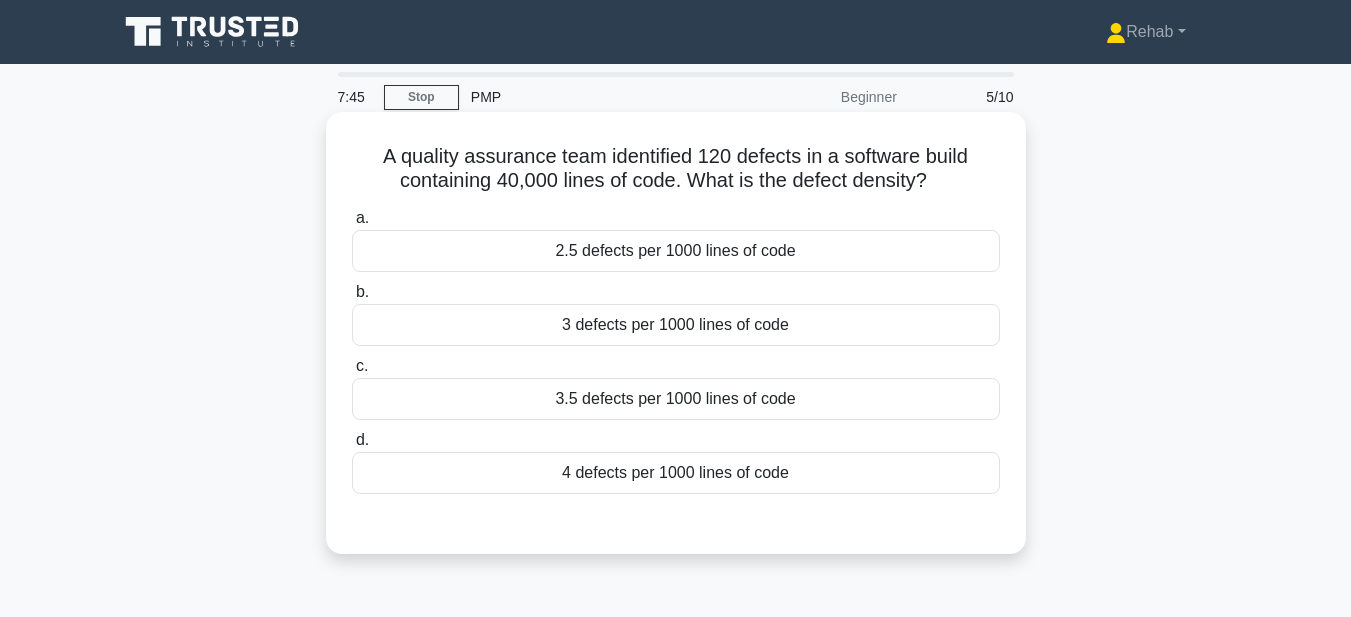 copy on "A quality assurance team identified 120 defects in a software build containing 40,000 lines of code. What is the defect density?
.spinner_0XTQ{transform-origin:center;animation:spinner_y6GP .75s linear infinite}@keyframes spinner_y6GP{100%{transform:rotate(360deg)}}
a.
2.5 defects per 1000 lines of code
b.
3 defects per 1000 lines of code
c.
3.5 defects per 1000 lines of code
d.
4 defects per 1000 lines of code" 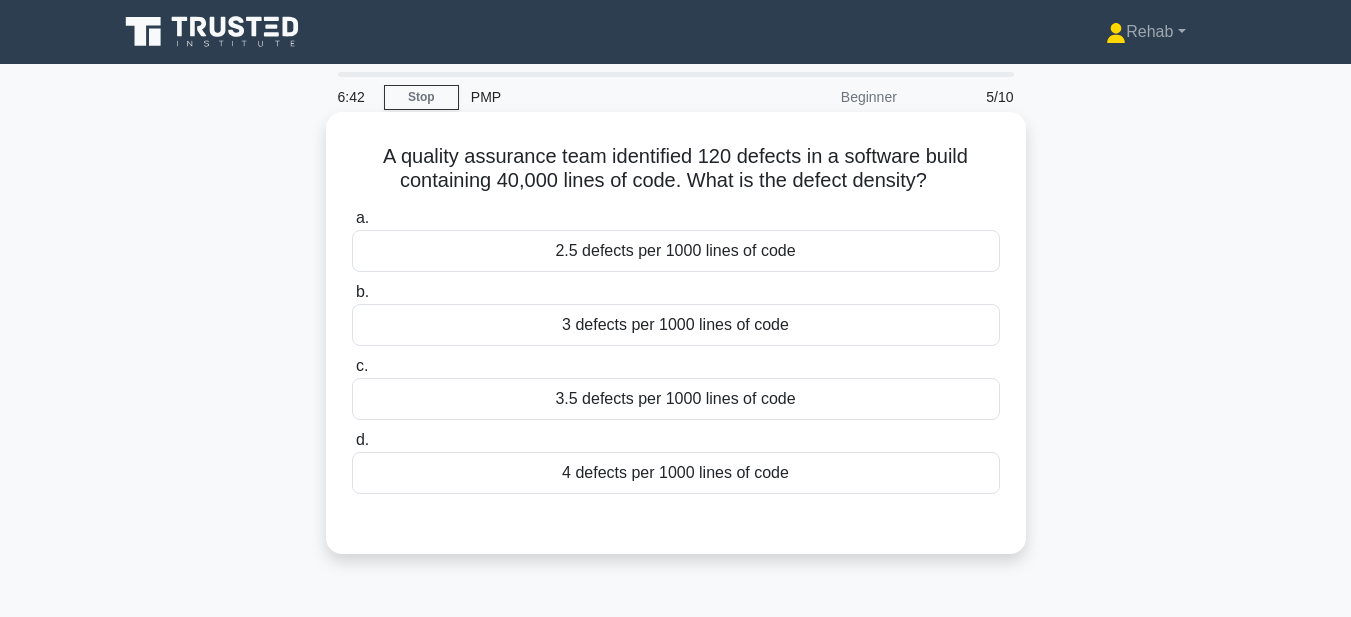 click on "3 defects per 1000 lines of code" at bounding box center (676, 325) 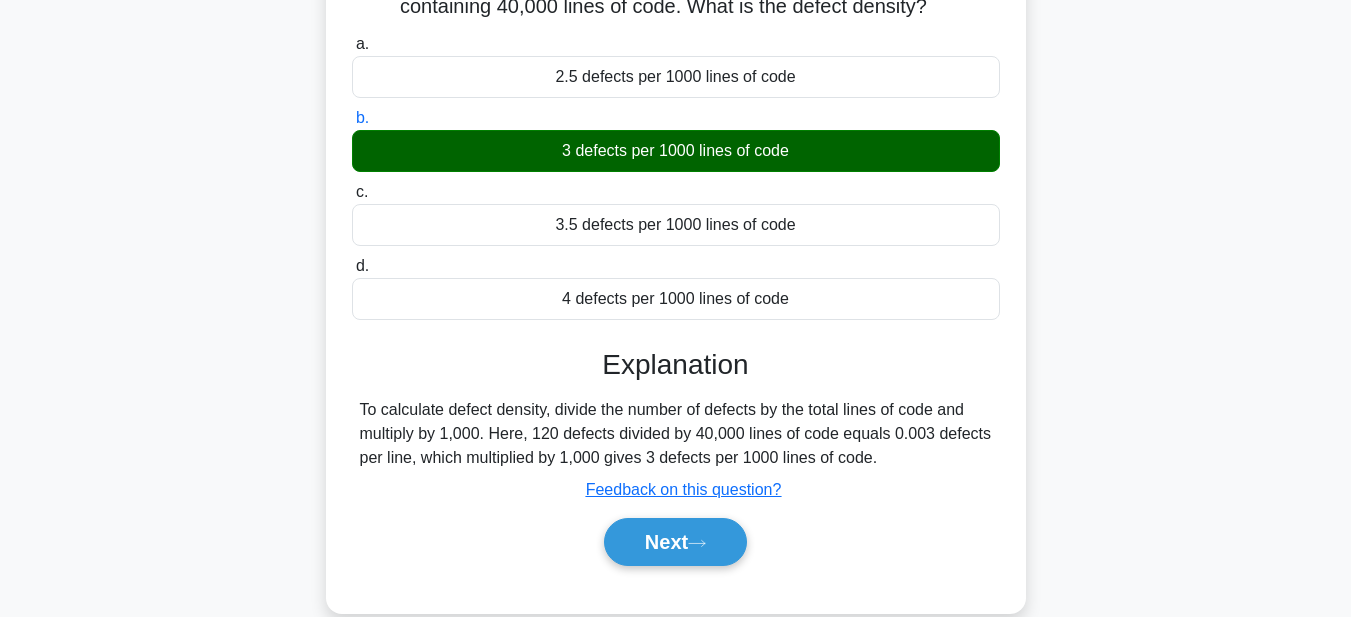 scroll, scrollTop: 200, scrollLeft: 0, axis: vertical 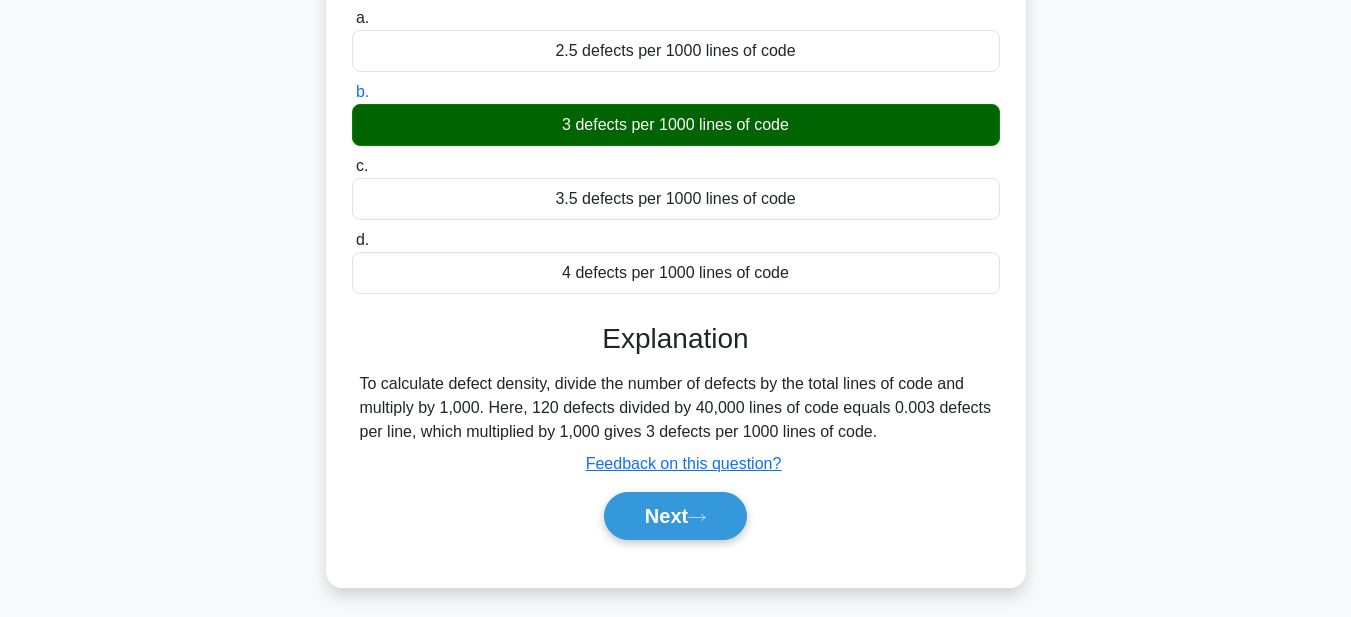 drag, startPoint x: 875, startPoint y: 439, endPoint x: 362, endPoint y: 370, distance: 517.61957 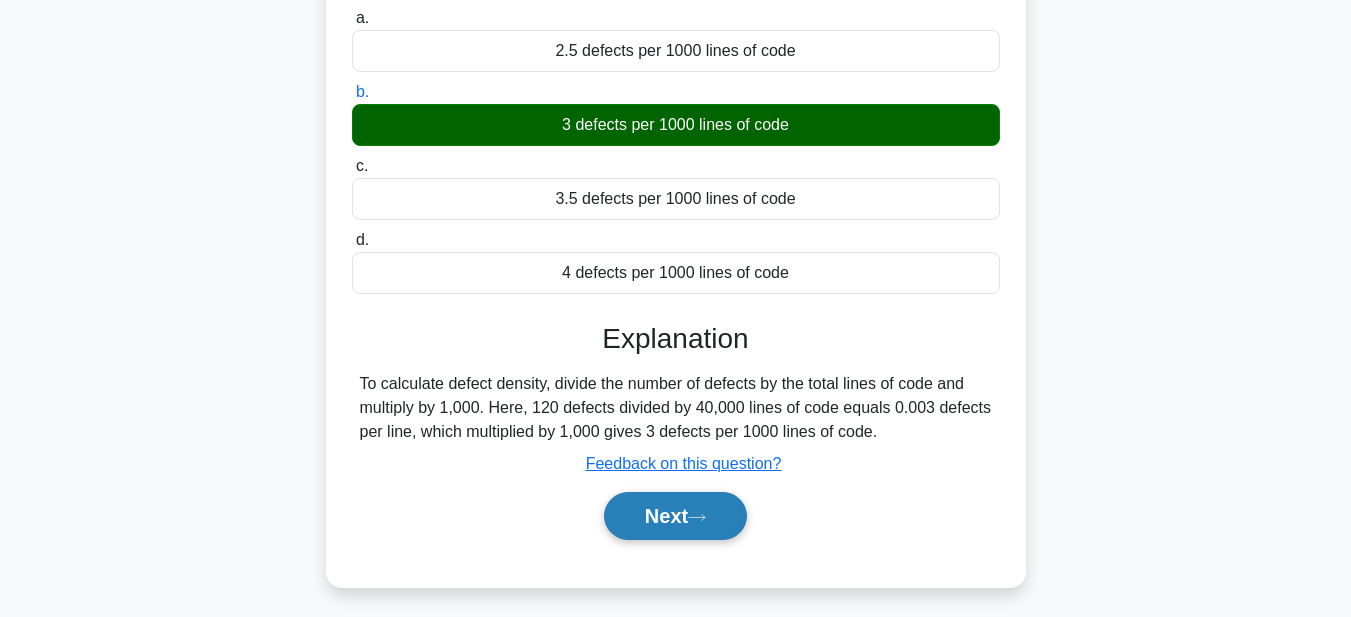 click on "Next" at bounding box center (675, 516) 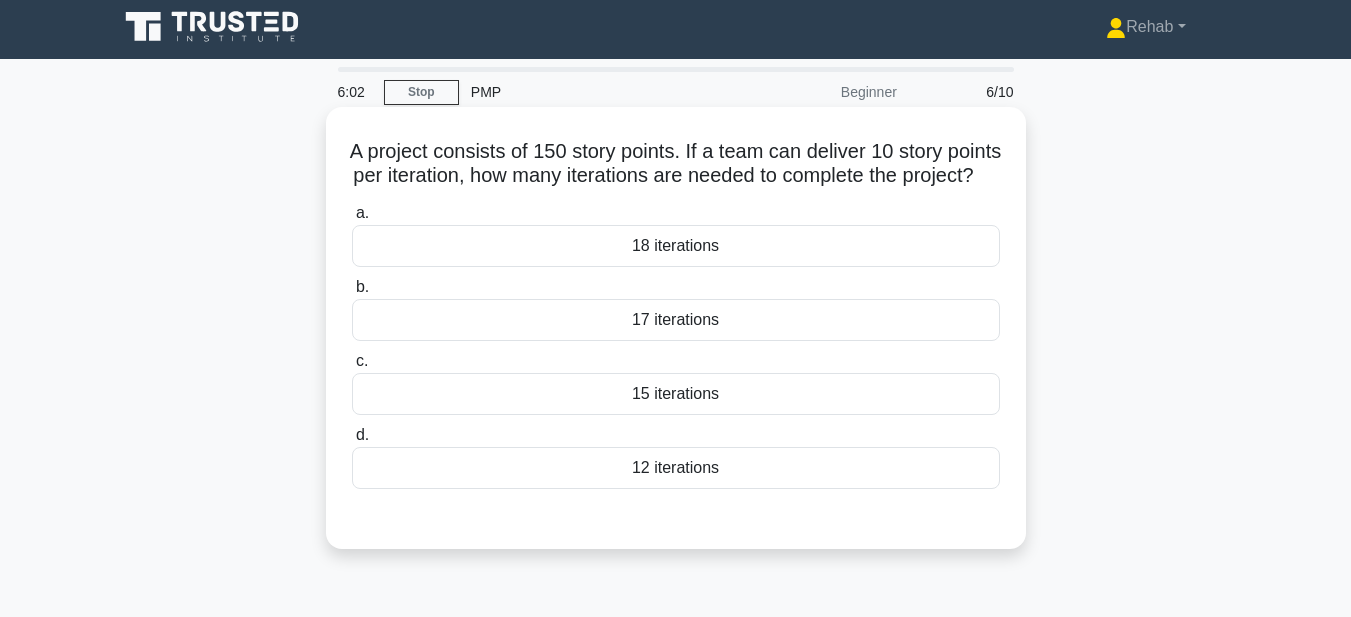 scroll, scrollTop: 0, scrollLeft: 0, axis: both 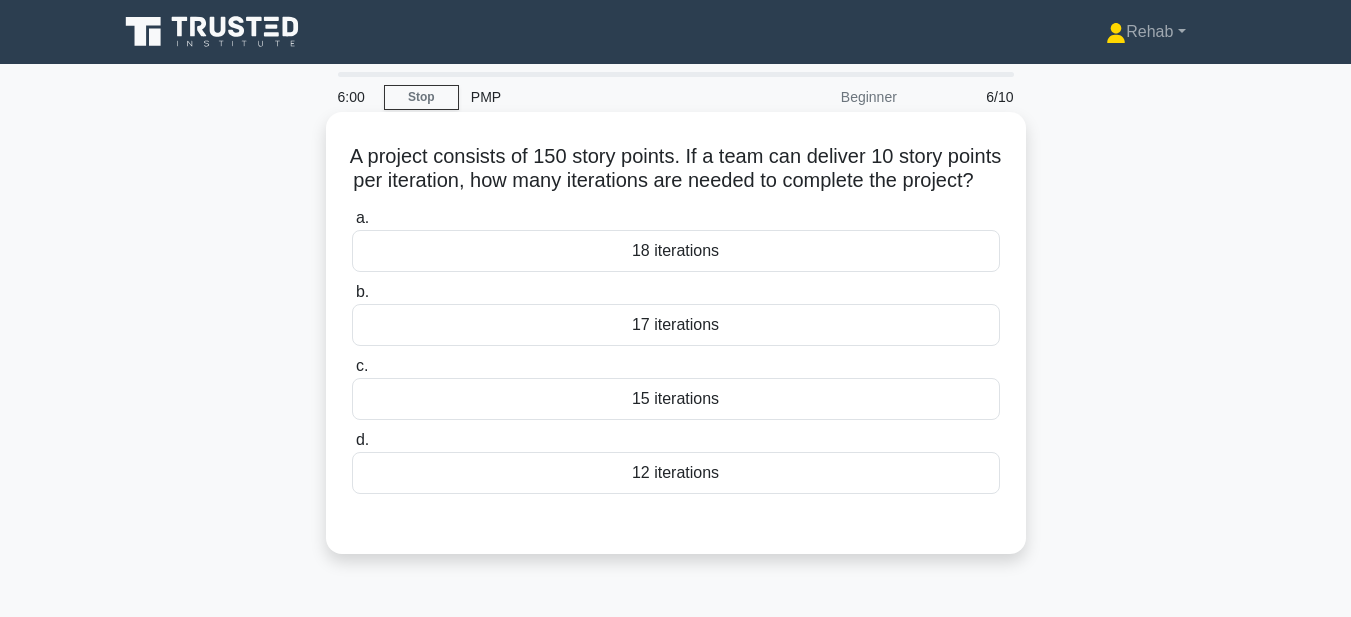 drag, startPoint x: 357, startPoint y: 152, endPoint x: 844, endPoint y: 506, distance: 602.06726 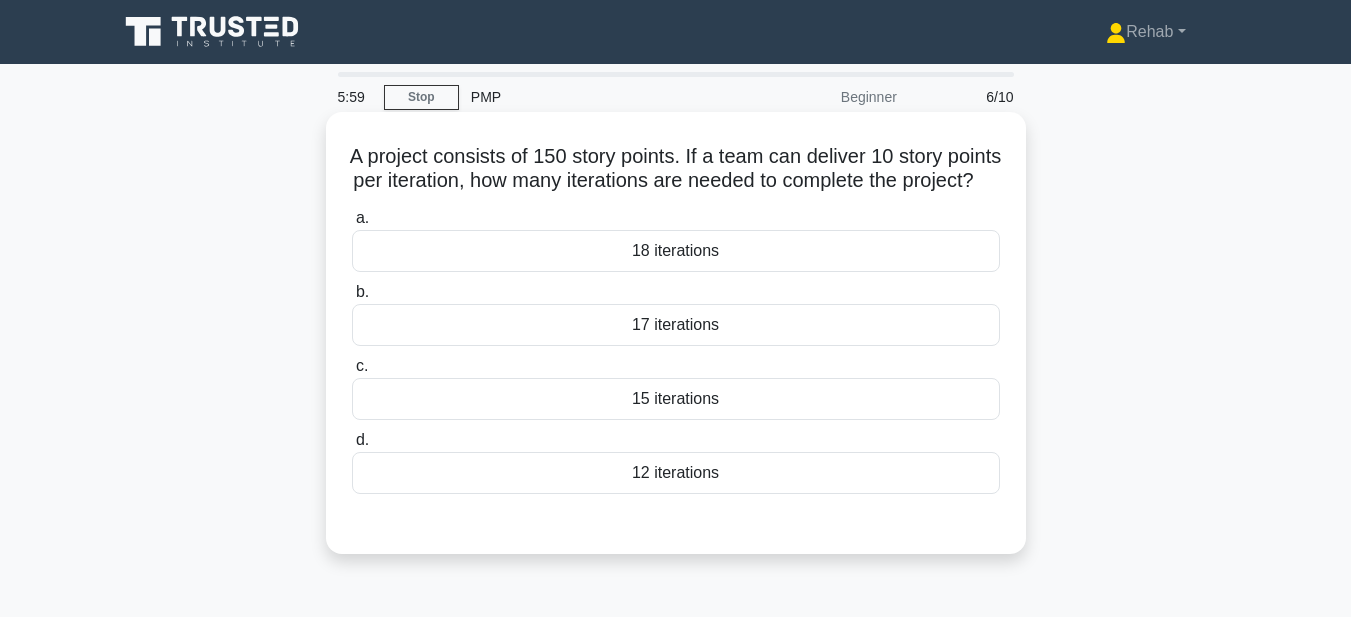 copy on "A project consists of 150 story points. If a team can deliver 10 story points per iteration, how many iterations are needed to complete the project?
.spinner_0XTQ{transform-origin:center;animation:spinner_y6GP .75s linear infinite}@keyframes spinner_y6GP{100%{transform:rotate(360deg)}}
a.
18 iterations
b.
17 iterations
c.
15 iterations
d.
12 iterations" 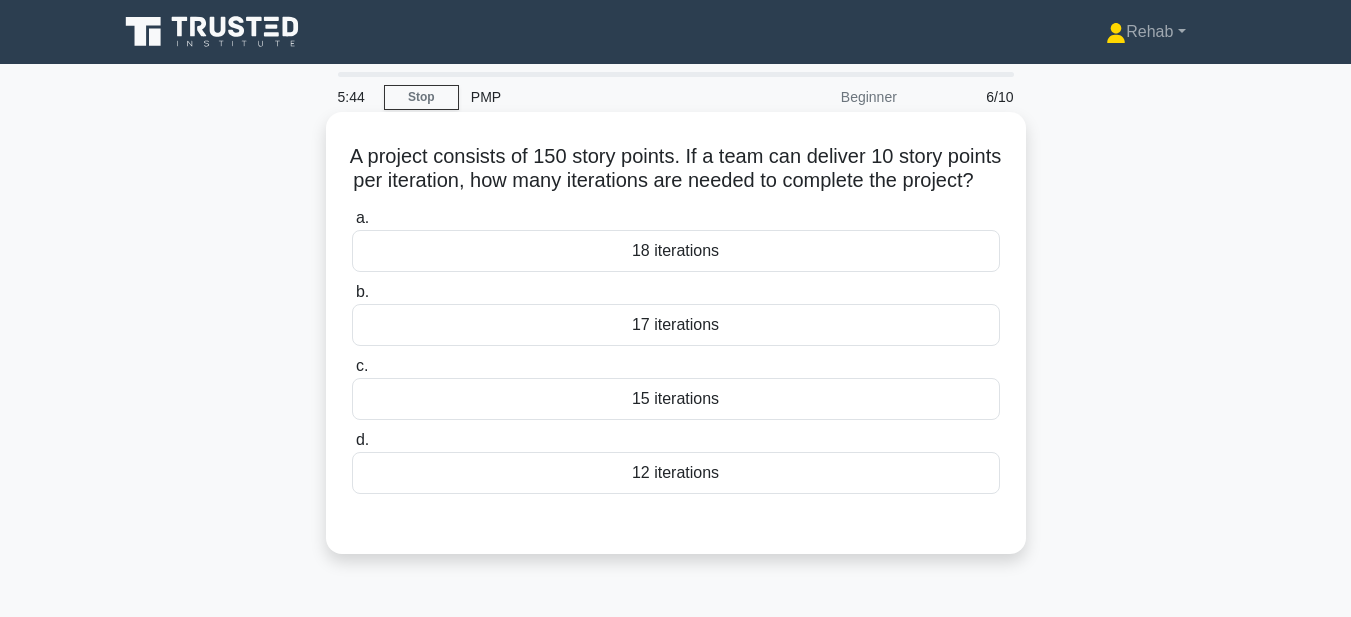 click on "15 iterations" at bounding box center (676, 399) 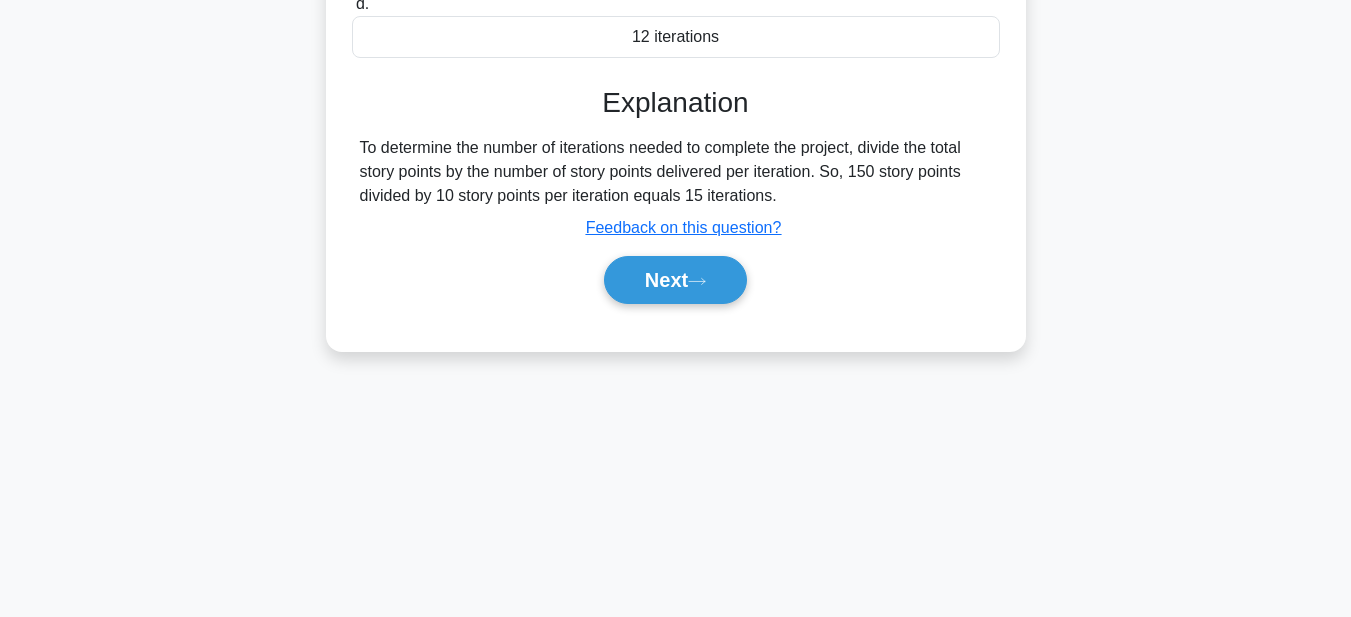 scroll, scrollTop: 463, scrollLeft: 0, axis: vertical 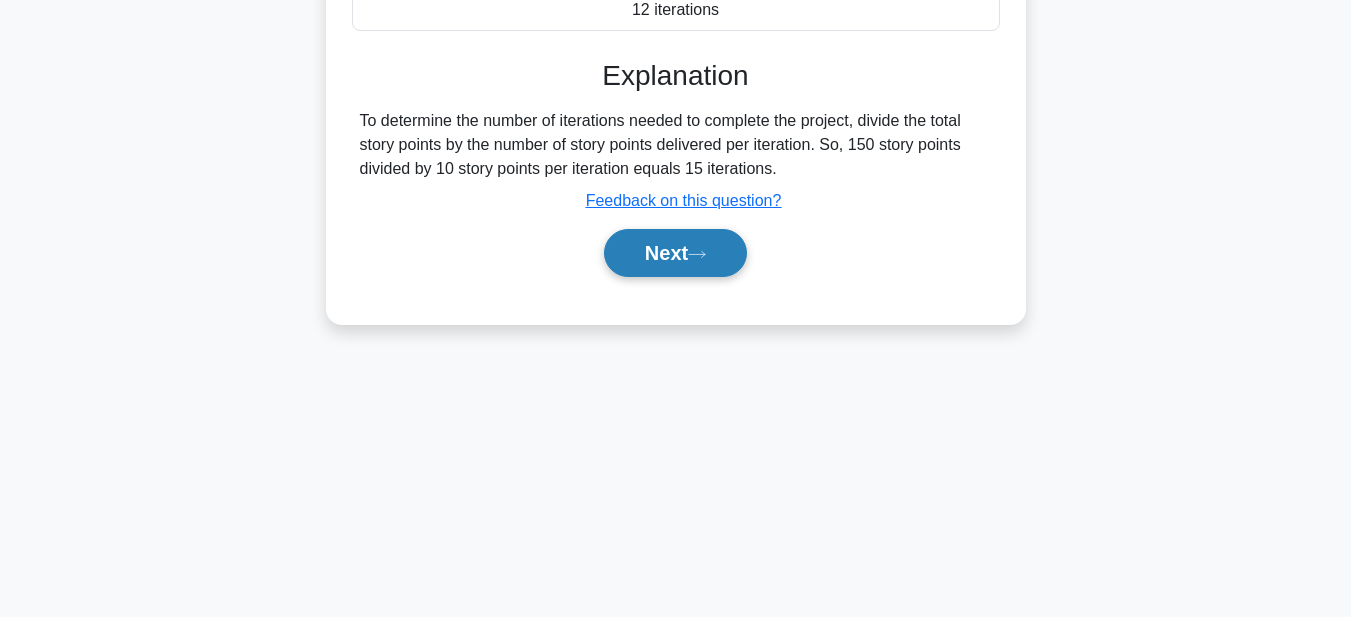 click on "Next" at bounding box center [675, 253] 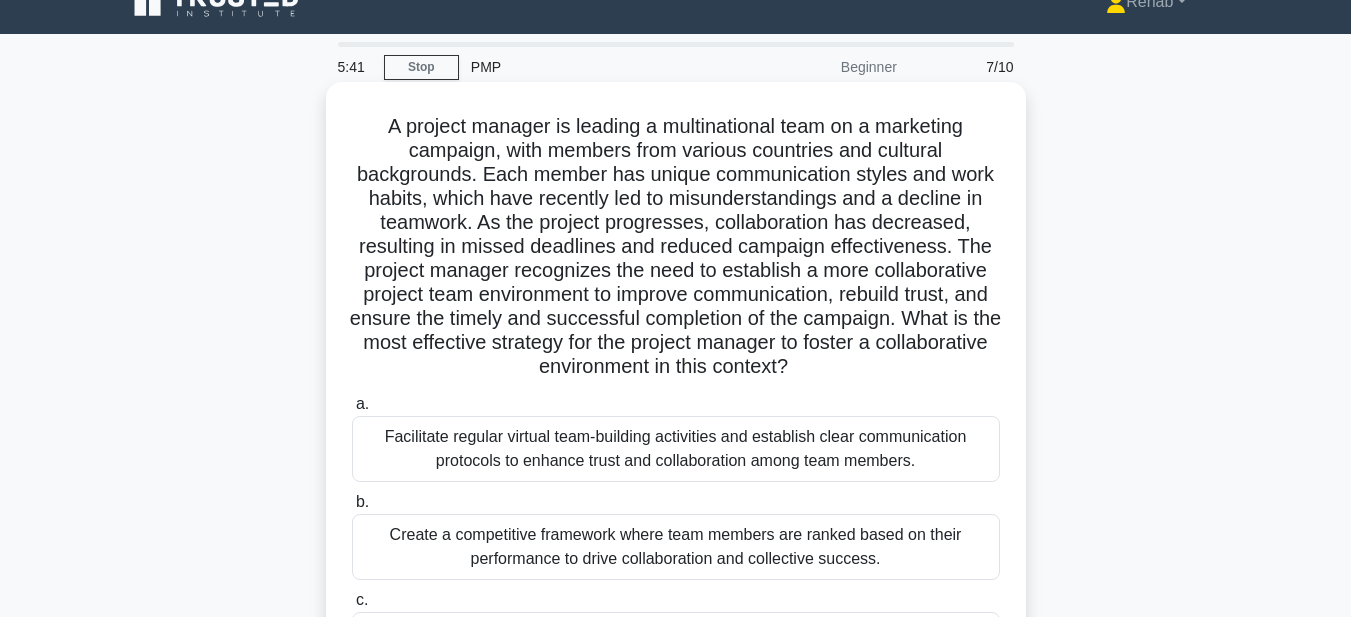 scroll, scrollTop: 0, scrollLeft: 0, axis: both 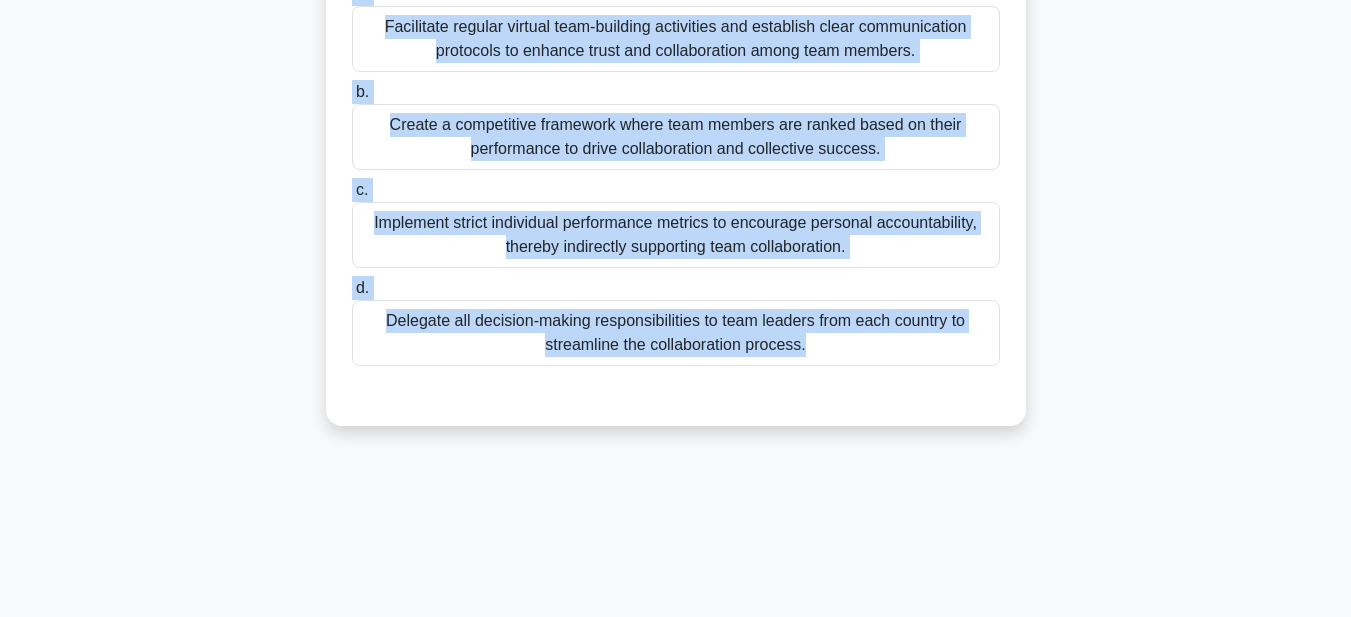 drag, startPoint x: 354, startPoint y: 163, endPoint x: 1001, endPoint y: 626, distance: 795.5991 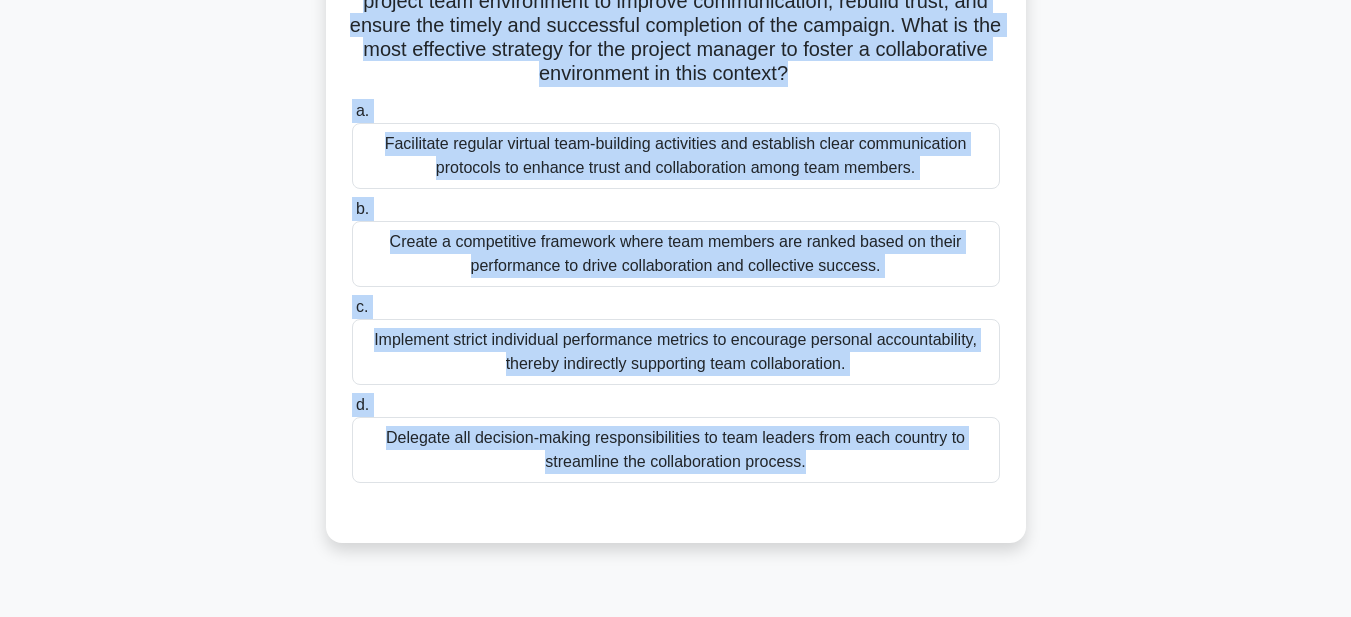 scroll, scrollTop: 63, scrollLeft: 0, axis: vertical 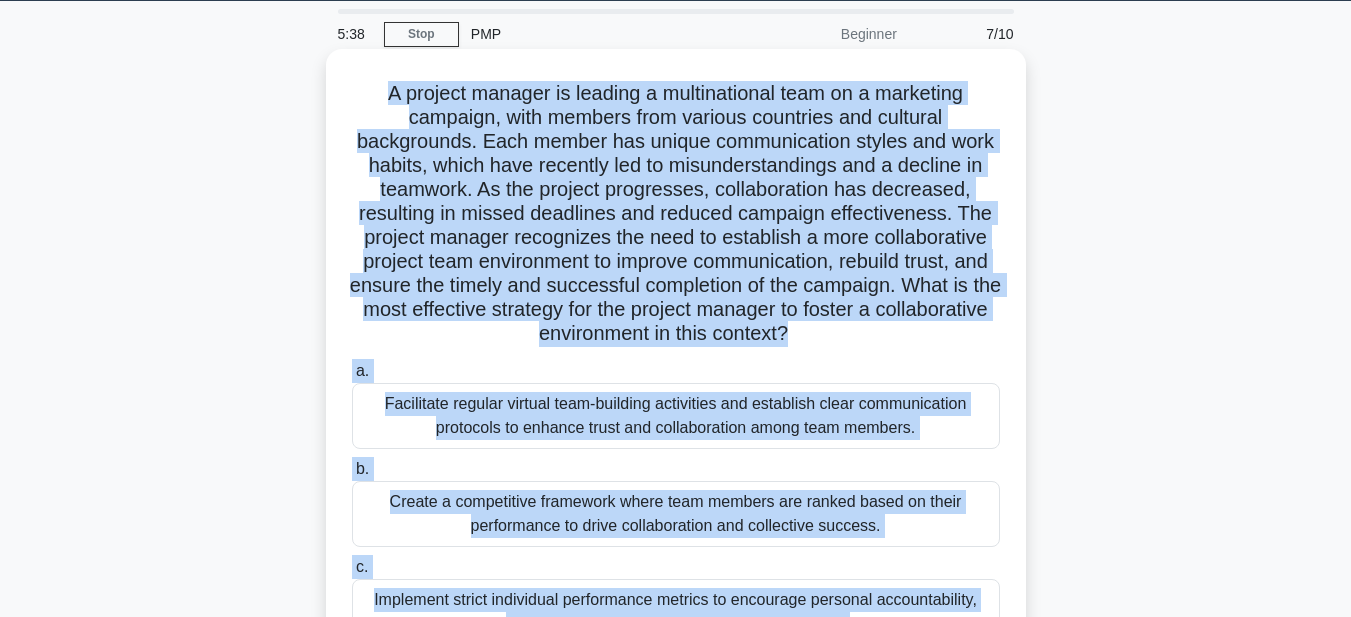 copy on "A project manager is leading a multinational team on a marketing campaign, with members from various countries and cultural backgrounds. Each member has unique communication styles and work habits, which have recently led to misunderstandings and a decline in teamwork. As the project progresses, collaboration has decreased, resulting in missed deadlines and reduced campaign effectiveness. The project manager recognizes the need to establish a more collaborative project team environment to improve communication, rebuild trust, and ensure the timely and successful completion of the campaign. What is the most effective strategy for the project manager to foster a collaborative environment in this context?
.spinner_0XTQ{transform-origin:center;animation:spinner_y6GP .75s linear infinite}@keyframes spinner_y6GP{100%{transform:rotate(360deg)}}
a.
Facilitate regular virtual team-building activities and establish clear ..." 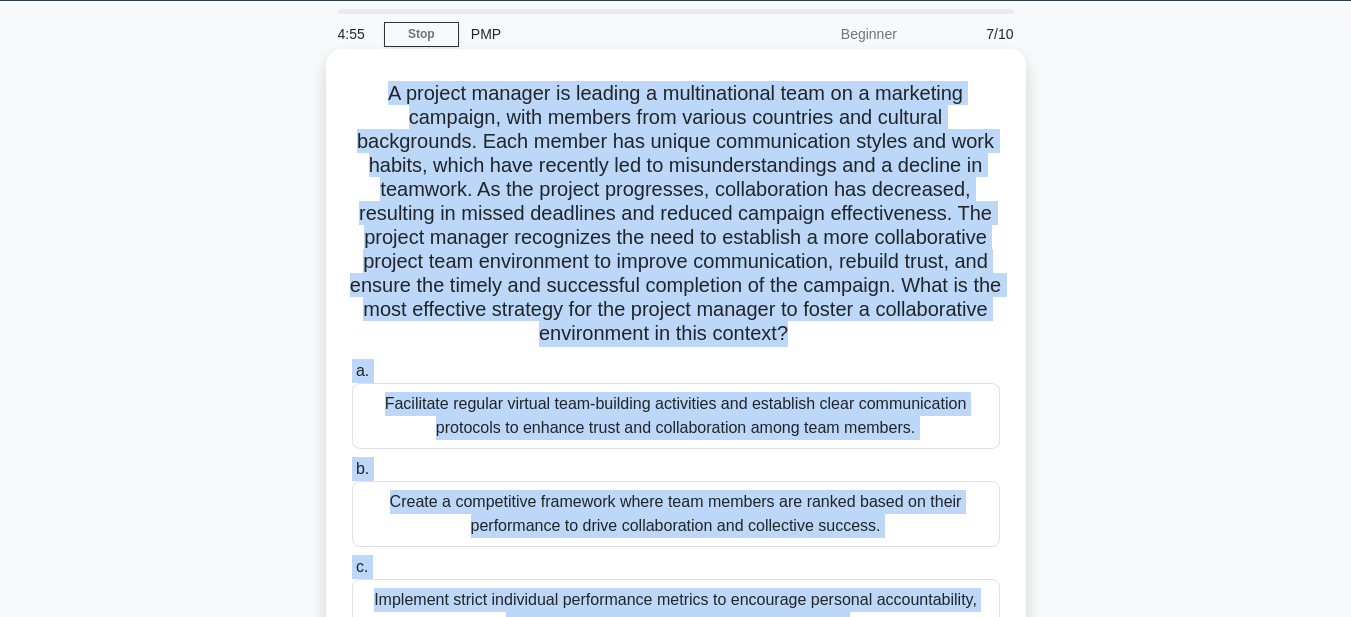 click on "Facilitate regular virtual team-building activities and establish clear communication protocols to enhance trust and collaboration among team members." at bounding box center [676, 416] 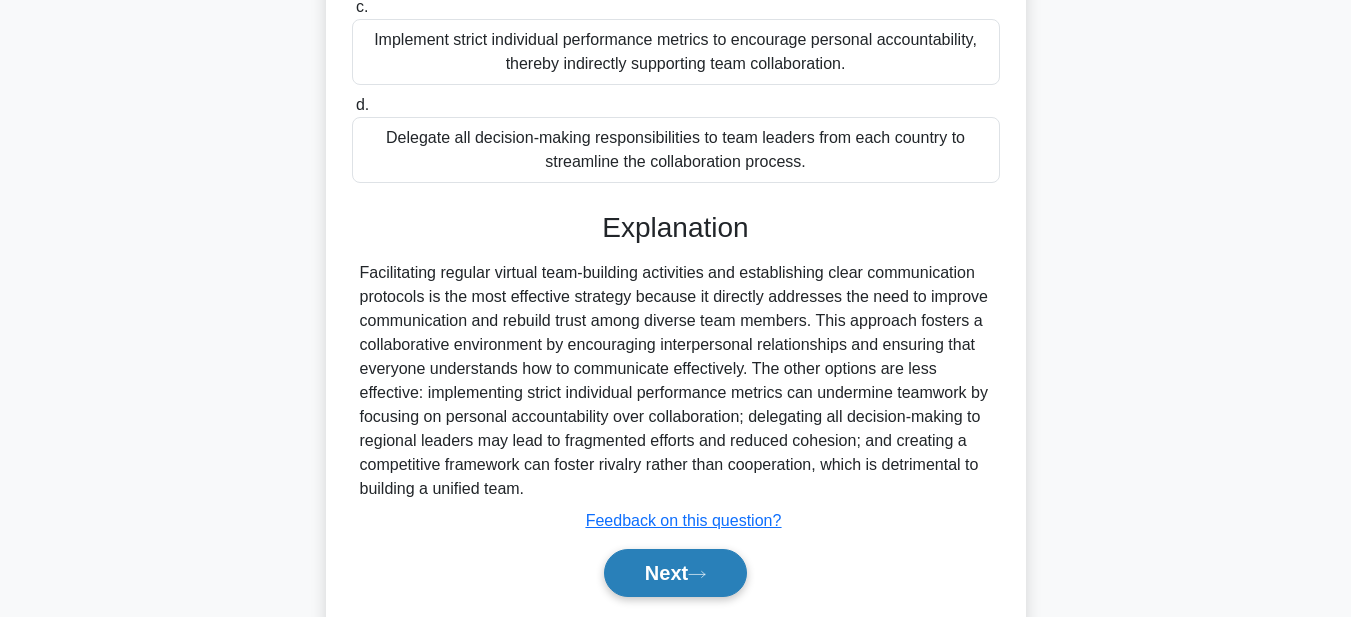 scroll, scrollTop: 689, scrollLeft: 0, axis: vertical 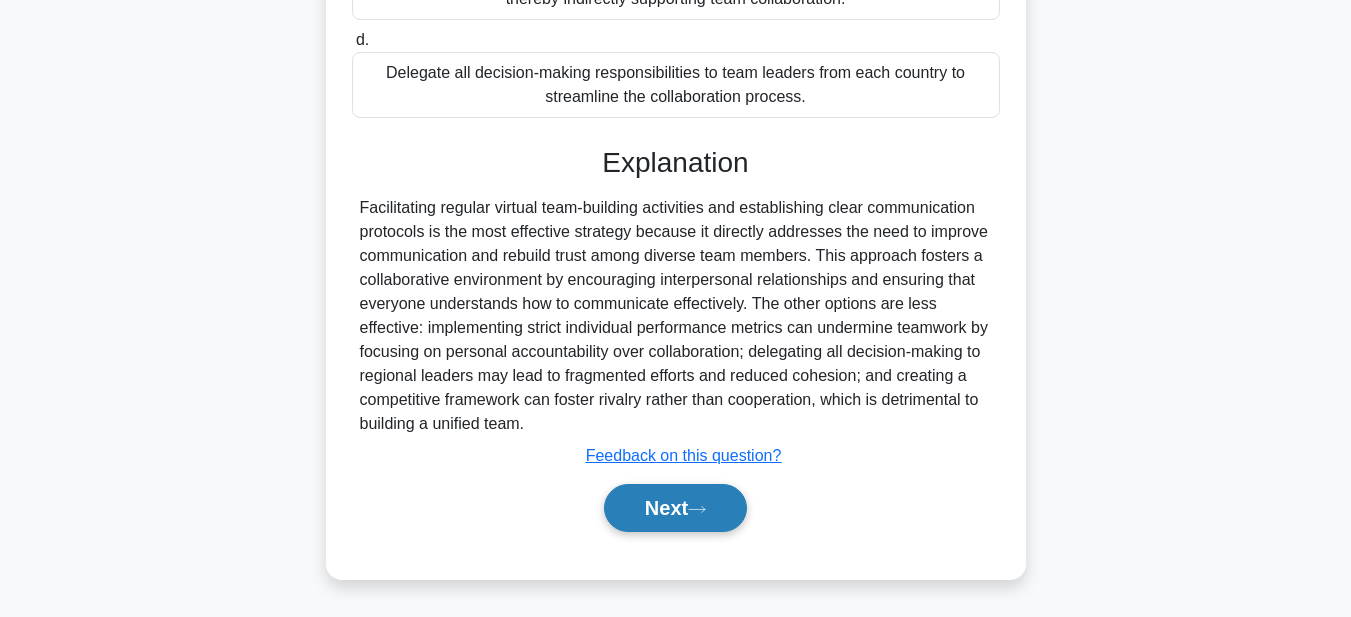 click on "Next" at bounding box center (675, 508) 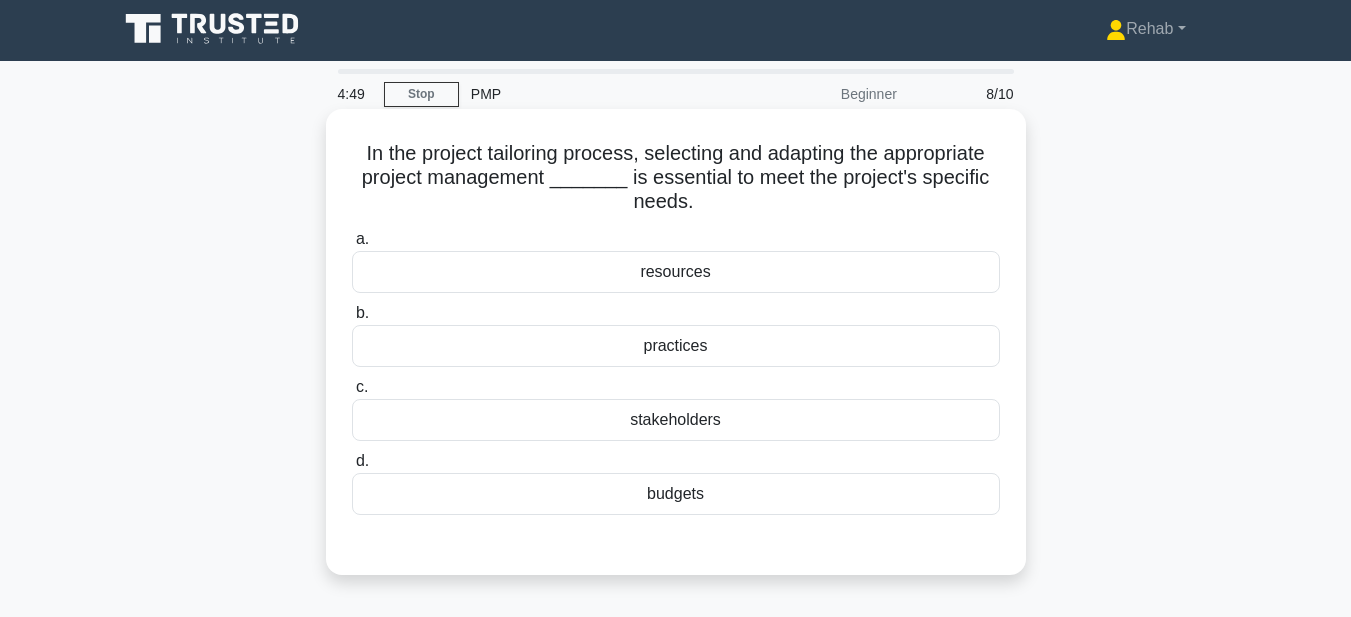 scroll, scrollTop: 0, scrollLeft: 0, axis: both 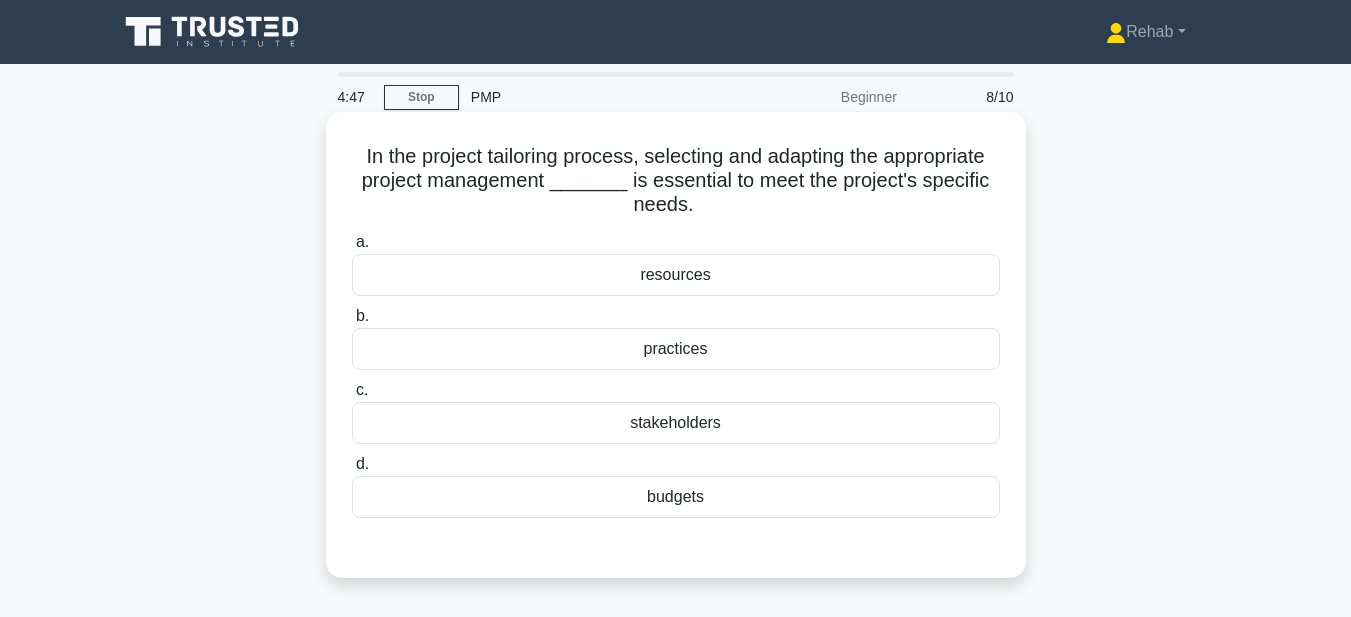 drag, startPoint x: 344, startPoint y: 156, endPoint x: 748, endPoint y: 498, distance: 529.3203 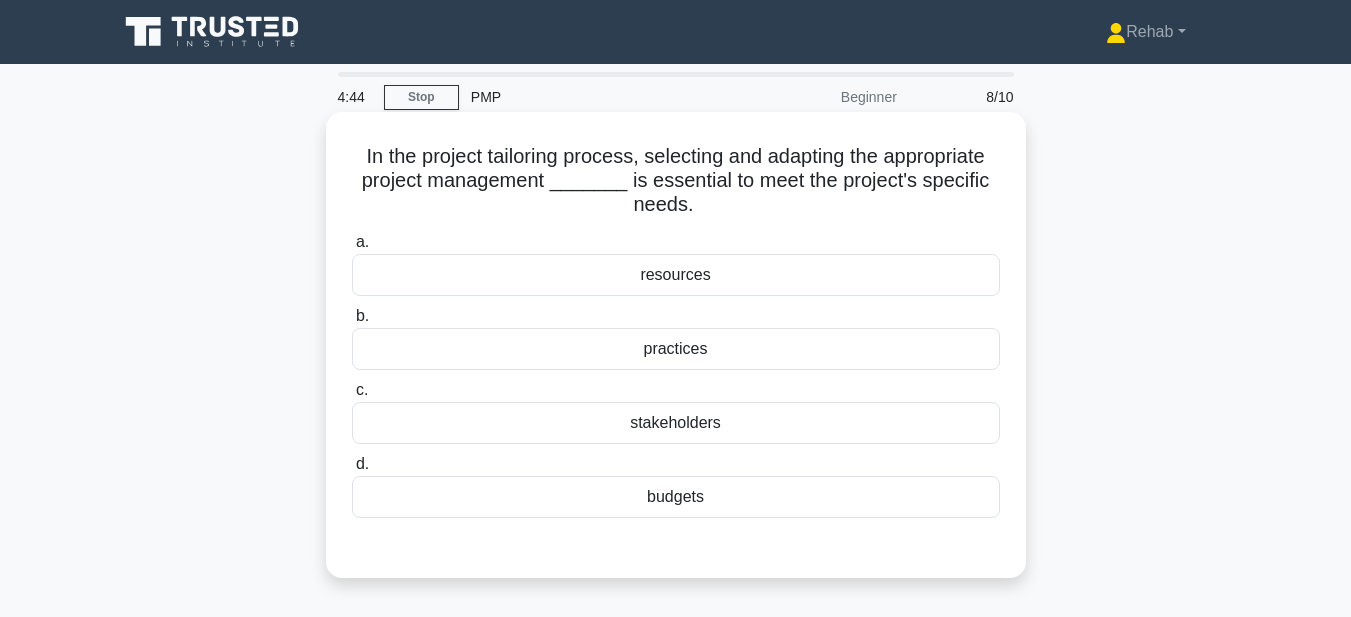 copy on "In the project tailoring process, selecting and adapting the appropriate project management _______ is essential to meet the project's specific needs.
.spinner_0XTQ{transform-origin:center;animation:spinner_y6GP .75s linear infinite}@keyframes spinner_y6GP{100%{transform:rotate(360deg)}}
a.
resources
b.
practices
c.
stakeholders
d.
budgets" 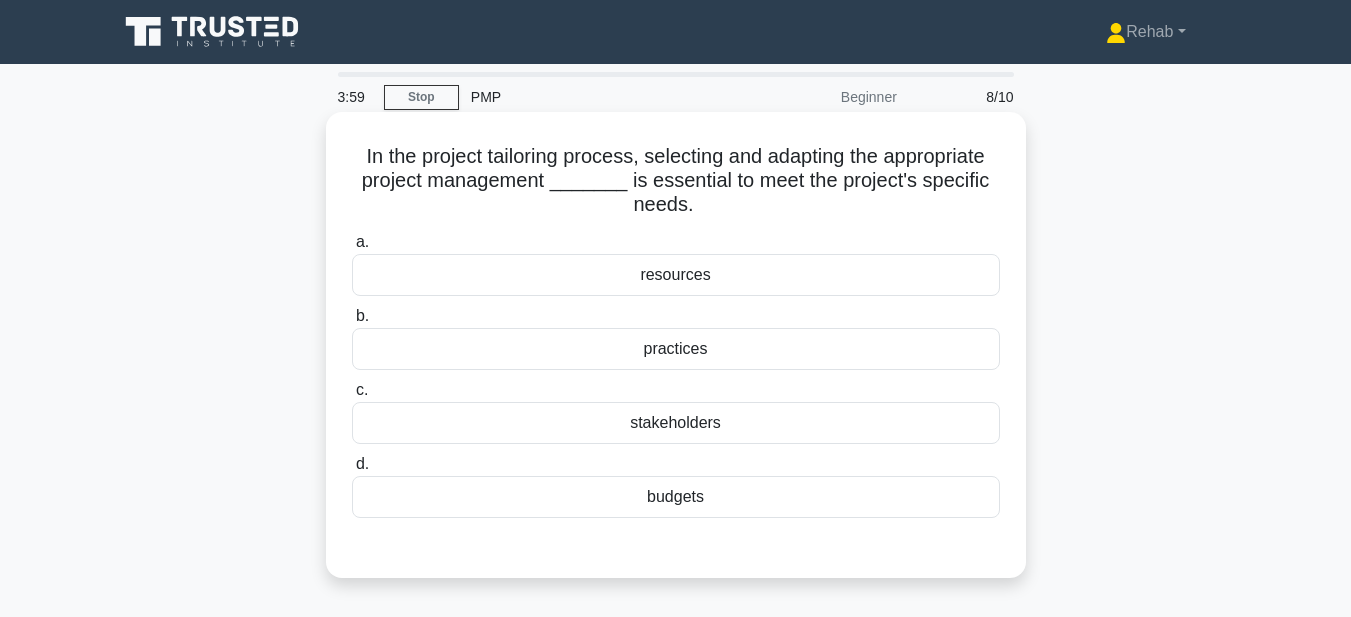 click on "practices" at bounding box center (676, 349) 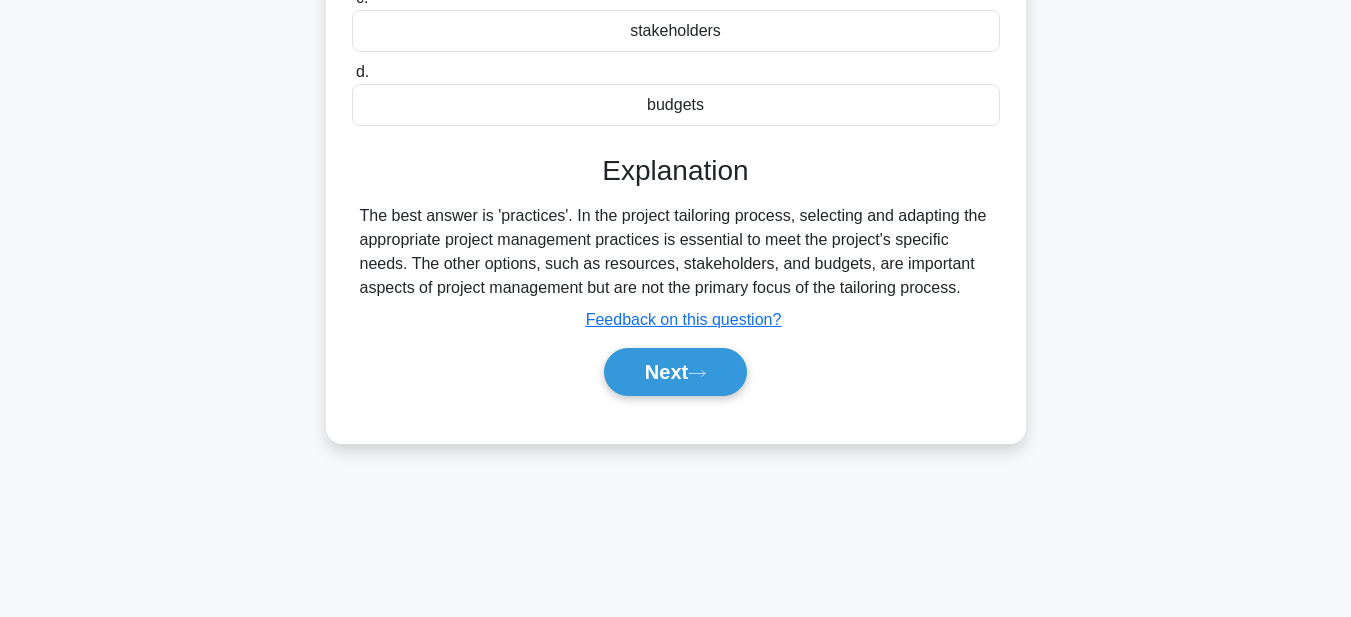 scroll, scrollTop: 400, scrollLeft: 0, axis: vertical 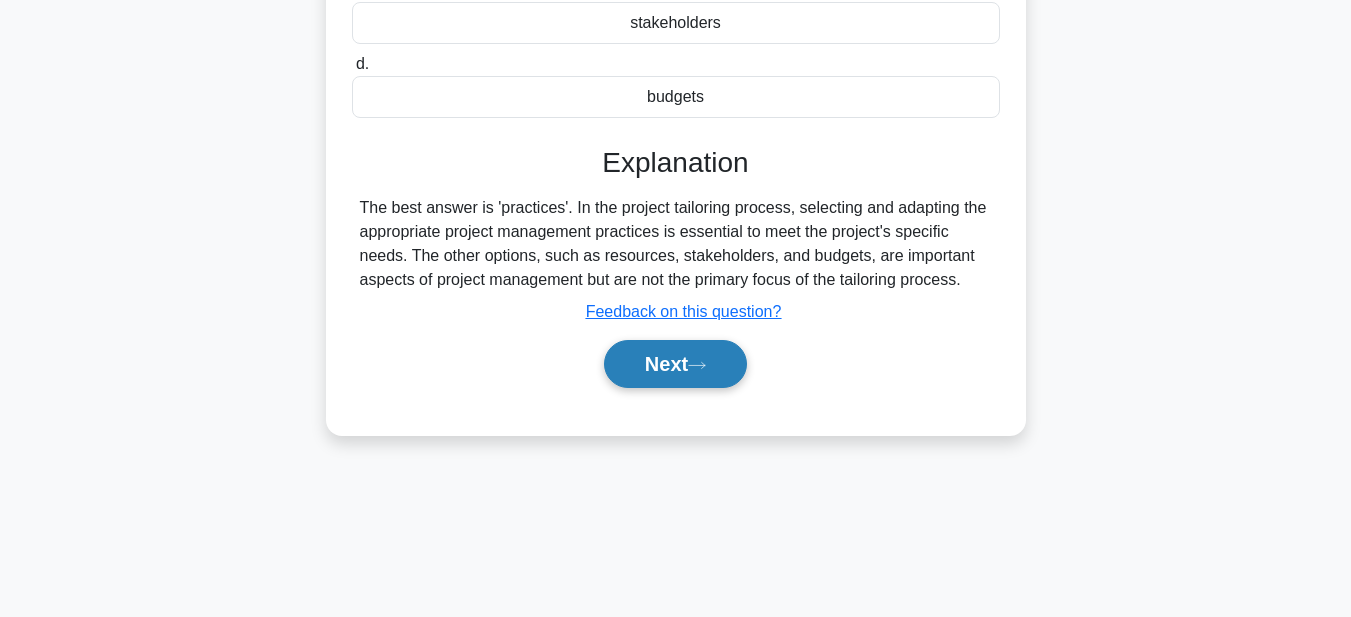 click on "Next" at bounding box center [675, 364] 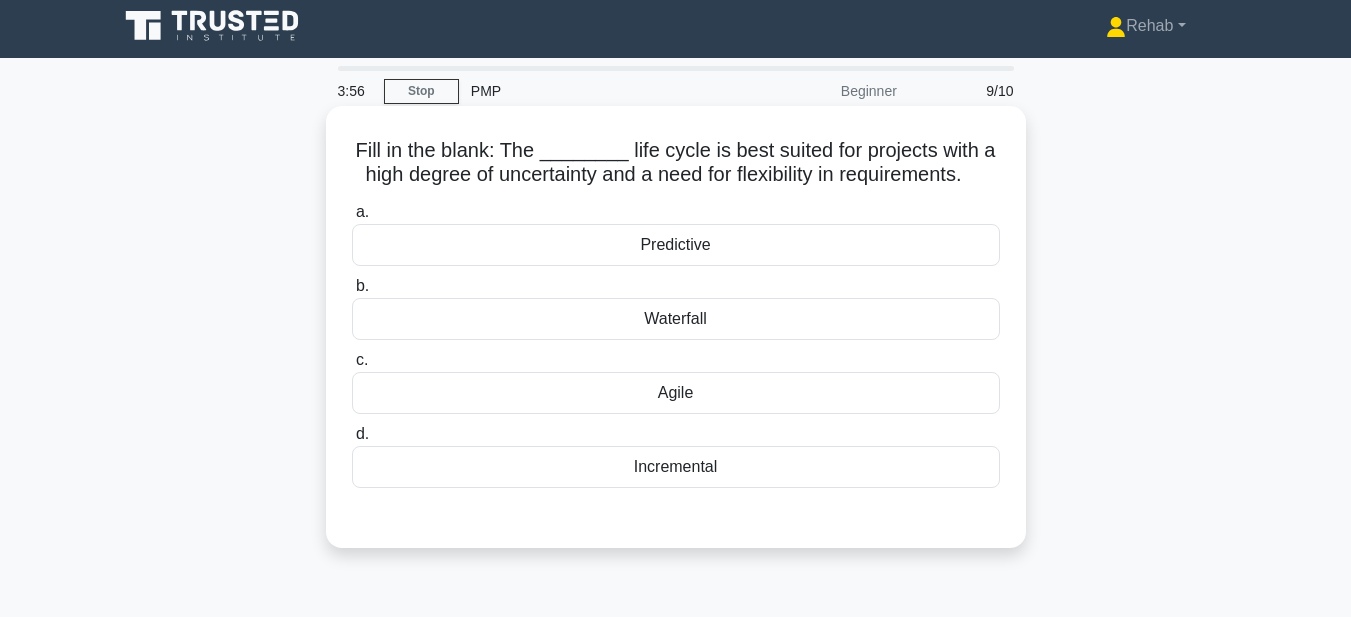 scroll, scrollTop: 0, scrollLeft: 0, axis: both 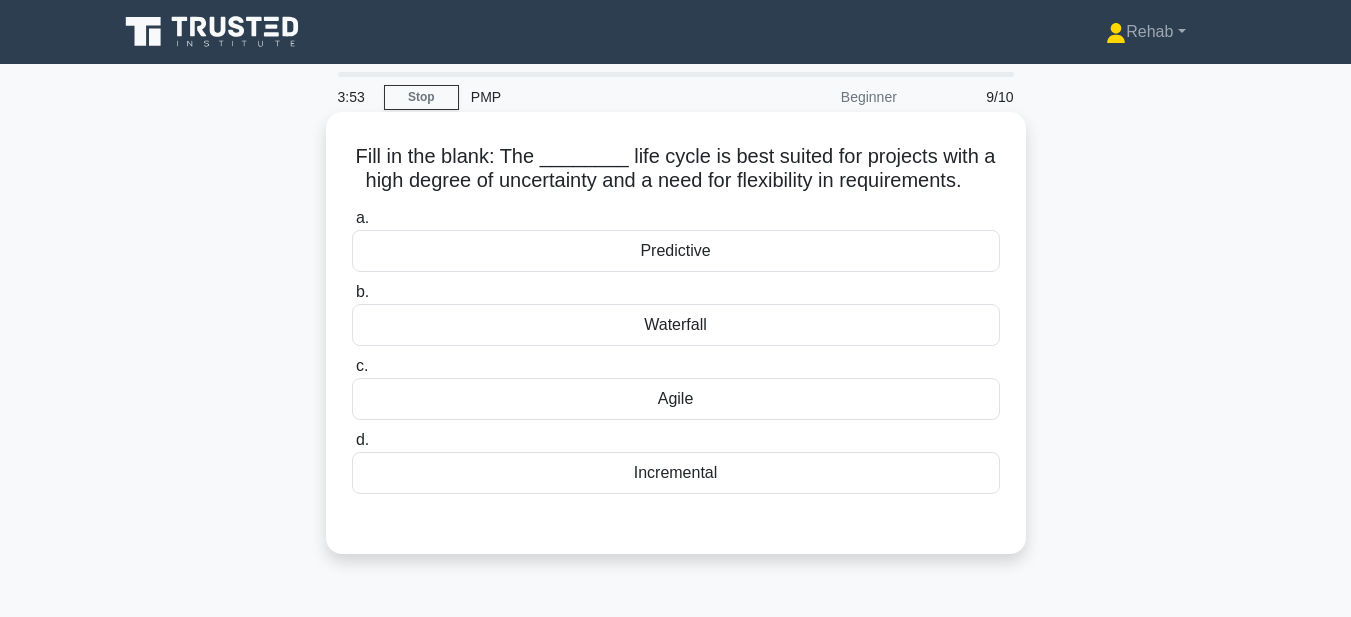 drag, startPoint x: 360, startPoint y: 151, endPoint x: 728, endPoint y: 480, distance: 493.62436 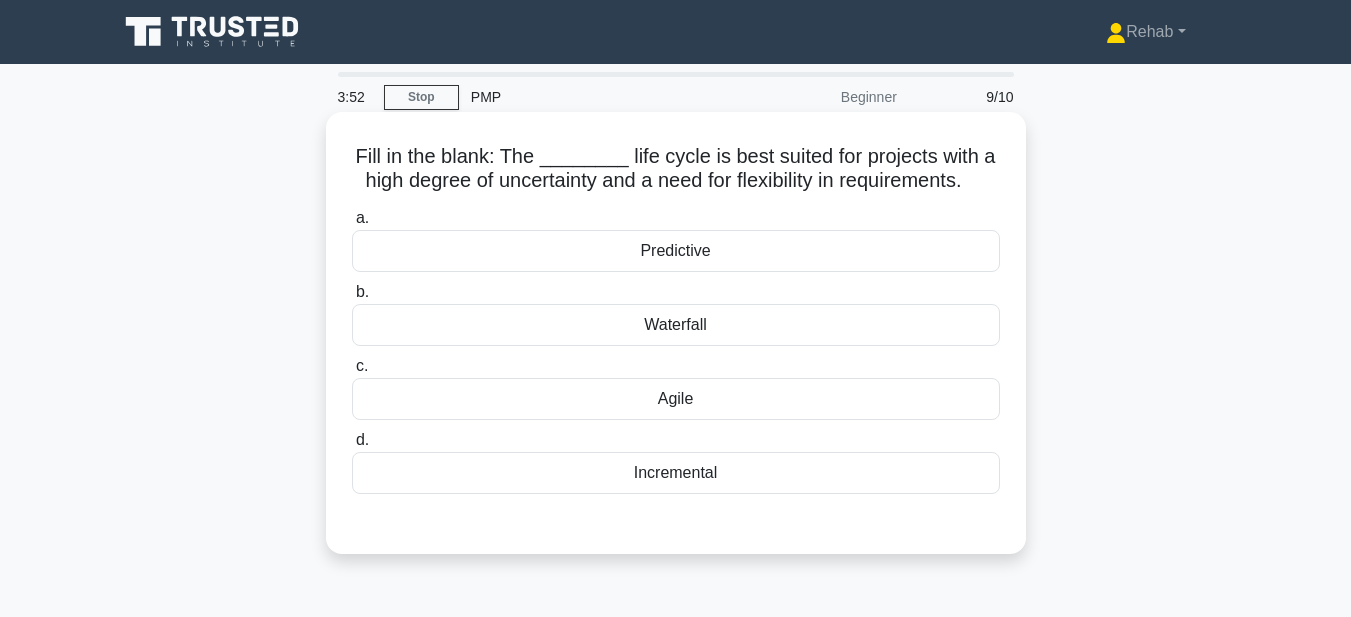 copy on "Fill in the blank: The ________ life cycle is best suited for projects with a high degree of uncertainty and a need for flexibility in requirements.
.spinner_0XTQ{transform-origin:center;animation:spinner_y6GP .75s linear infinite}@keyframes spinner_y6GP{100%{transform:rotate(360deg)}}
a.
Predictive
b.
Waterfall
c.
Agile
d.
Incremental" 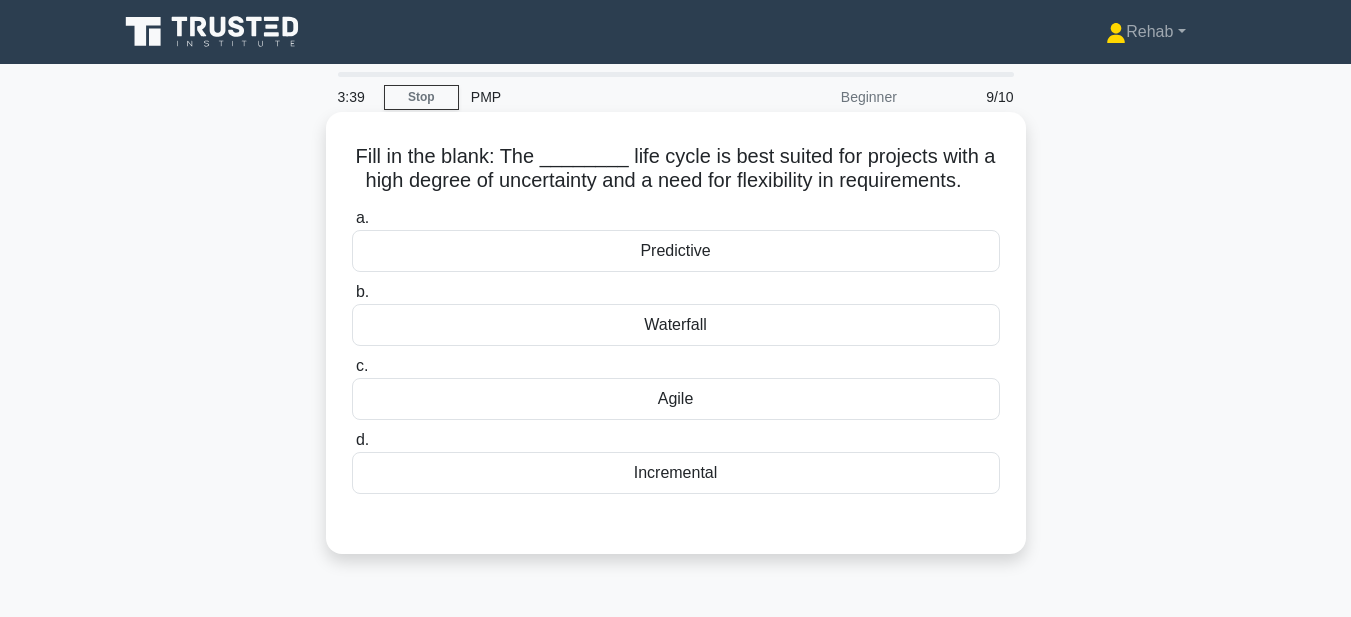 click on "Agile" at bounding box center [676, 399] 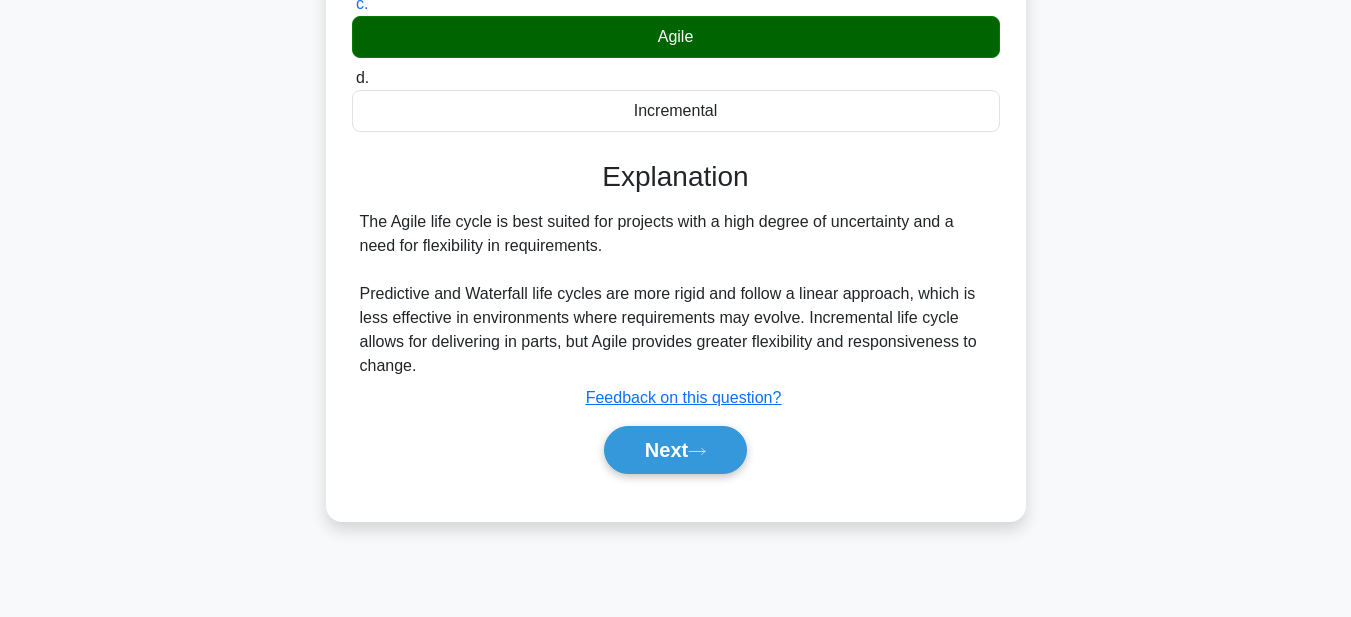 scroll, scrollTop: 400, scrollLeft: 0, axis: vertical 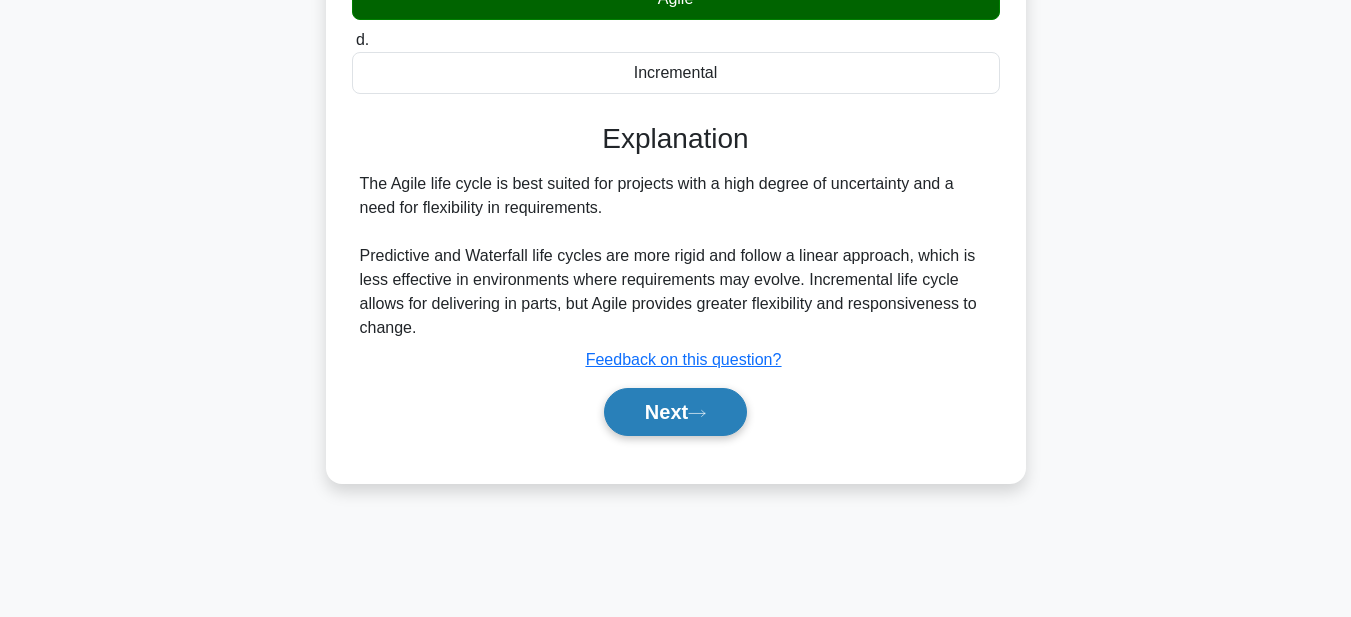 click on "Next" at bounding box center [675, 412] 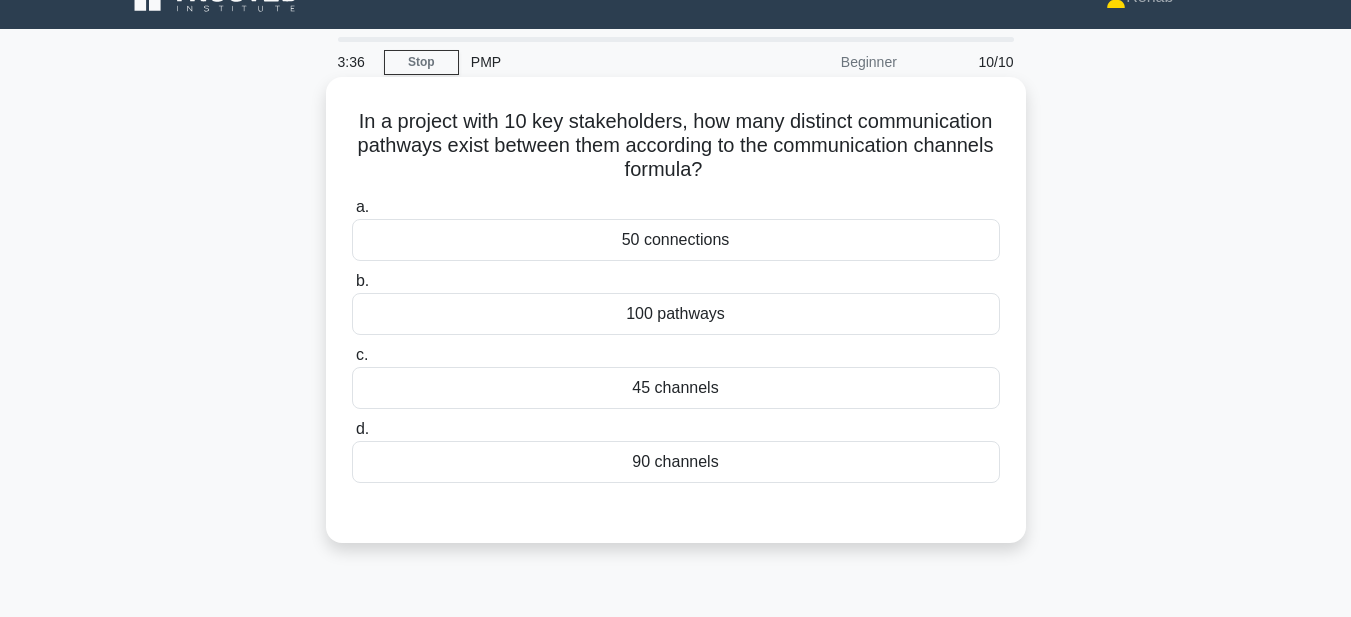 scroll, scrollTop: 0, scrollLeft: 0, axis: both 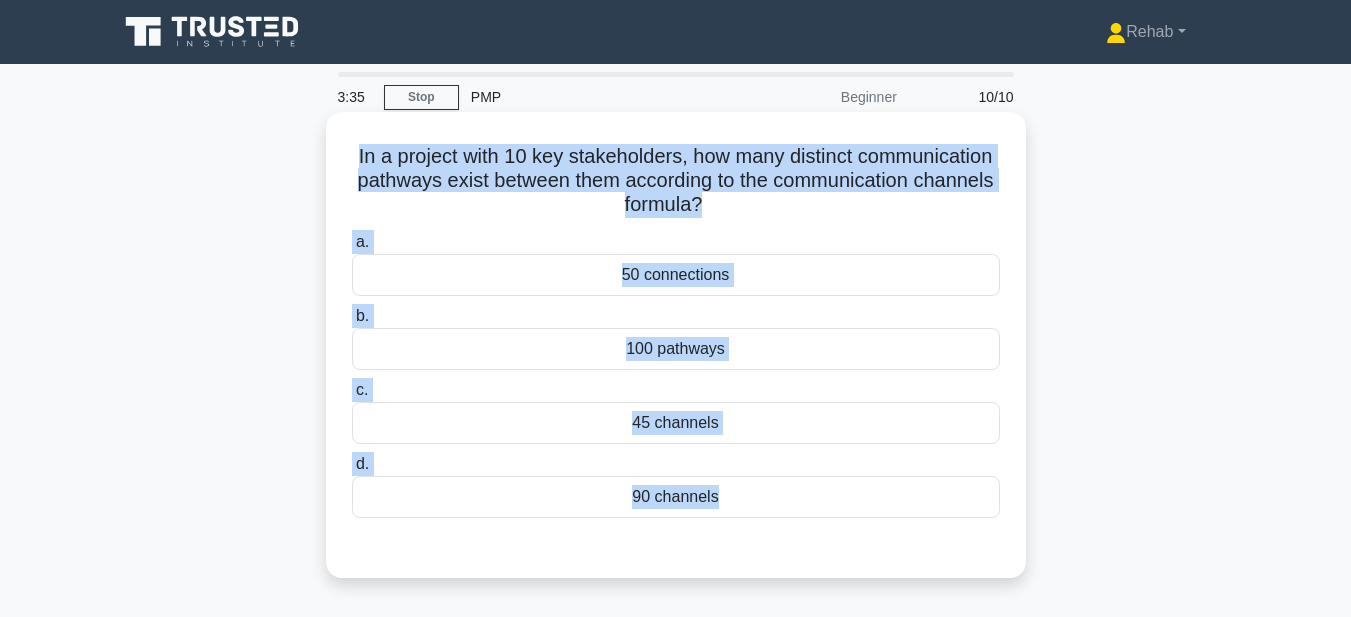 drag, startPoint x: 456, startPoint y: 180, endPoint x: 935, endPoint y: 535, distance: 596.2097 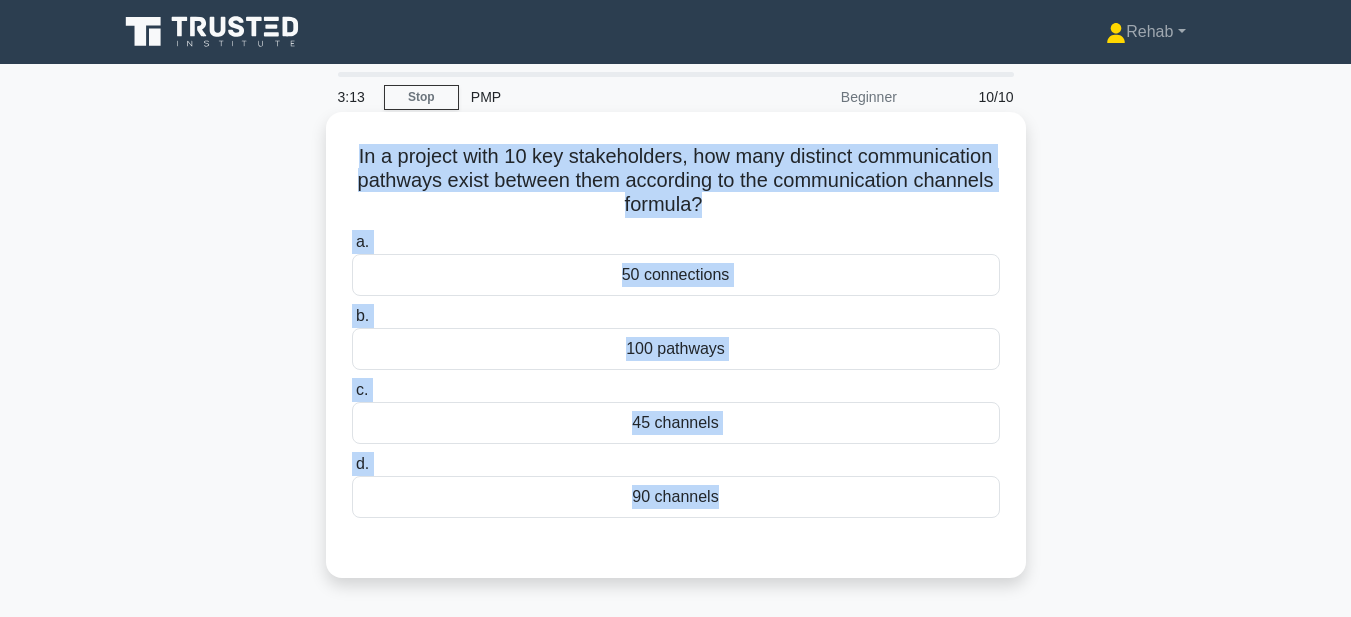 click on "45 channels" at bounding box center (676, 423) 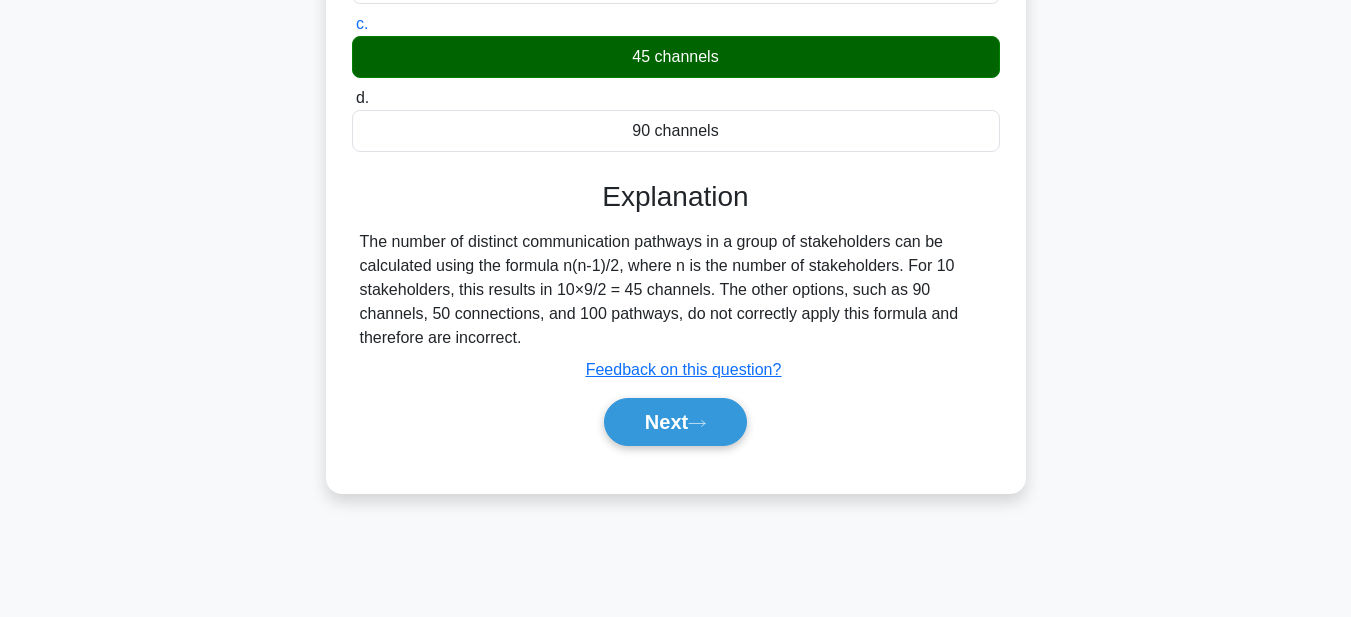 scroll, scrollTop: 400, scrollLeft: 0, axis: vertical 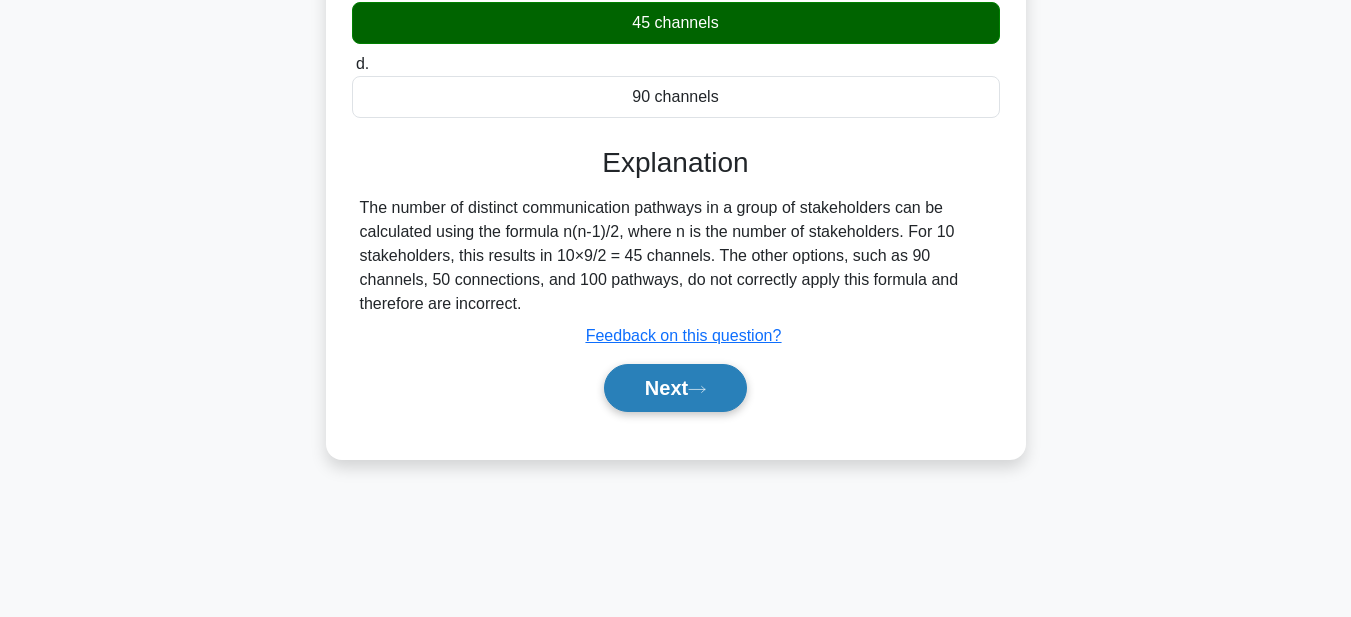 click on "Next" at bounding box center [675, 388] 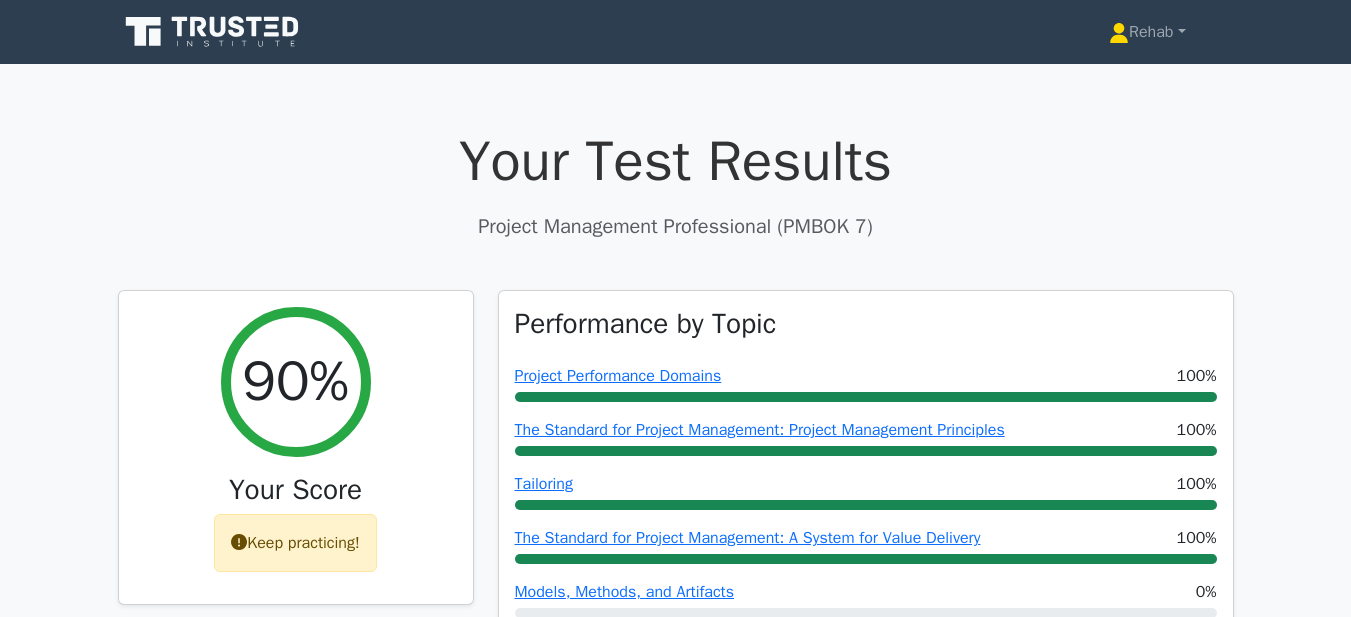 scroll, scrollTop: 0, scrollLeft: 0, axis: both 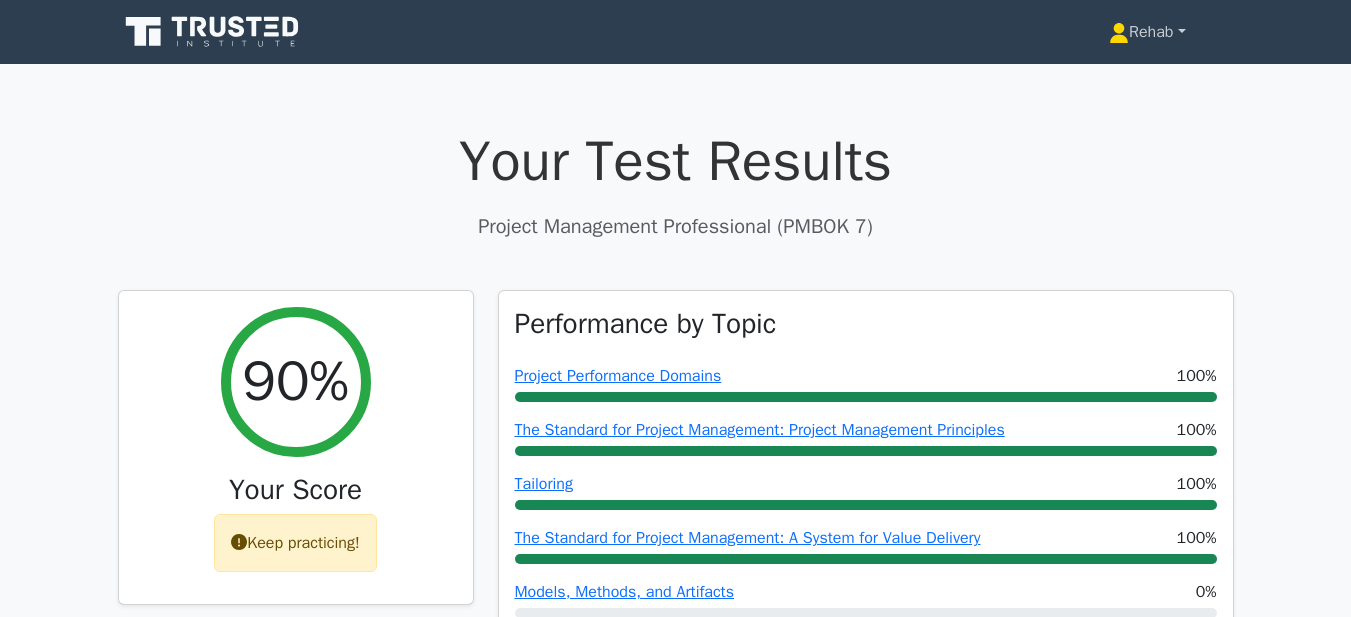 click on "Rehab" at bounding box center (1147, 32) 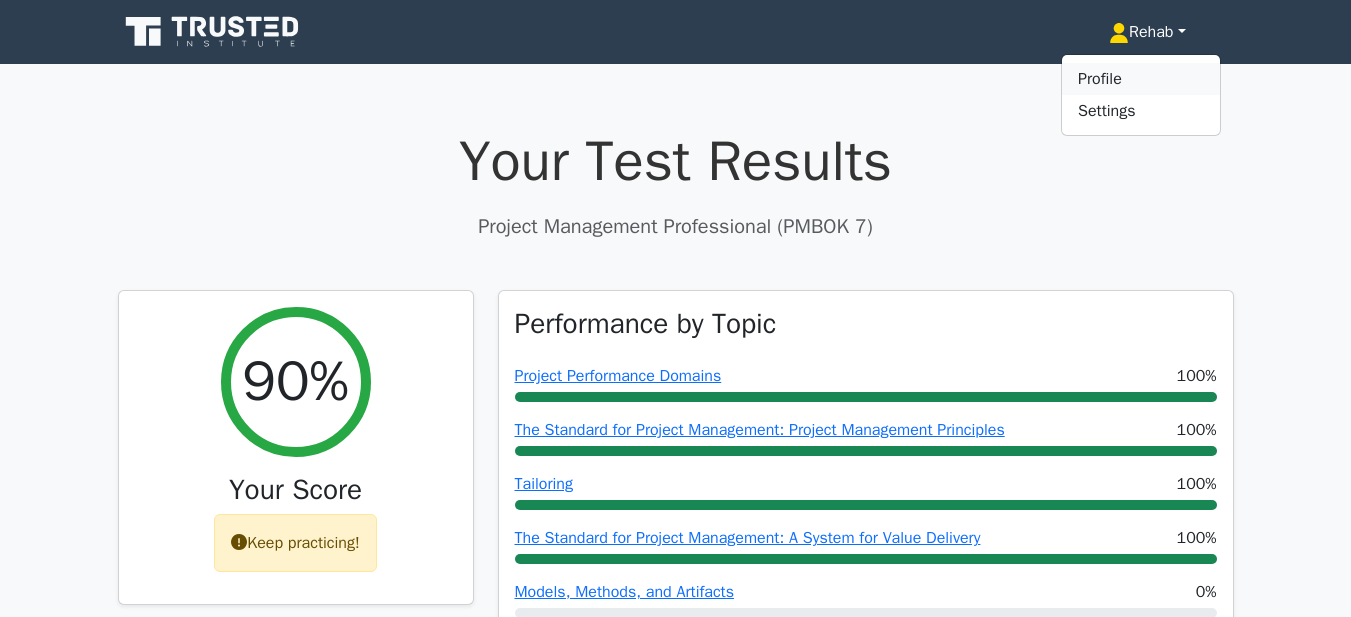 click on "Profile" at bounding box center (1141, 79) 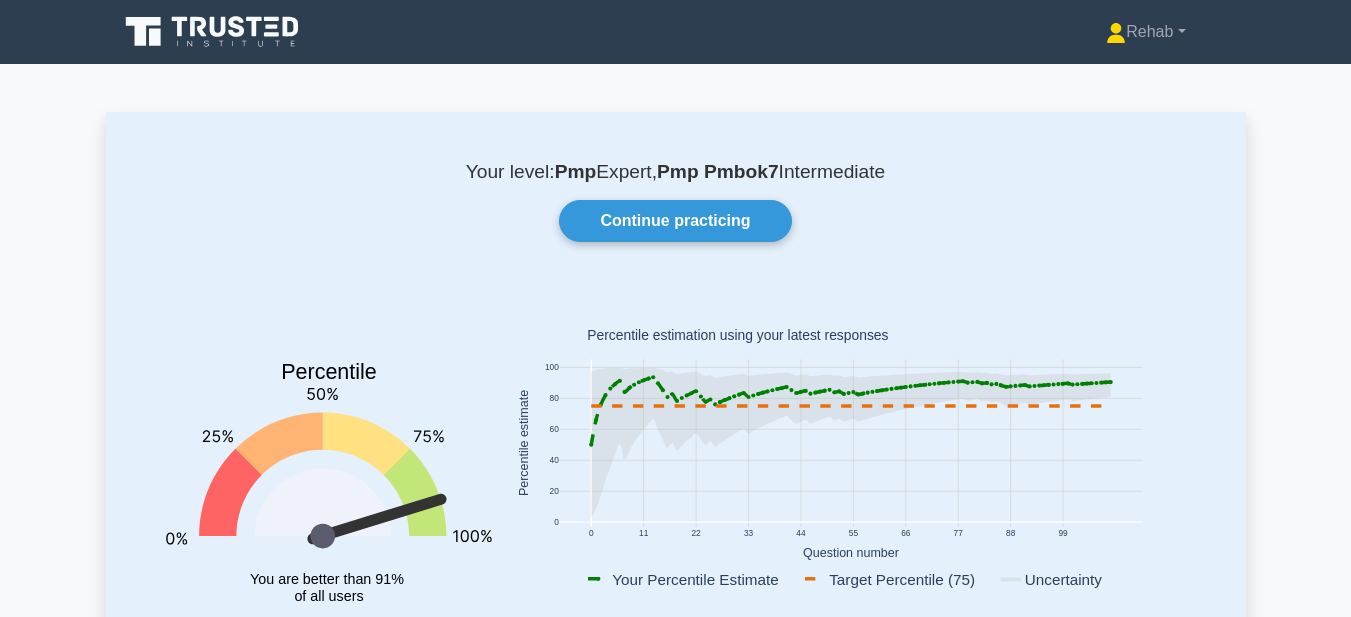 scroll, scrollTop: 0, scrollLeft: 0, axis: both 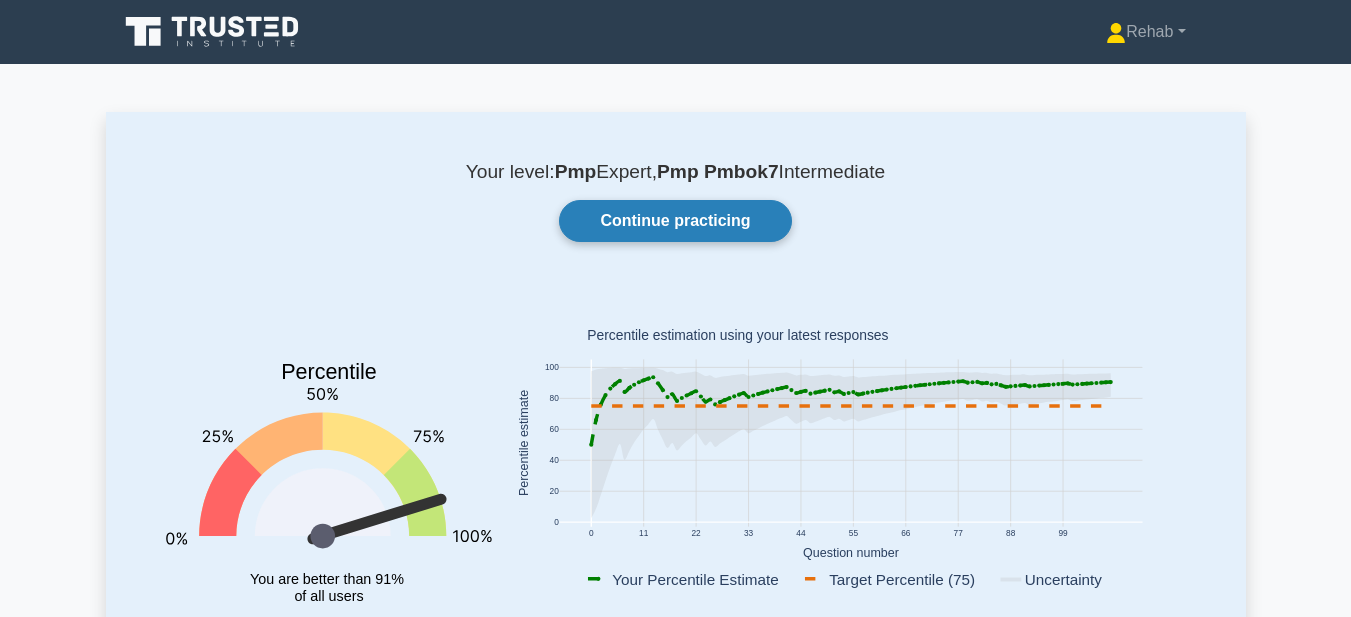 click on "Continue practicing" at bounding box center [675, 221] 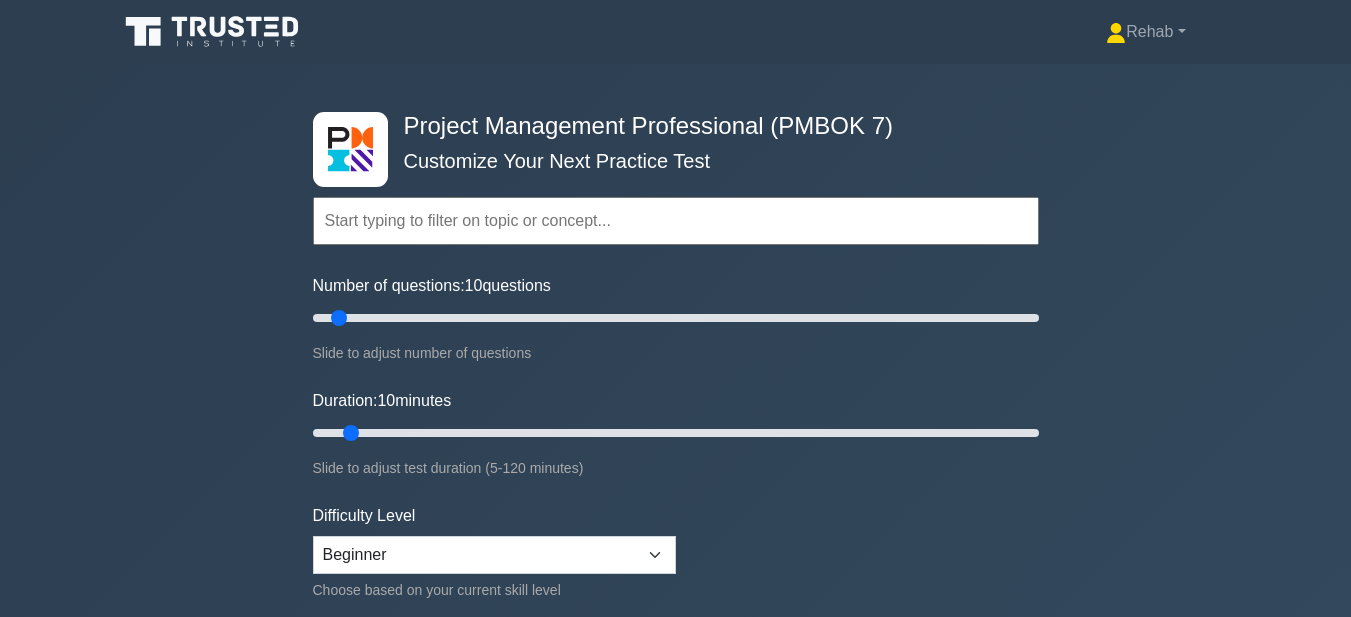scroll, scrollTop: 0, scrollLeft: 0, axis: both 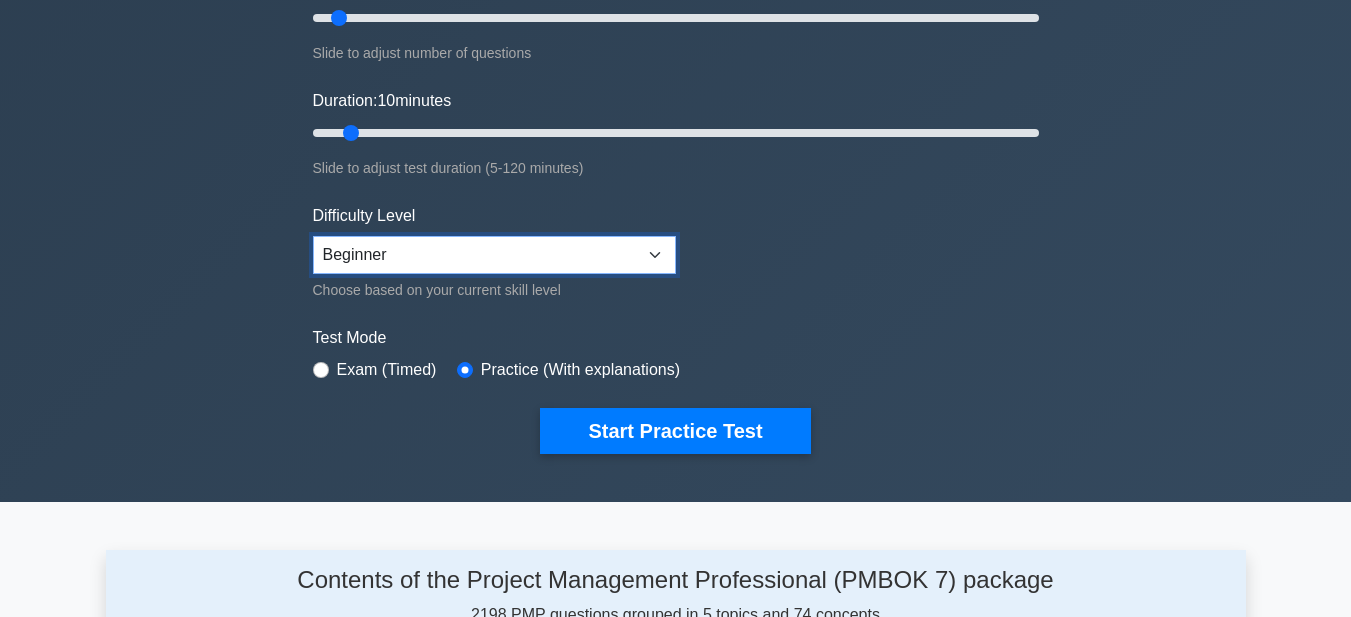 click on "Beginner
Intermediate
Expert" at bounding box center [494, 255] 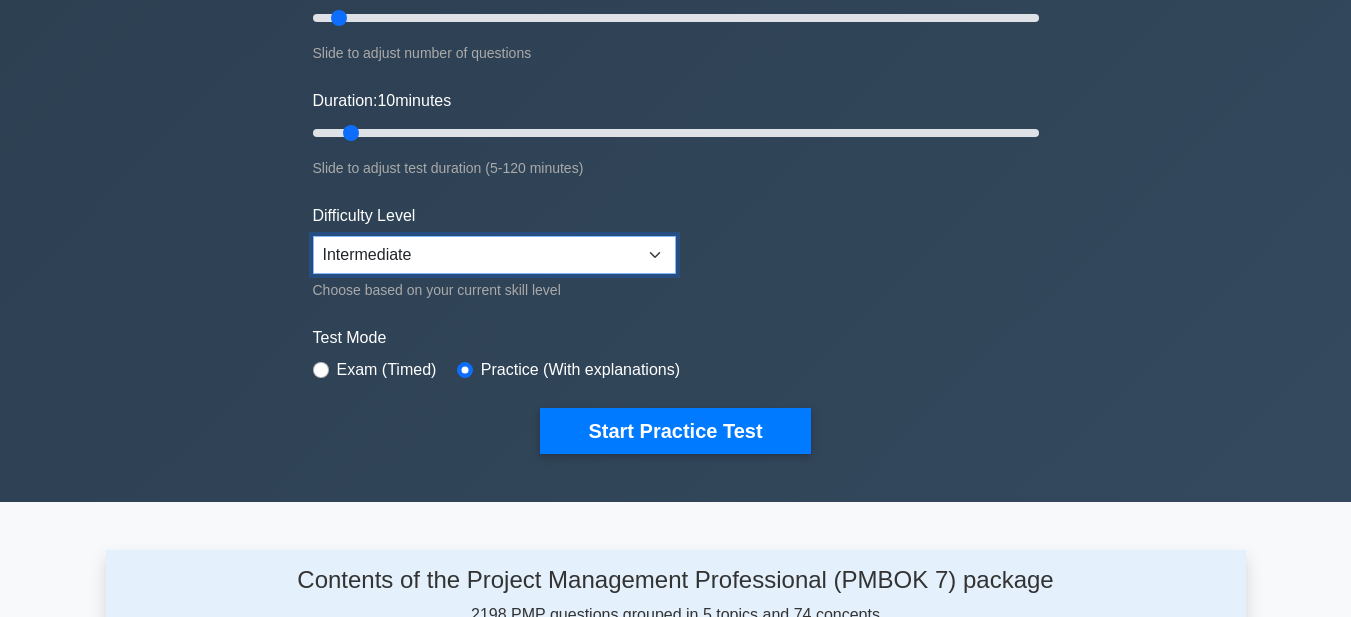 click on "Beginner
Intermediate
Expert" at bounding box center [494, 255] 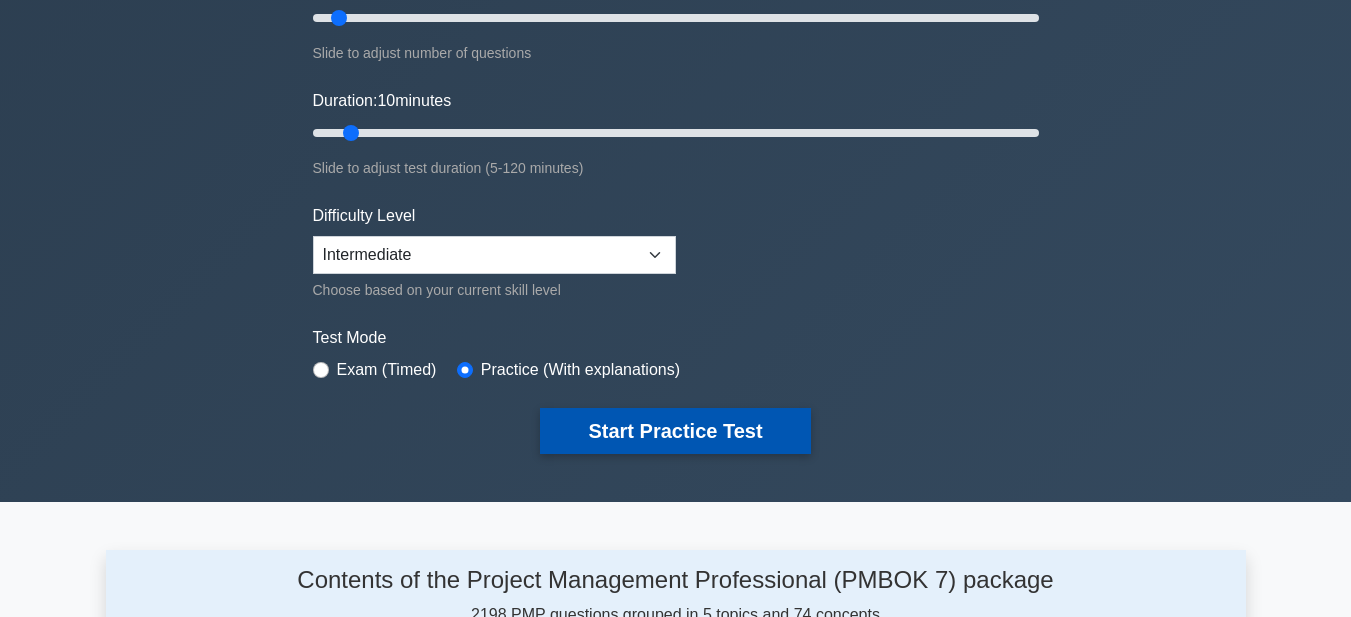 click on "Start Practice Test" at bounding box center [675, 431] 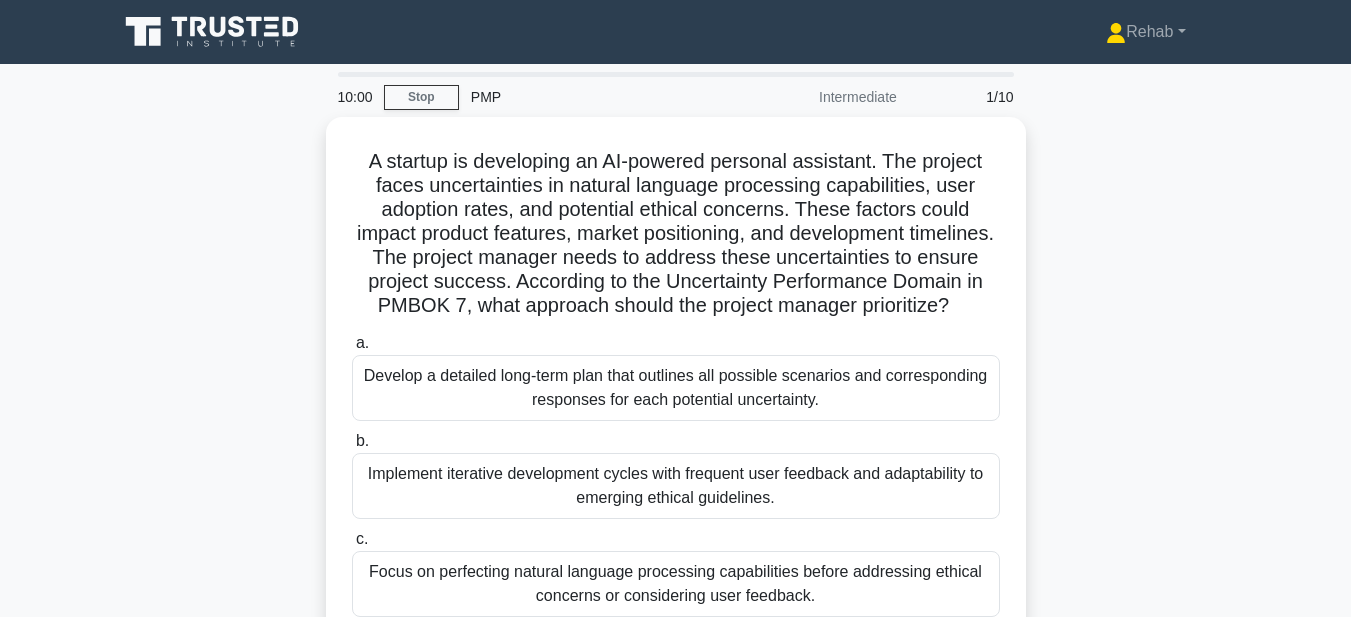 scroll, scrollTop: 0, scrollLeft: 0, axis: both 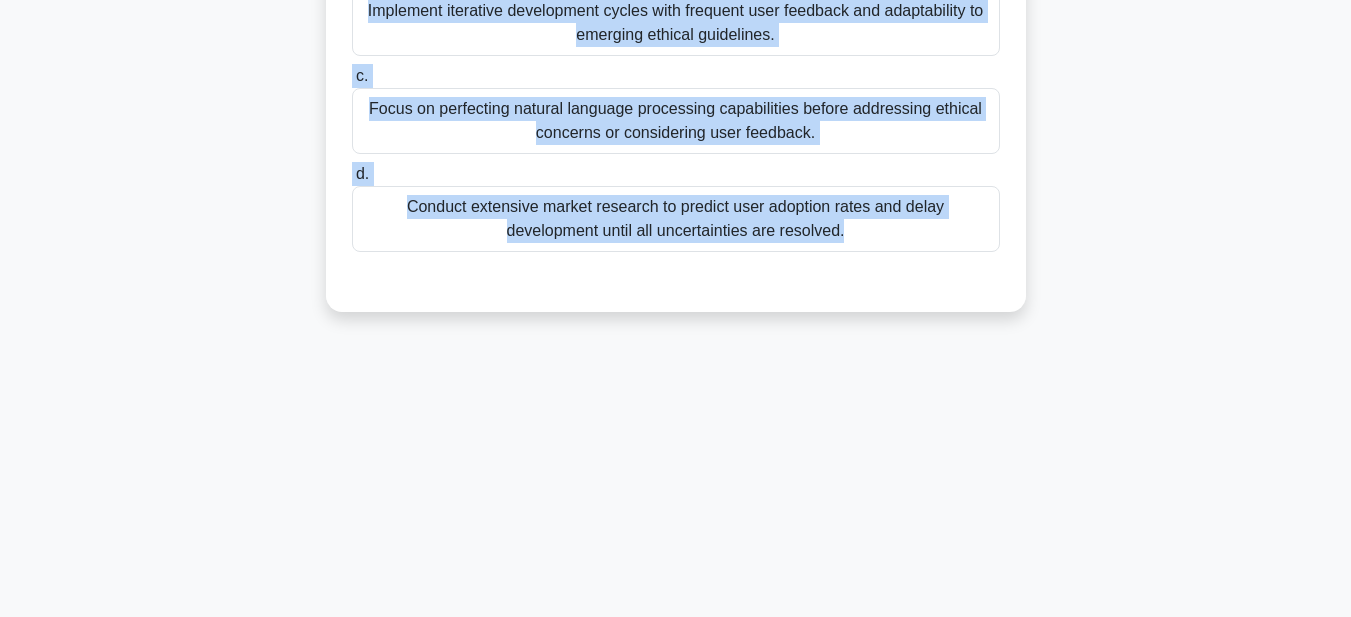 drag, startPoint x: 351, startPoint y: 158, endPoint x: 874, endPoint y: 625, distance: 701.1548 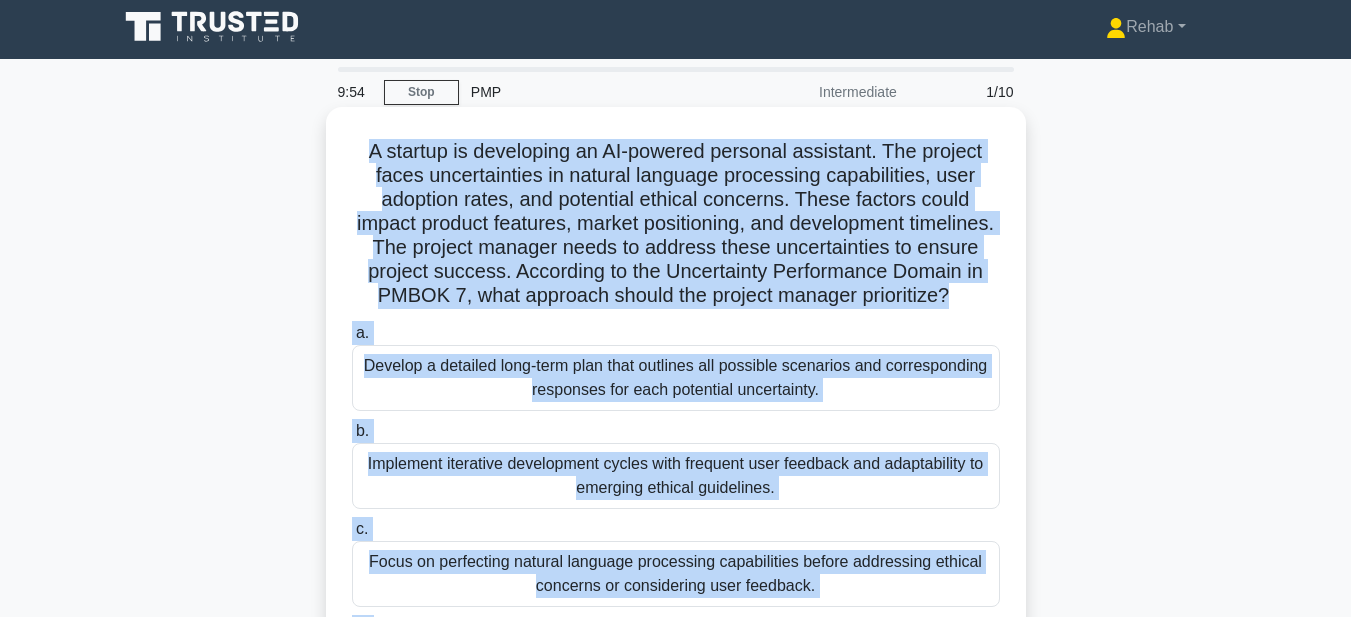 scroll, scrollTop: 0, scrollLeft: 0, axis: both 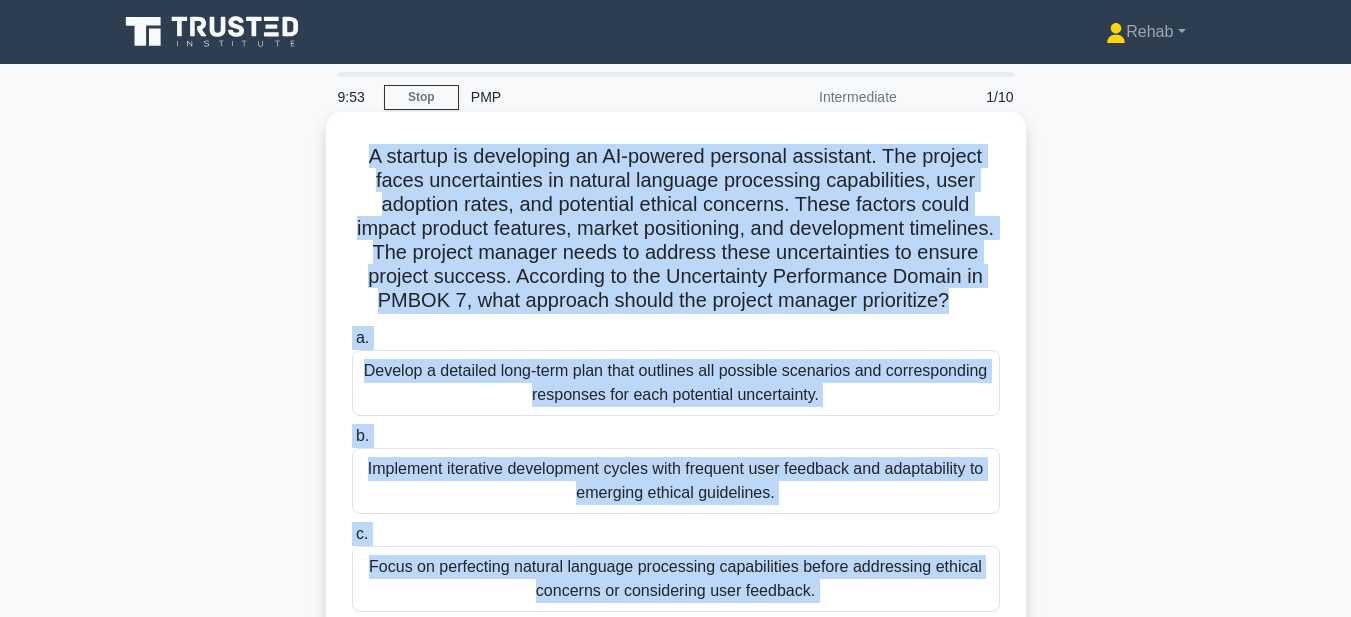 copy on "A startup is developing an AI-powered personal assistant. The project faces uncertainties in natural language processing capabilities, user adoption rates, and potential ethical concerns. These factors could impact product features, market positioning, and development timelines. The project manager needs to address these uncertainties to ensure project success. According to the Uncertainty Performance Domain in PMBOK 7, what approach should the project manager prioritize?
.spinner_0XTQ{transform-origin:center;animation:spinner_y6GP .75s linear infinite}@keyframes spinner_y6GP{100%{transform:rotate(360deg)}}
a.
Develop a detailed long-term plan that outlines all possible scenarios and corresponding responses for each potential uncertainty.
b.
Implement iterative development cycles with frequent user feedback and adaptability to emerging ethical..." 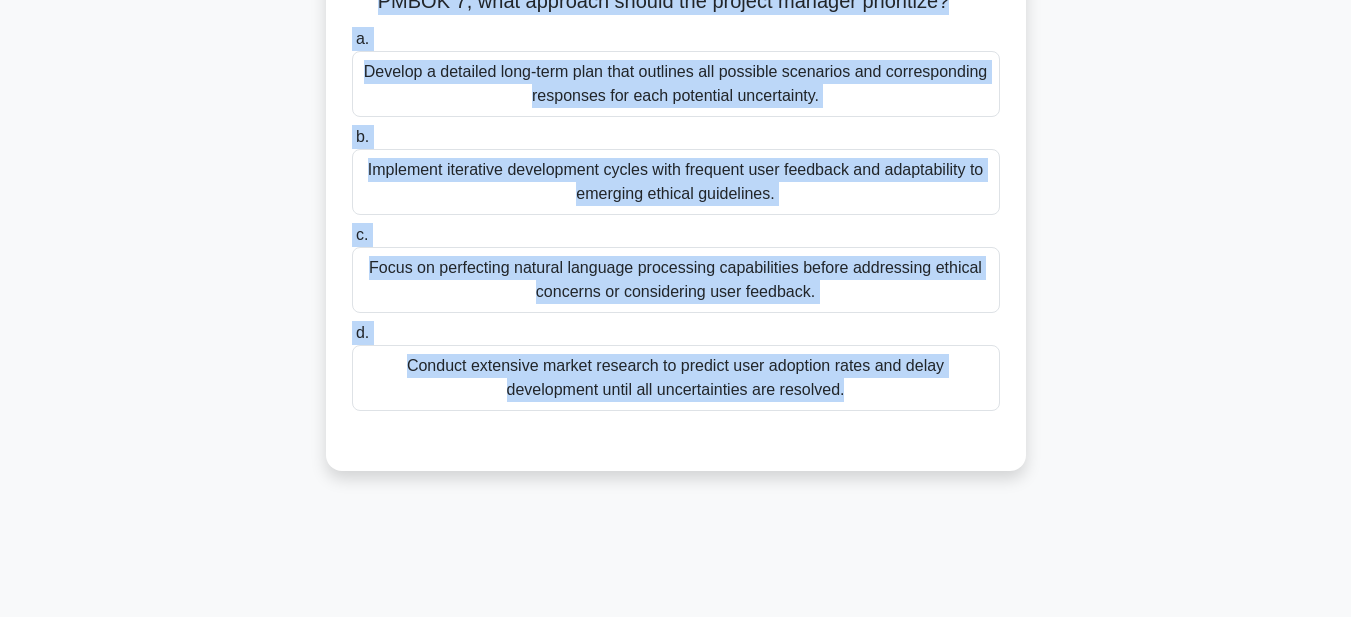 scroll, scrollTop: 300, scrollLeft: 0, axis: vertical 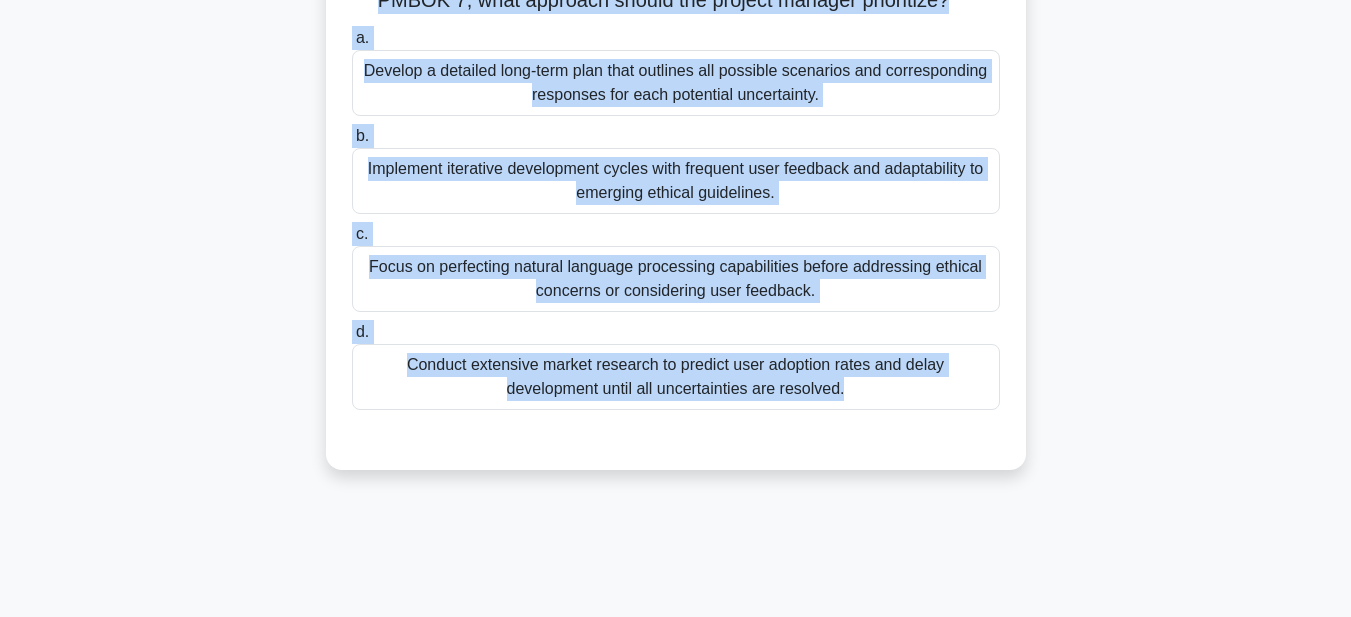 click on "Conduct extensive market research to predict user adoption rates and delay development until all uncertainties are resolved." at bounding box center [676, 377] 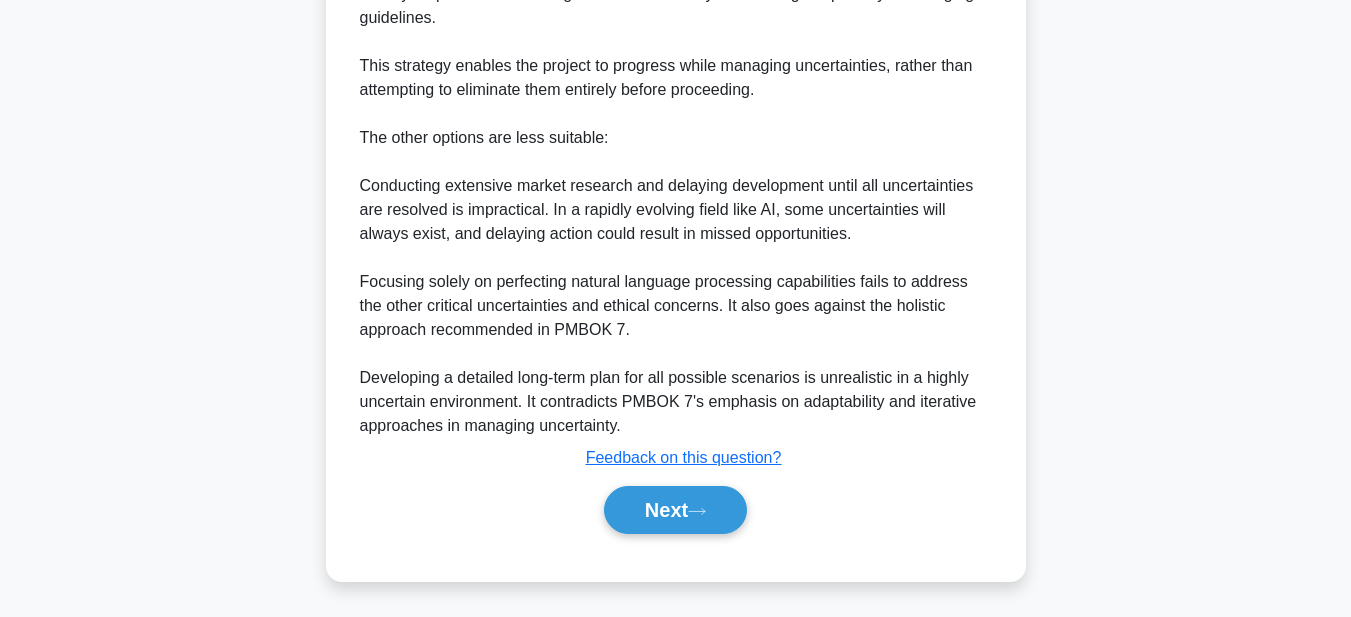 scroll, scrollTop: 1075, scrollLeft: 0, axis: vertical 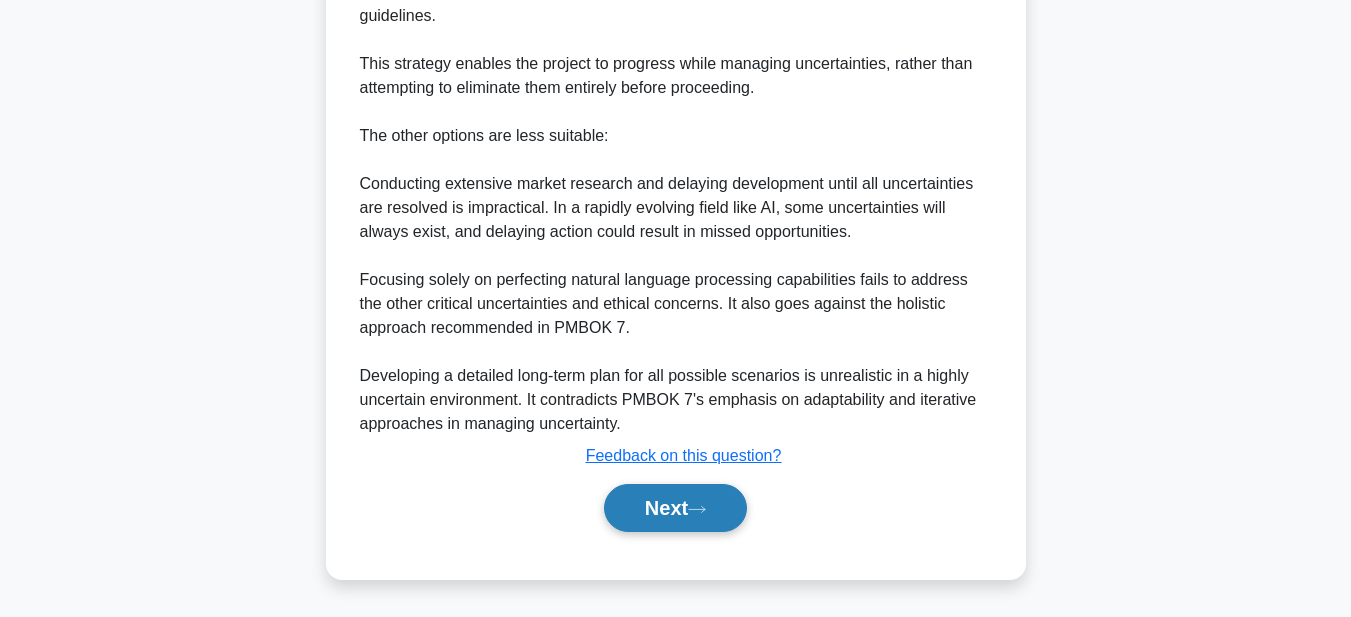 click on "Next" at bounding box center [675, 508] 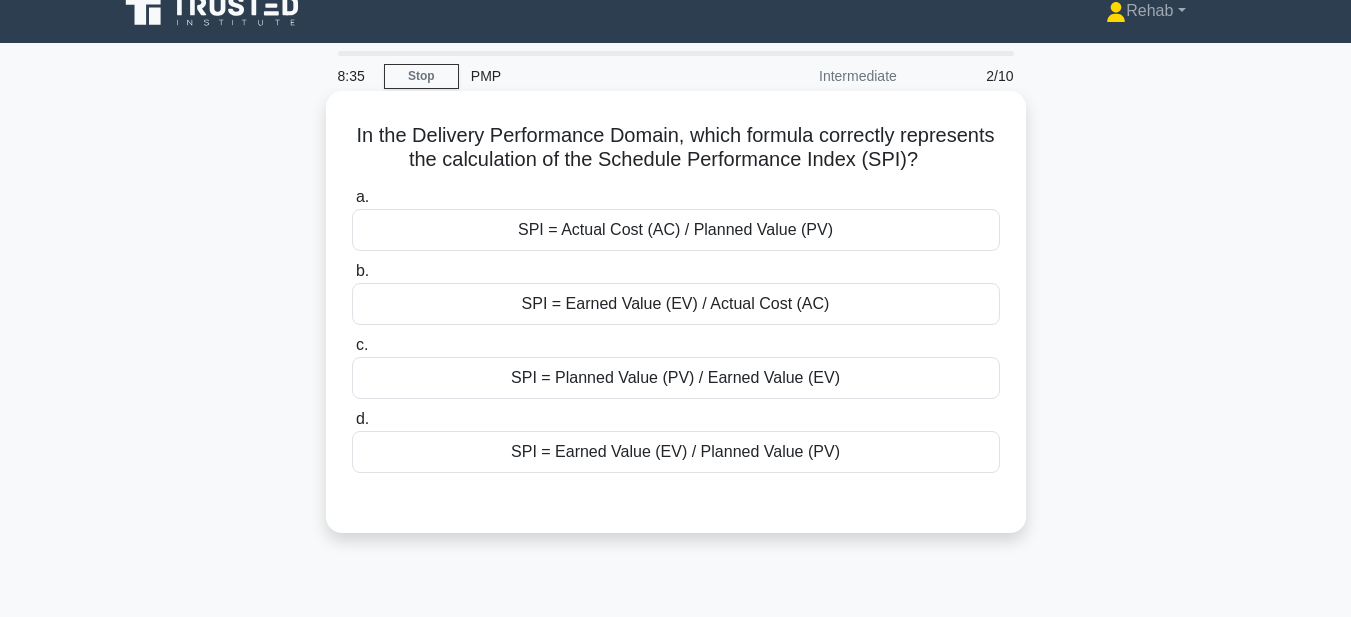 scroll, scrollTop: 0, scrollLeft: 0, axis: both 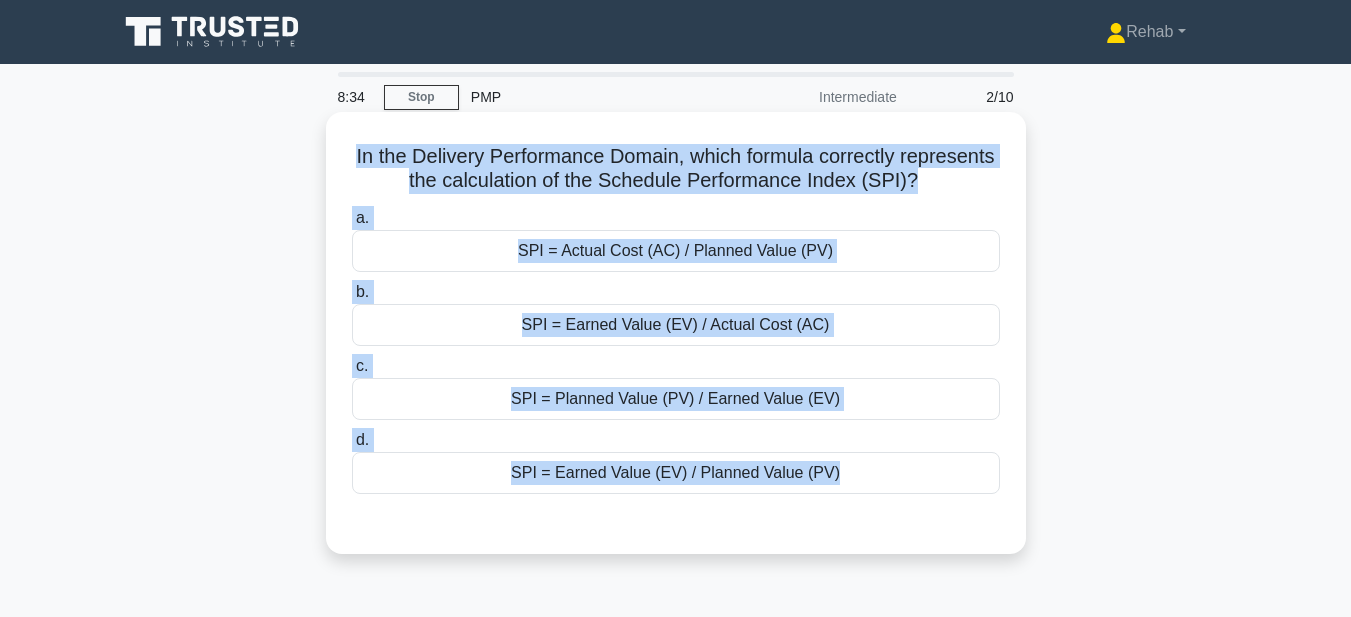 drag, startPoint x: 375, startPoint y: 146, endPoint x: 960, endPoint y: 526, distance: 697.58514 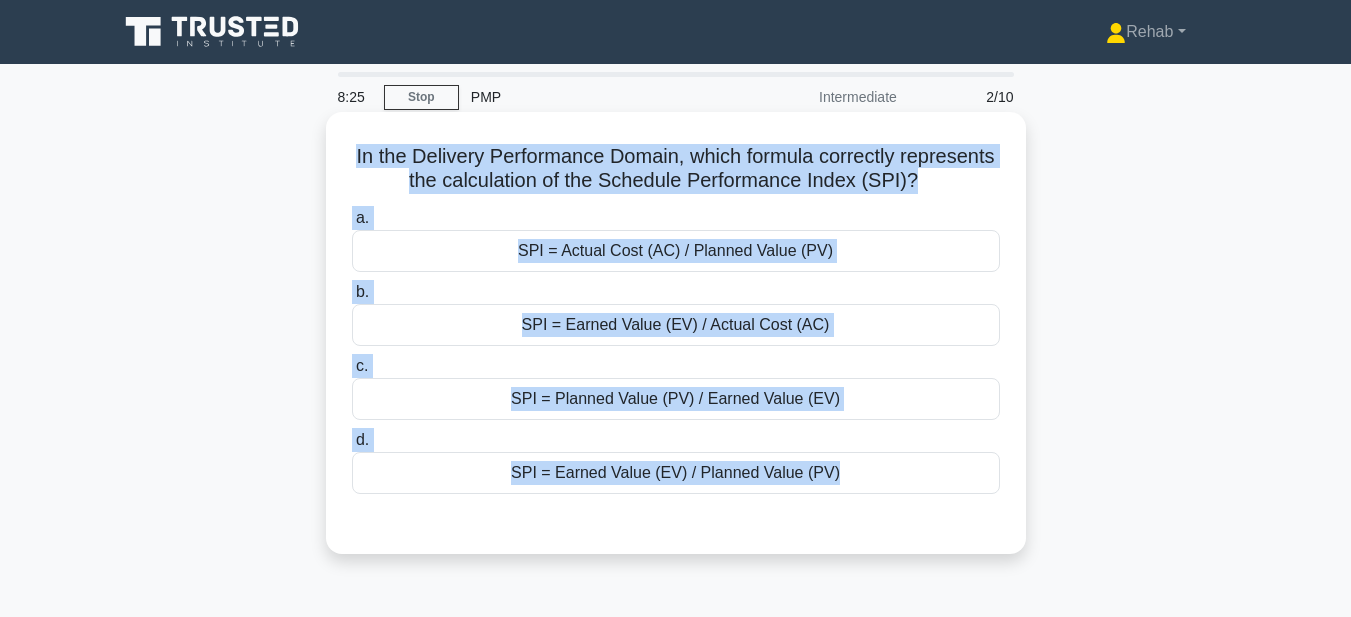 click on "SPI = Earned Value (EV) / Planned Value (PV)" at bounding box center (676, 473) 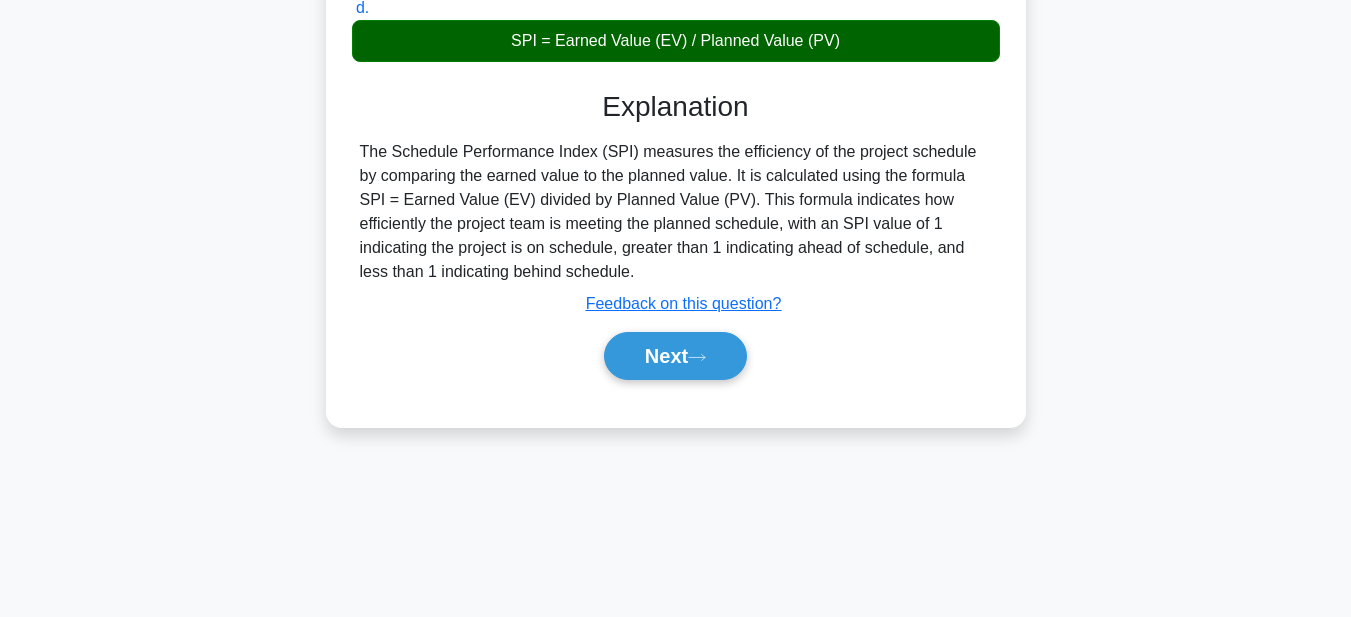 scroll, scrollTop: 463, scrollLeft: 0, axis: vertical 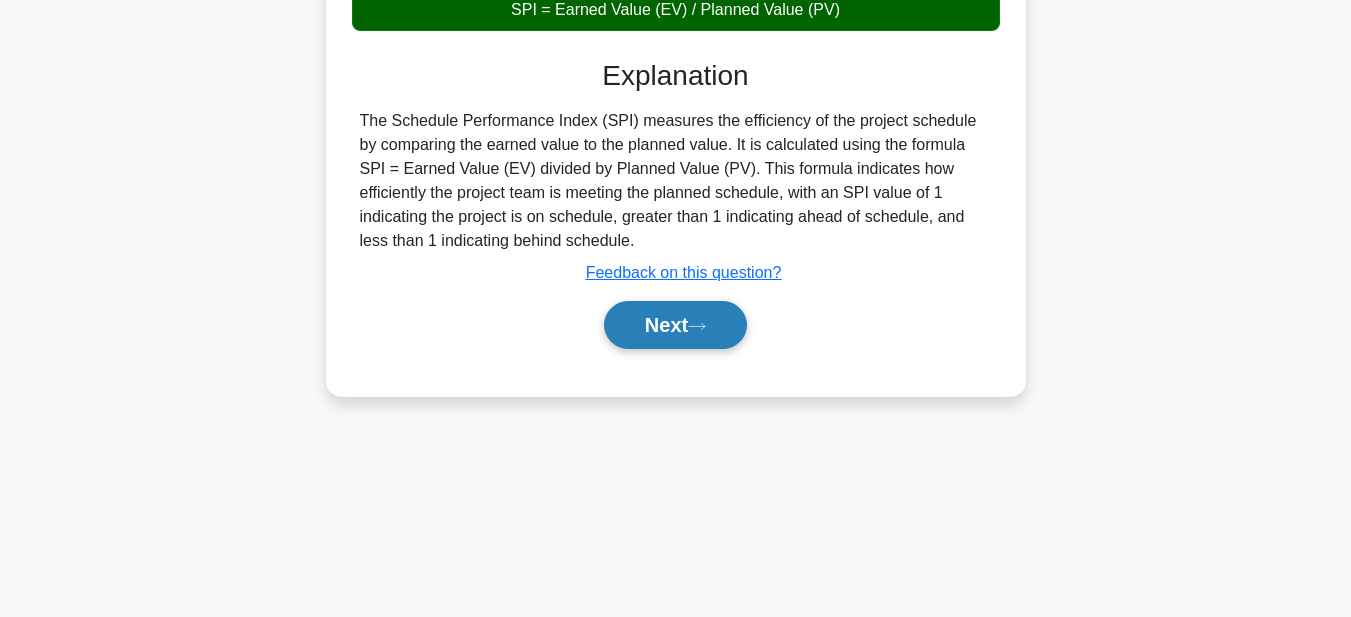 click on "Next" at bounding box center [675, 325] 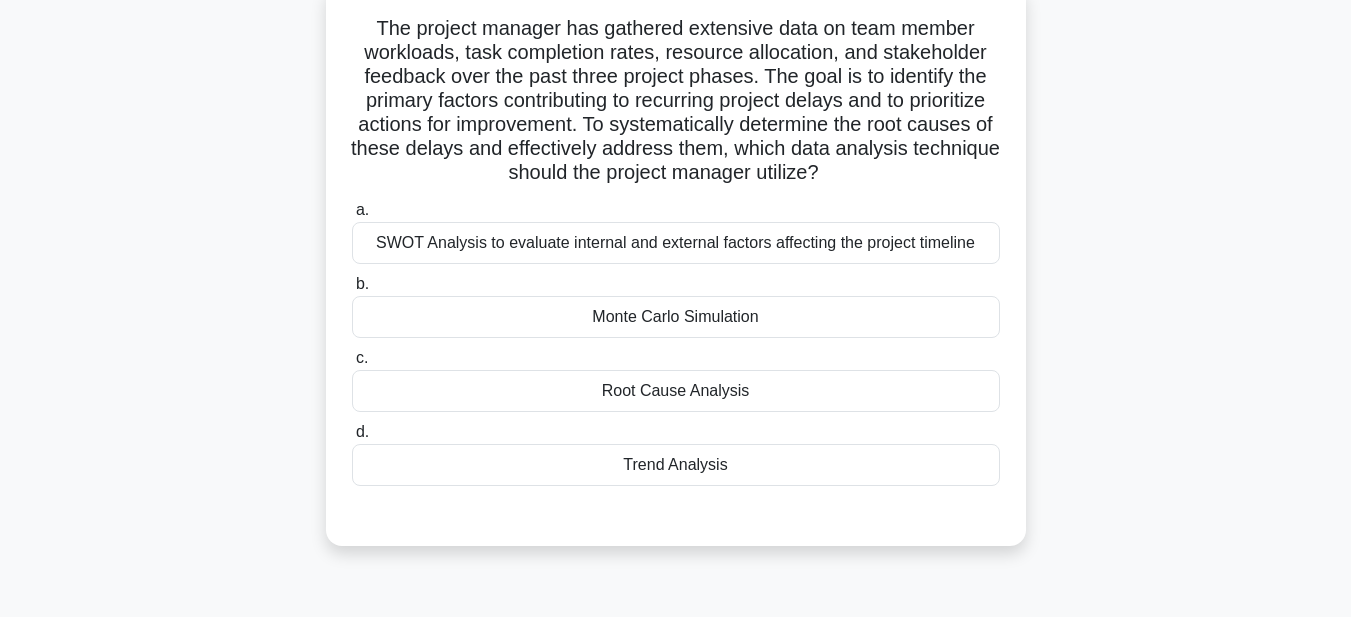 scroll, scrollTop: 63, scrollLeft: 0, axis: vertical 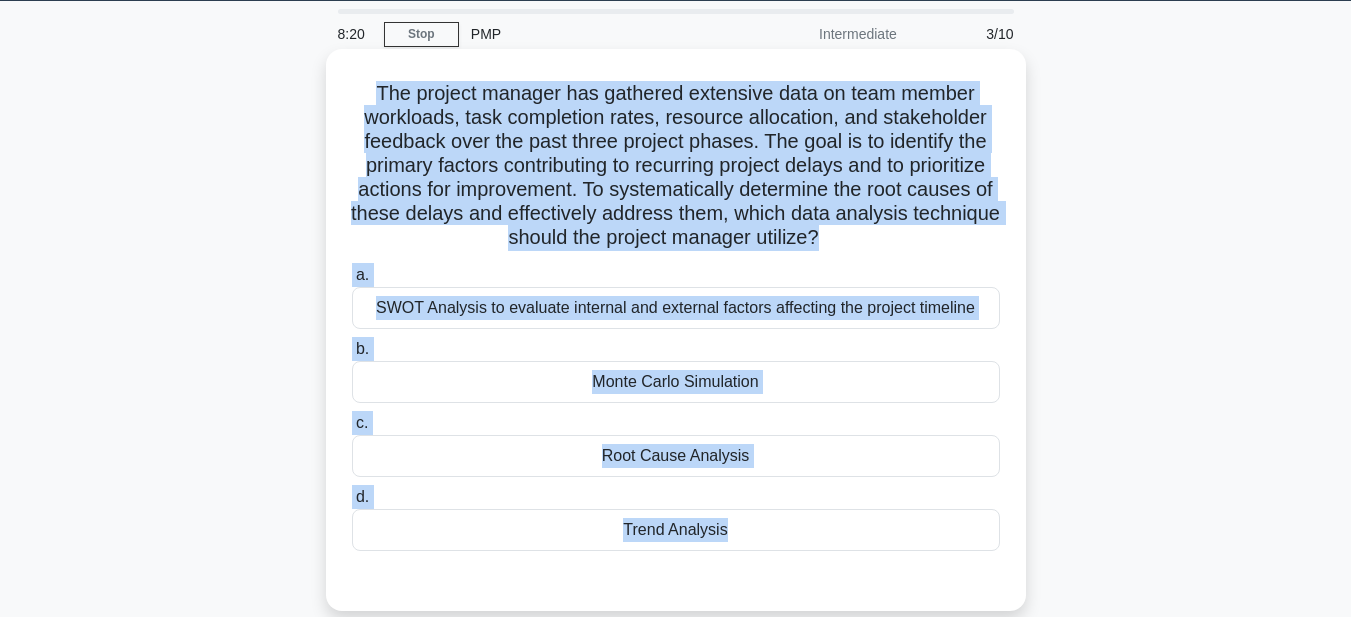 drag, startPoint x: 353, startPoint y: 88, endPoint x: 821, endPoint y: 558, distance: 663.26764 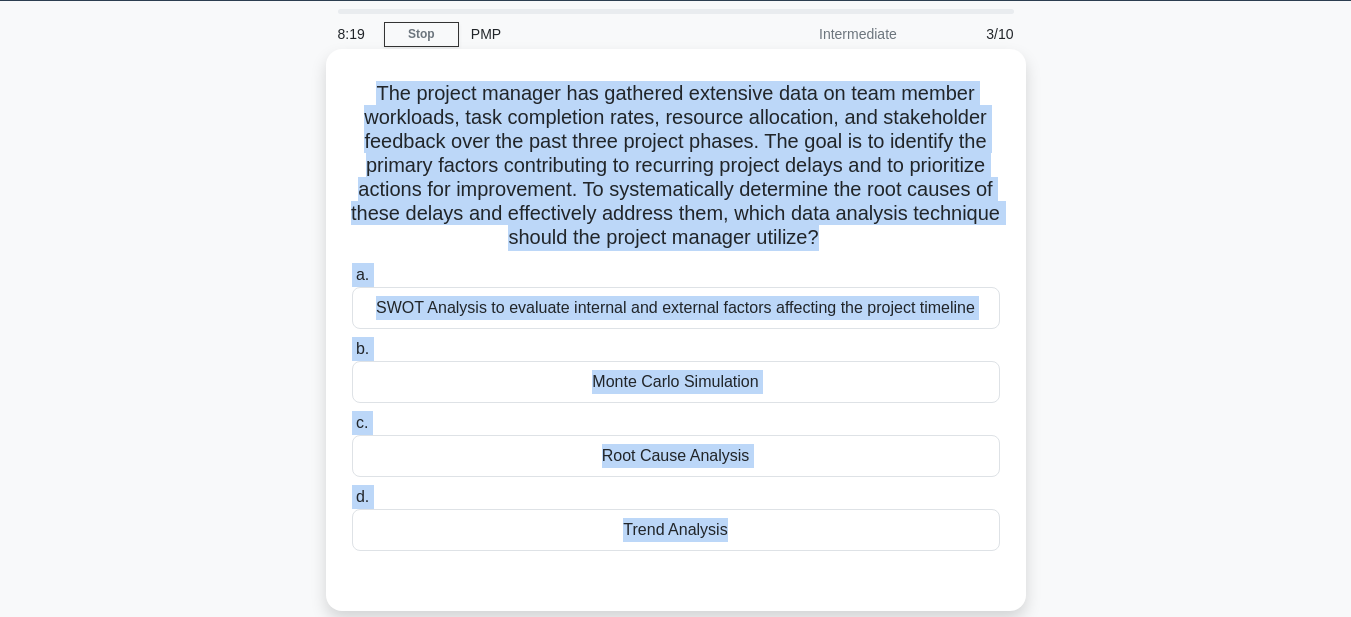 copy on "The project manager has gathered extensive data on team member workloads, task completion rates, resource allocation, and stakeholder feedback over the past three project phases. The goal is to identify the primary factors contributing to recurring project delays and to prioritize actions for improvement. To systematically determine the root causes of these delays and effectively address them, which data analysis technique should the project manager utilize?
.spinner_0XTQ{transform-origin:center;animation:spinner_y6GP .75s linear infinite}@keyframes spinner_y6GP{100%{transform:rotate(360deg)}}
a.
SWOT Analysis to evaluate internal and external factors affecting the project timeline
b.
Monte Carlo Simulation
c.
Root Cause Analysis
d.
..." 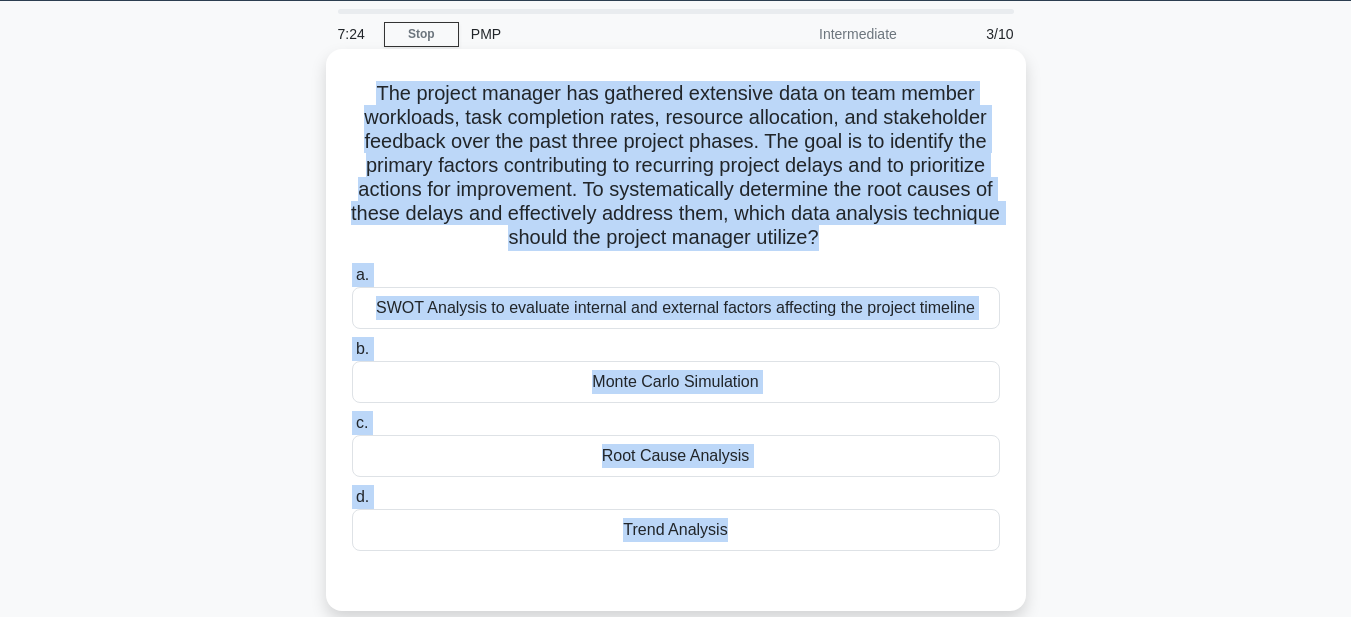 click on "Root Cause Analysis" at bounding box center [676, 456] 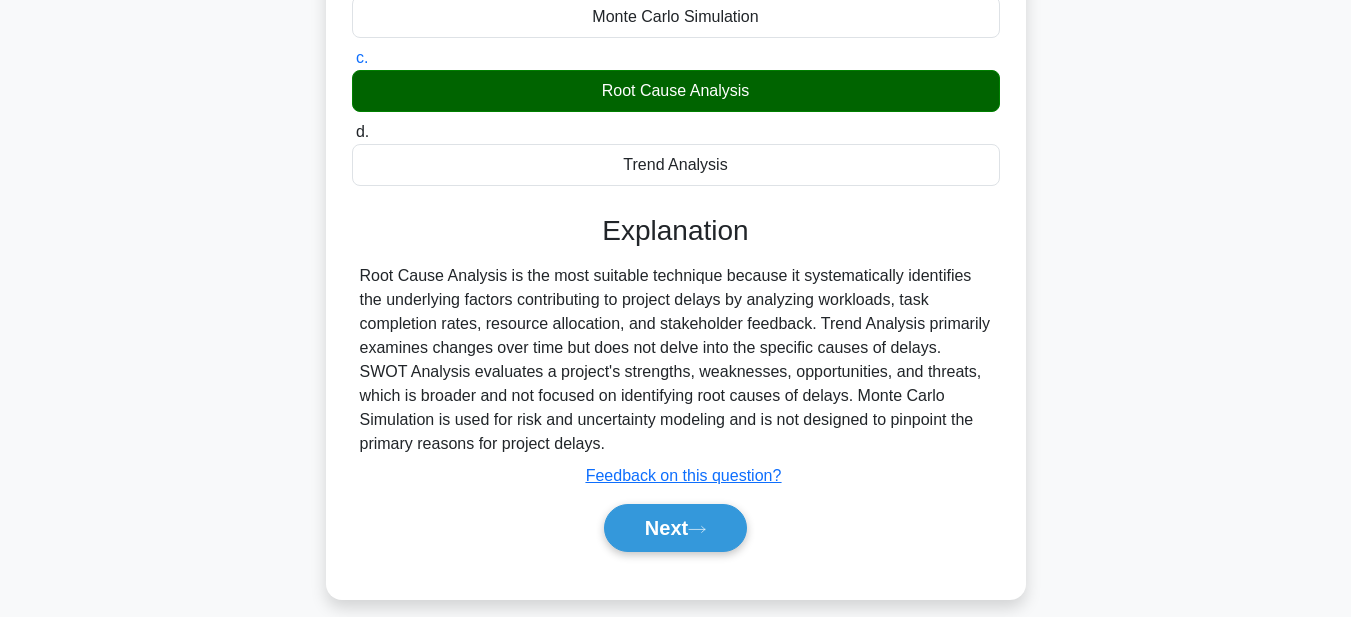 scroll, scrollTop: 463, scrollLeft: 0, axis: vertical 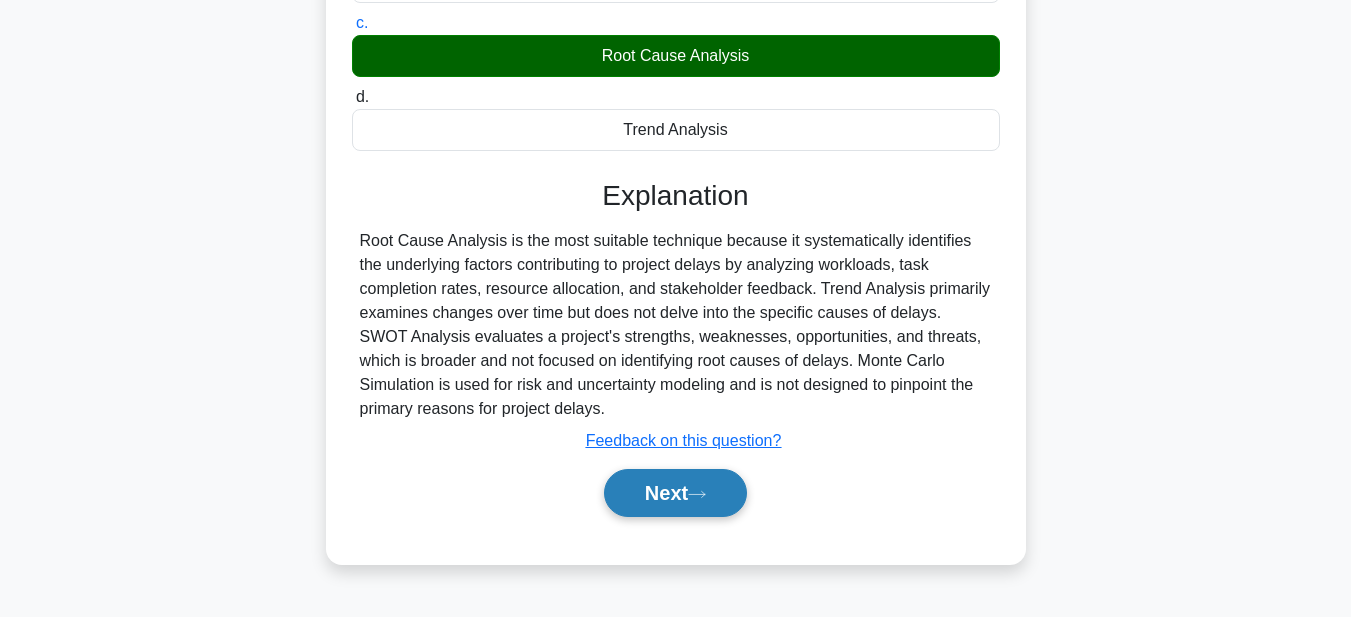 click on "Next" at bounding box center (675, 493) 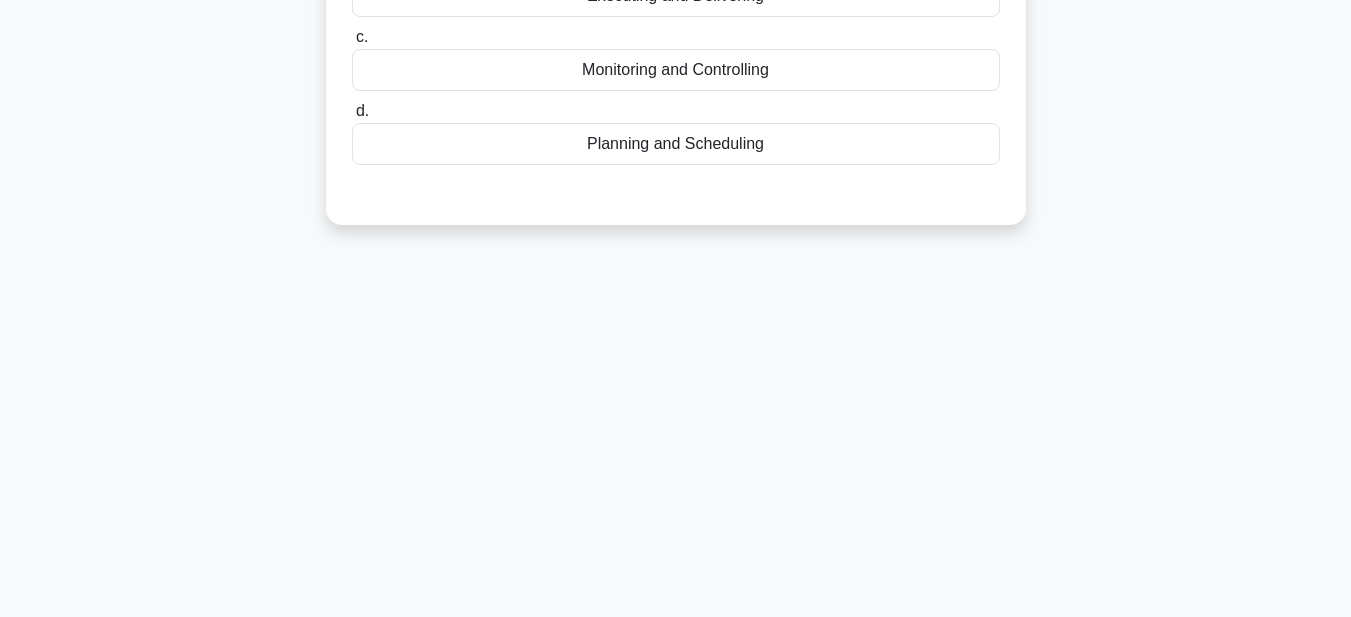 scroll, scrollTop: 63, scrollLeft: 0, axis: vertical 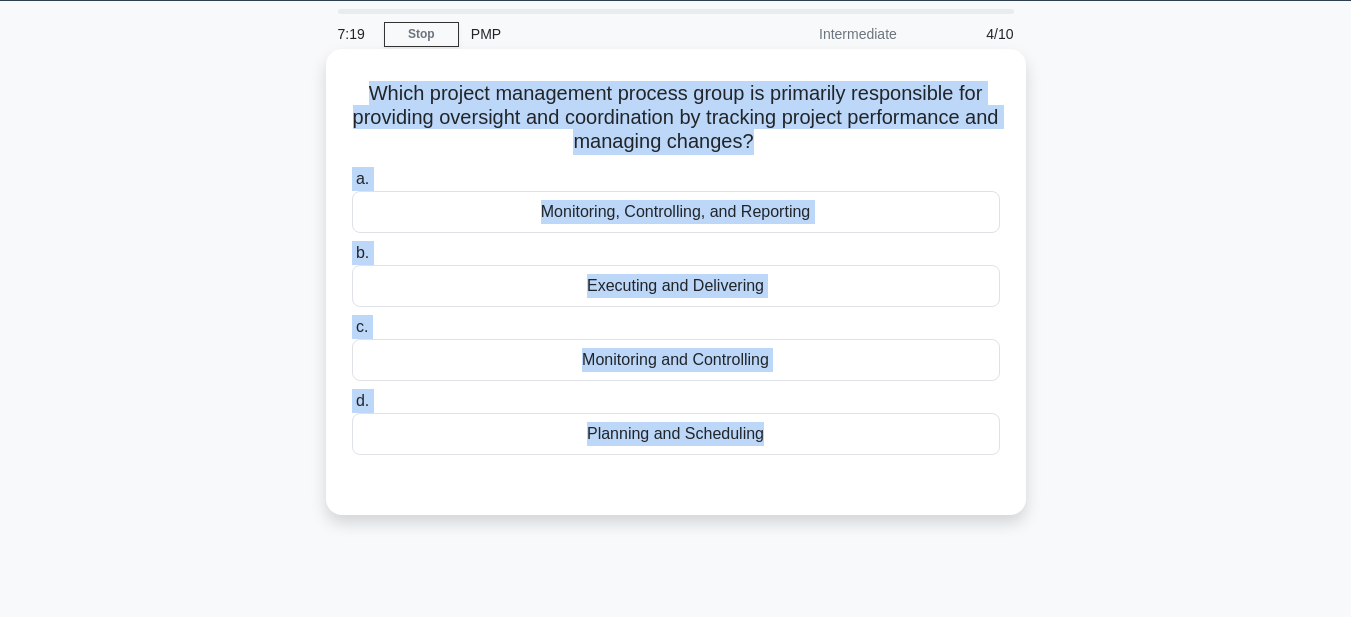 drag, startPoint x: 359, startPoint y: 88, endPoint x: 821, endPoint y: 465, distance: 596.29944 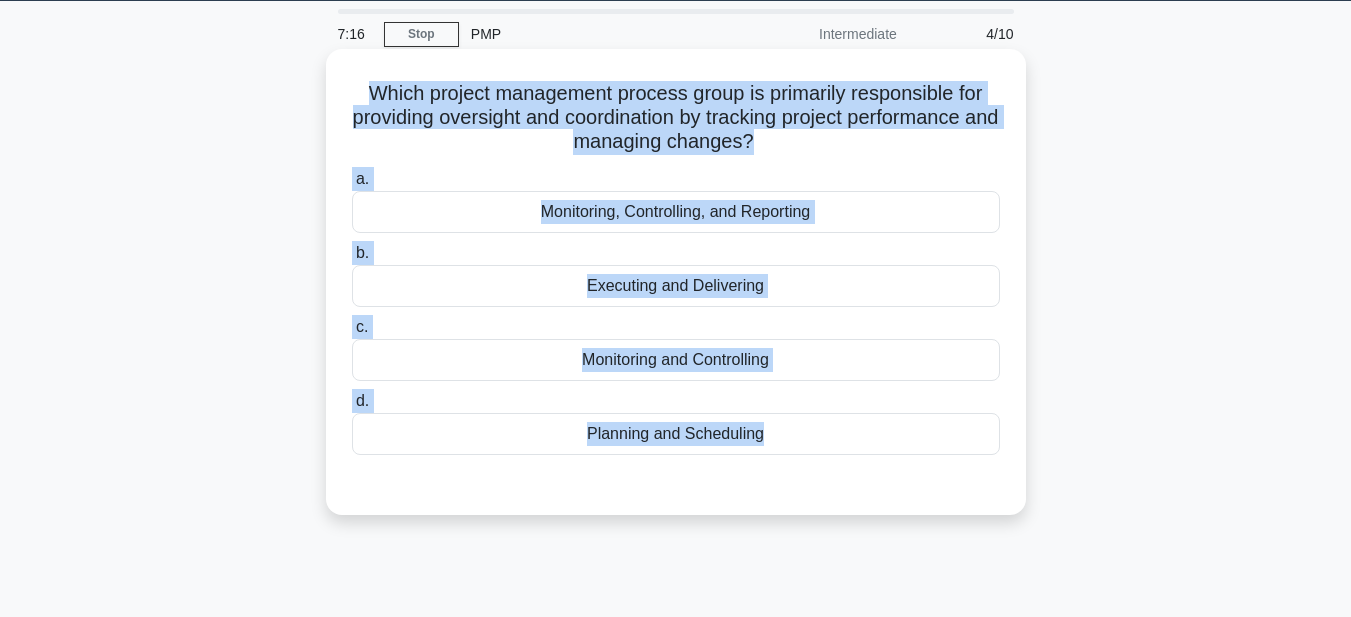 copy on "Which project management process group is primarily responsible for providing oversight and coordination by tracking project performance and managing changes?
.spinner_0XTQ{transform-origin:center;animation:spinner_y6GP .75s linear infinite}@keyframes spinner_y6GP{100%{transform:rotate(360deg)}}
a.
Monitoring, Controlling, and Reporting
b.
Executing and Delivering
c.
Monitoring and Controlling
d.
Planning and Scheduling" 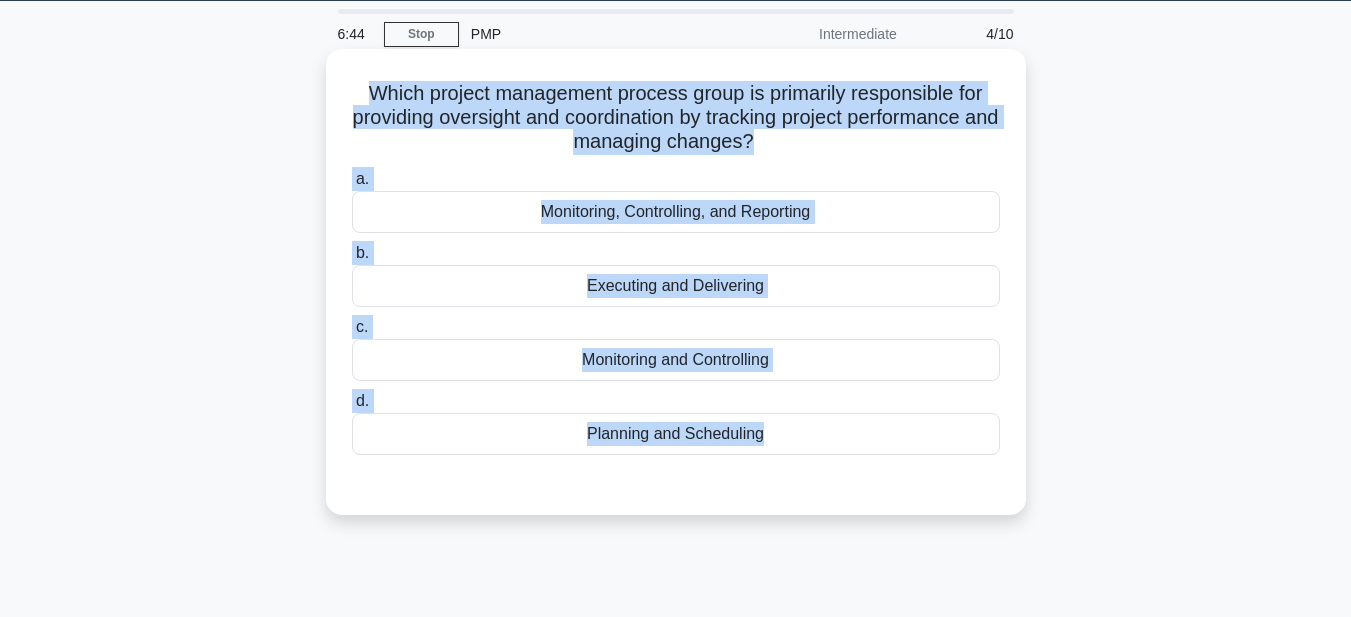 click on "Monitoring and Controlling" at bounding box center [676, 360] 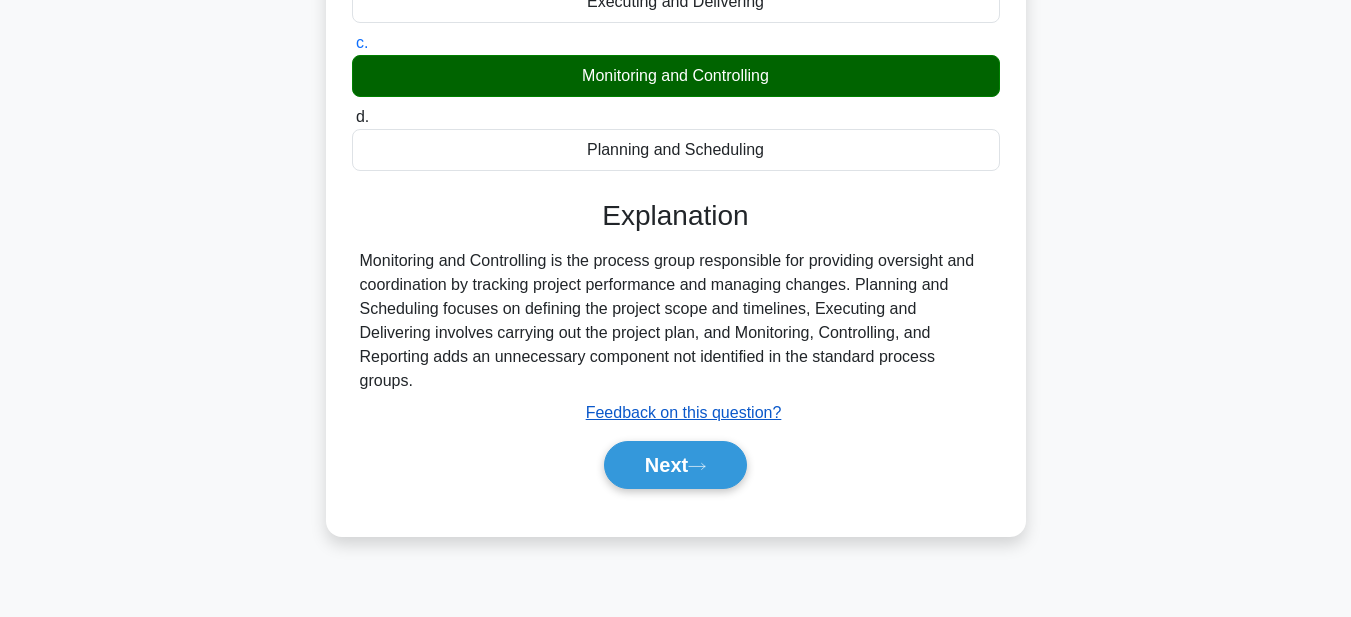 scroll, scrollTop: 363, scrollLeft: 0, axis: vertical 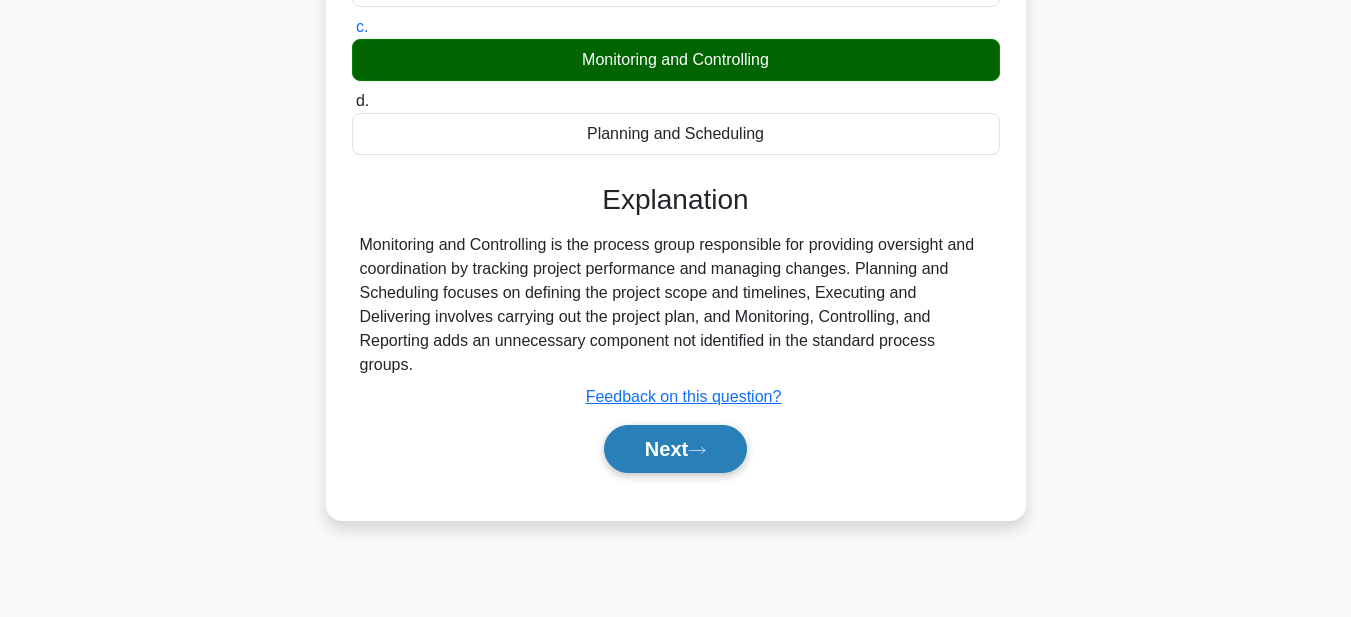 click on "Next" at bounding box center [675, 449] 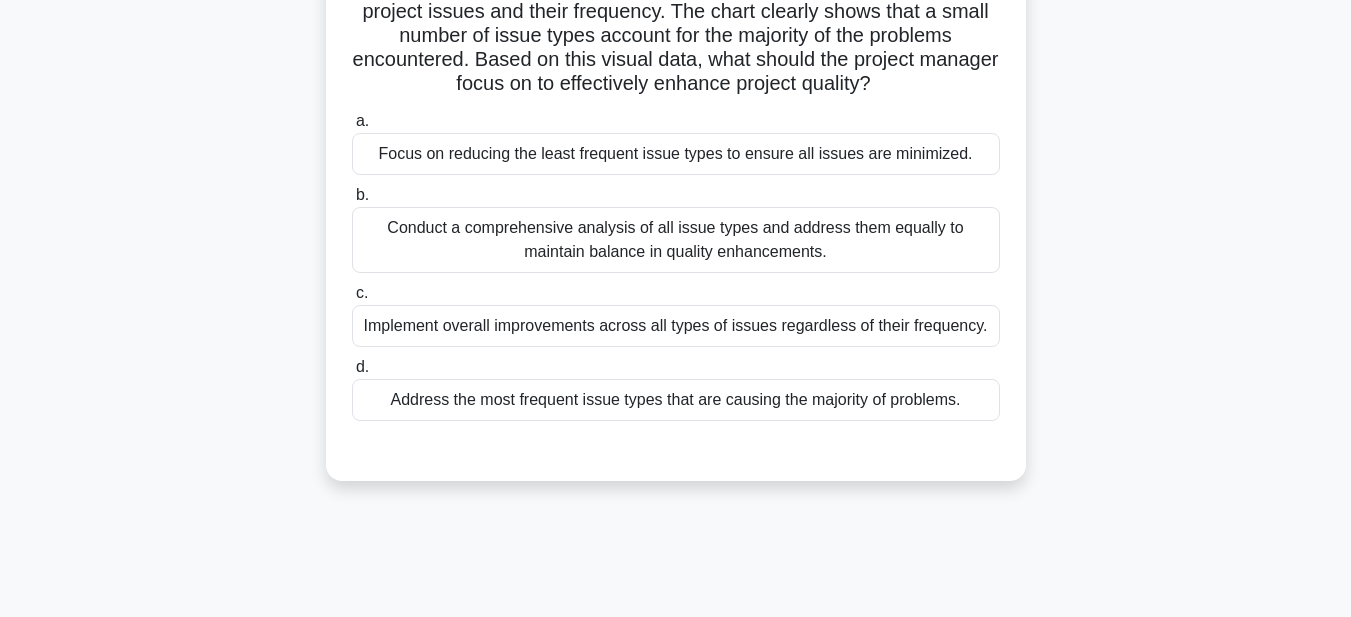 scroll, scrollTop: 63, scrollLeft: 0, axis: vertical 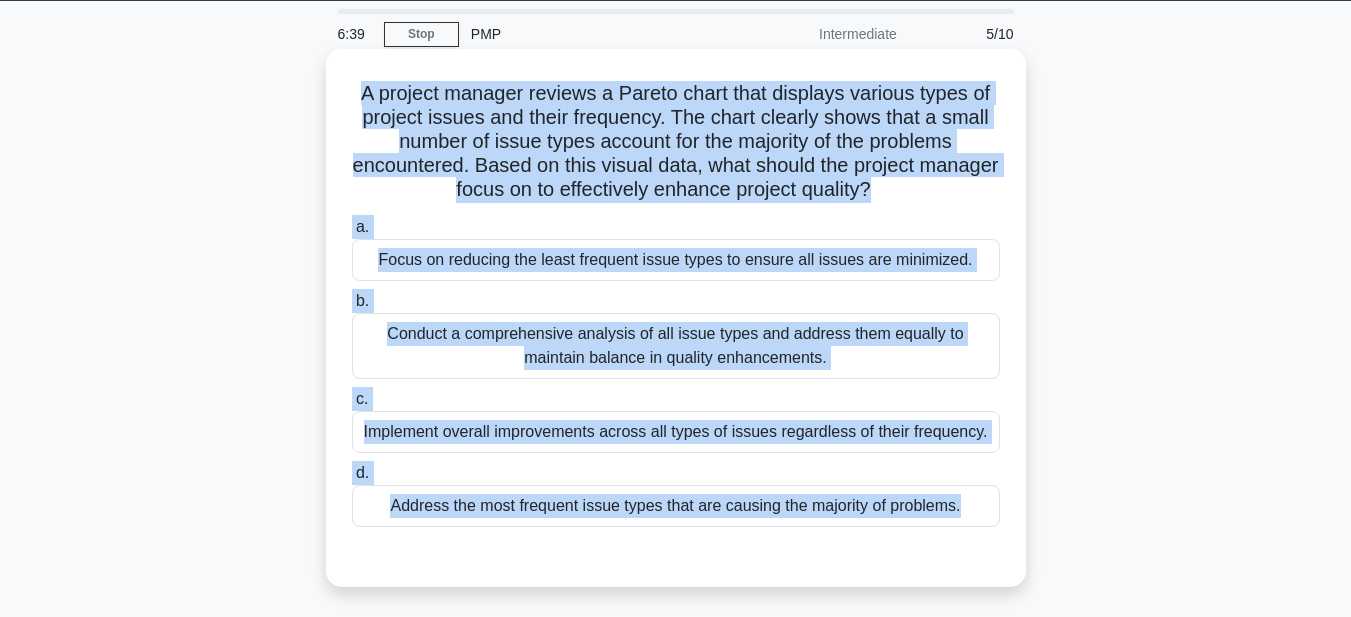 drag, startPoint x: 356, startPoint y: 90, endPoint x: 997, endPoint y: 561, distance: 795.43823 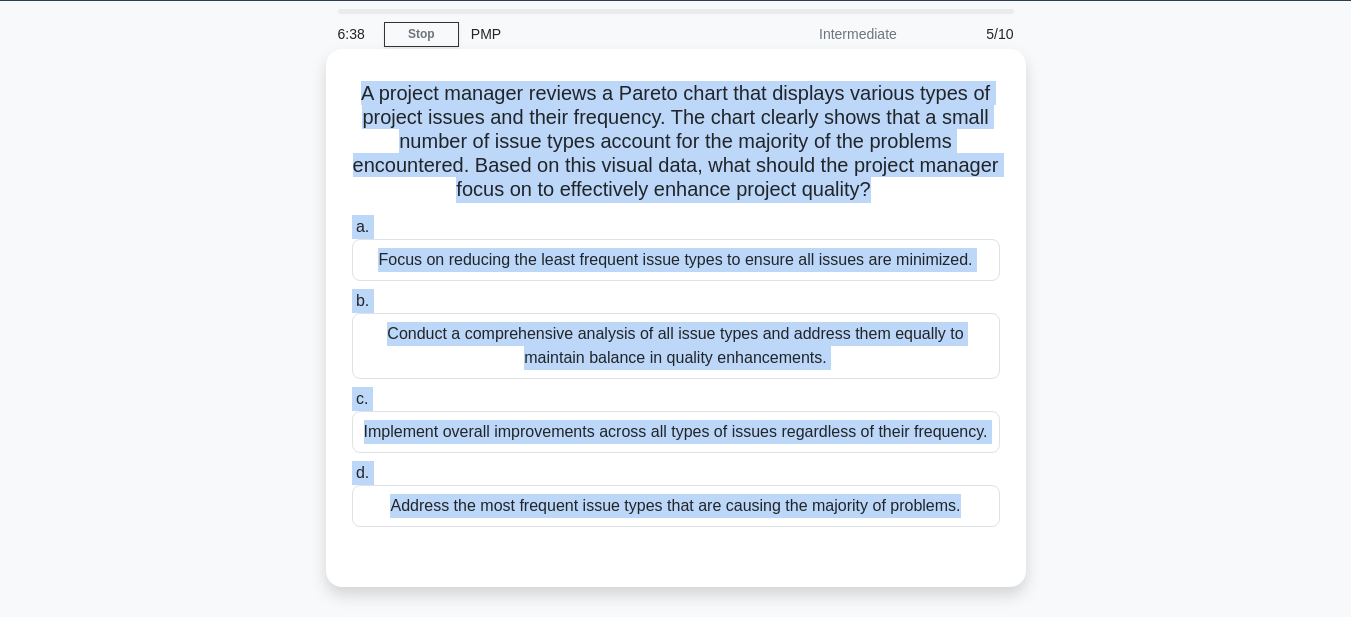 copy on "A project manager reviews a Pareto chart that displays various types of project issues and their frequency. The chart clearly shows that a small number of issue types account for the majority of the problems encountered. Based on this visual data, what should the project manager focus on to effectively enhance project quality?
.spinner_0XTQ{transform-origin:center;animation:spinner_y6GP .75s linear infinite}@keyframes spinner_y6GP{100%{transform:rotate(360deg)}}
a.
Focus on reducing the least frequent issue types to ensure all issues are minimized.
b.
Conduct a comprehensive analysis of all issue types and address them equally to maintain balance in quality enhancements.
c.
Implement overall improvements across all types of issues regardless of their frequency.
..." 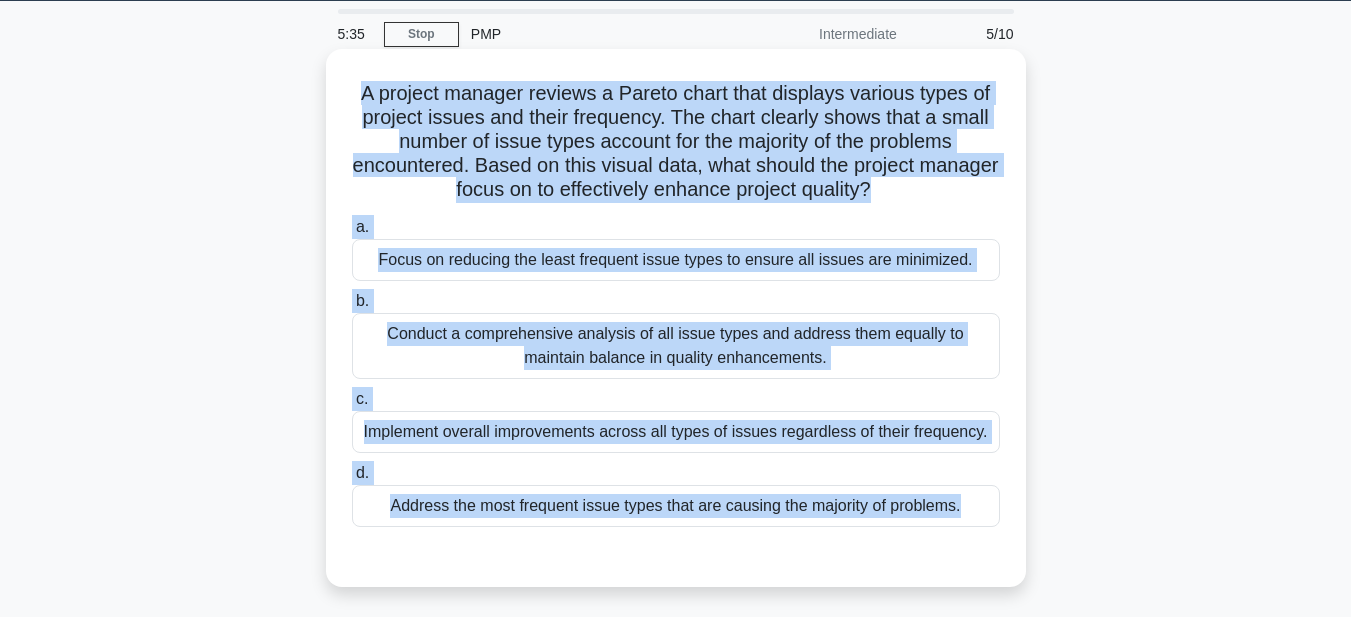 click on "Implement overall improvements across all types of issues regardless of their frequency." at bounding box center [676, 432] 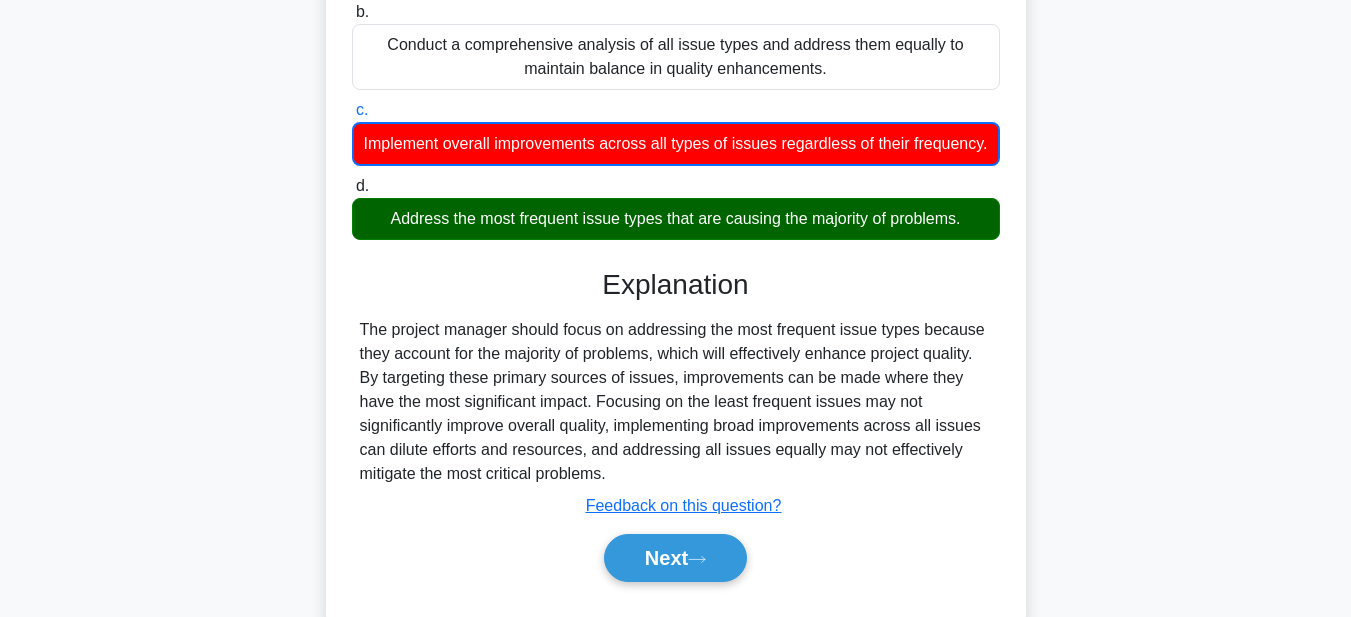 scroll, scrollTop: 363, scrollLeft: 0, axis: vertical 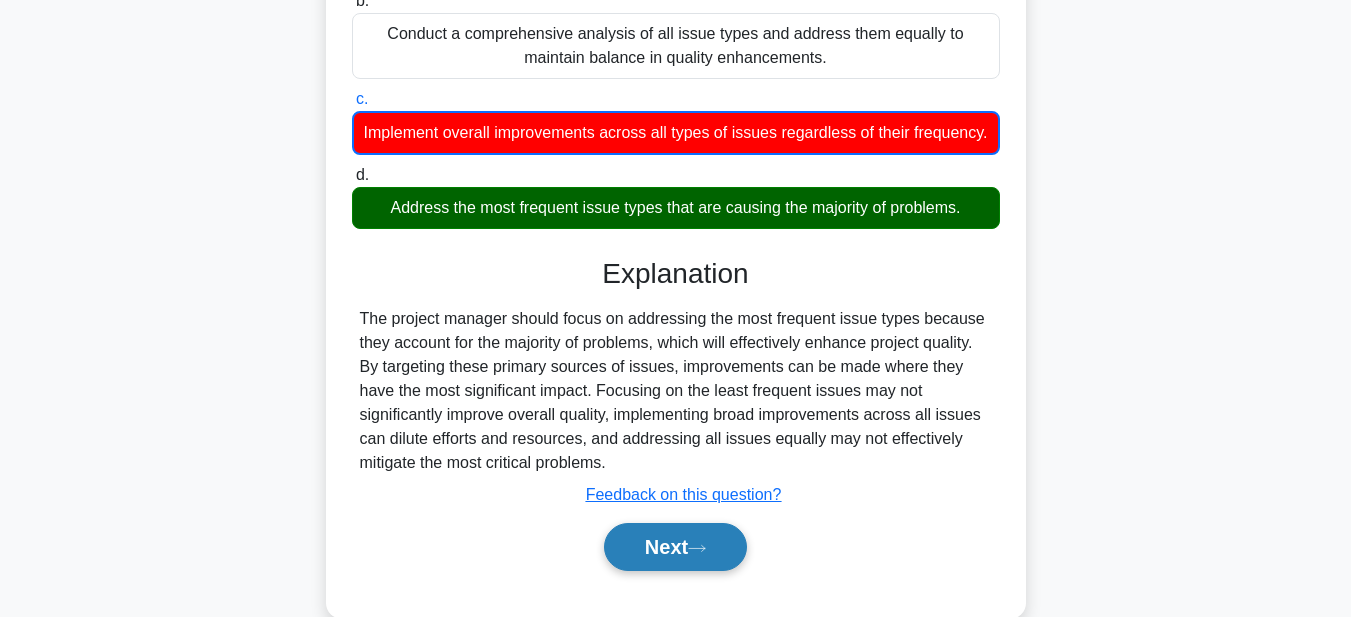 click on "Next" at bounding box center (675, 547) 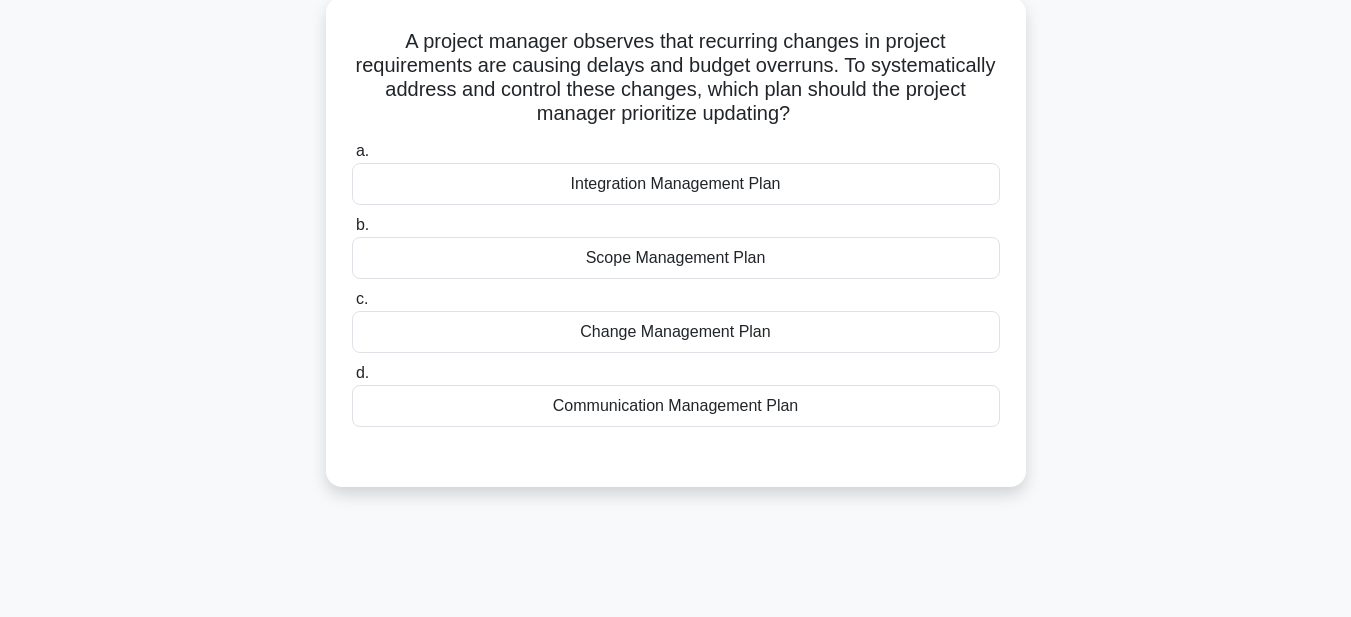 scroll, scrollTop: 63, scrollLeft: 0, axis: vertical 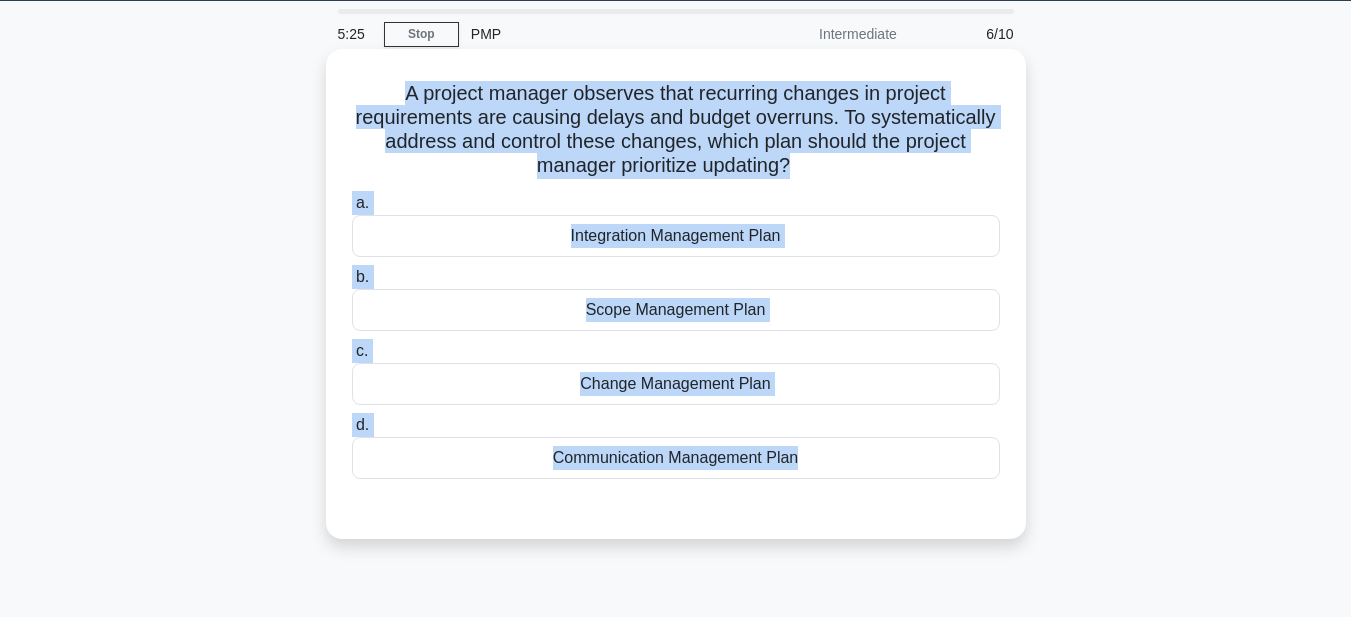 drag, startPoint x: 388, startPoint y: 88, endPoint x: 819, endPoint y: 507, distance: 601.10065 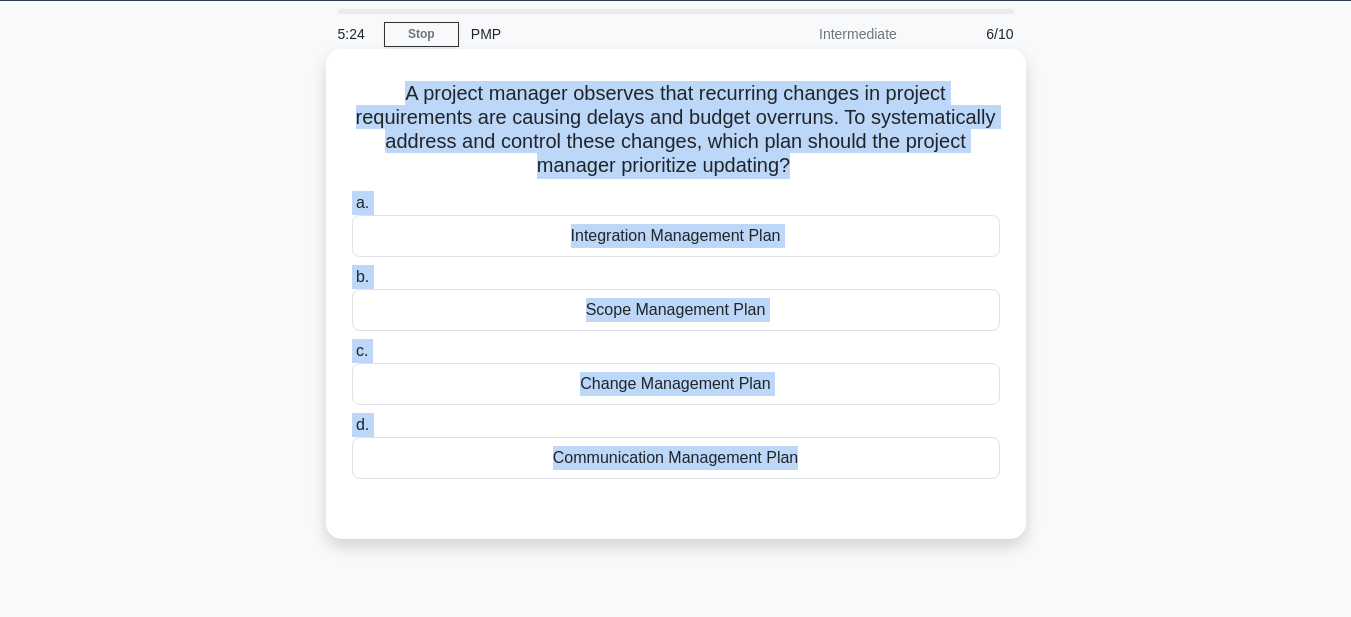 copy on "A project manager observes that recurring changes in project requirements are causing delays and budget overruns. To systematically address and control these changes, which plan should the project manager prioritize updating?
.spinner_0XTQ{transform-origin:center;animation:spinner_y6GP .75s linear infinite}@keyframes spinner_y6GP{100%{transform:rotate(360deg)}}
a.
Integration Management Plan
b.
Scope Management Plan
c.
Change Management Plan
d.
Communication Management Plan" 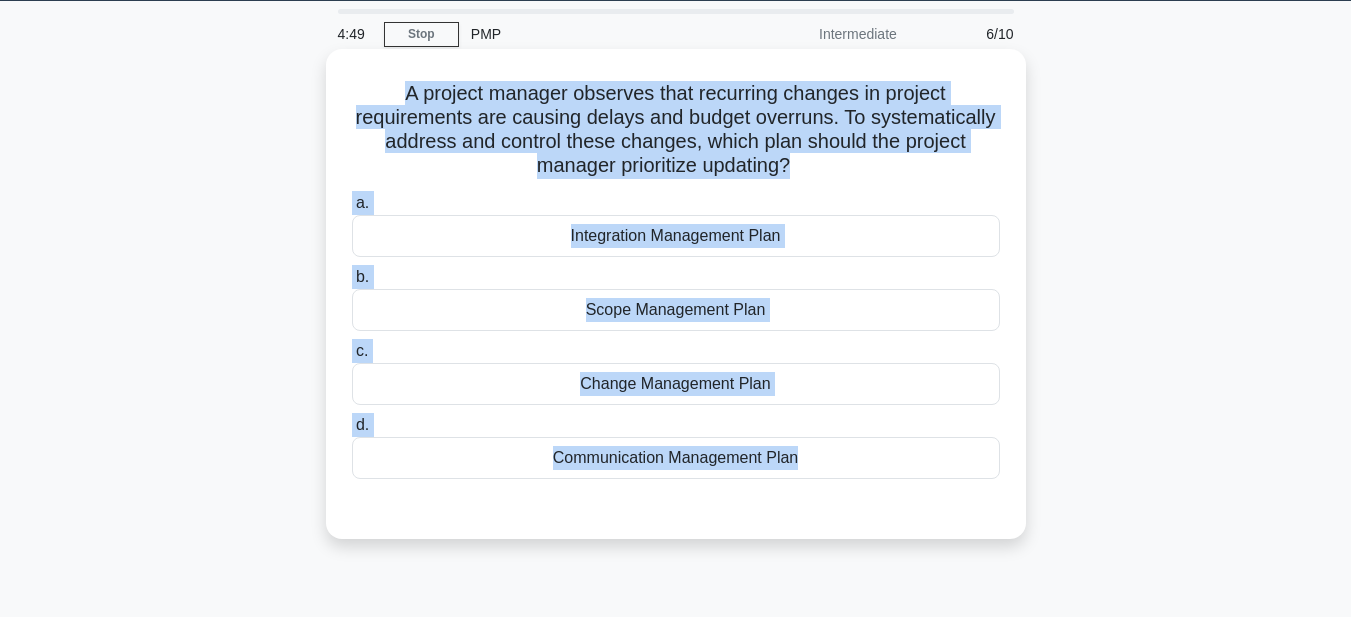click on "Change Management Plan" at bounding box center (676, 384) 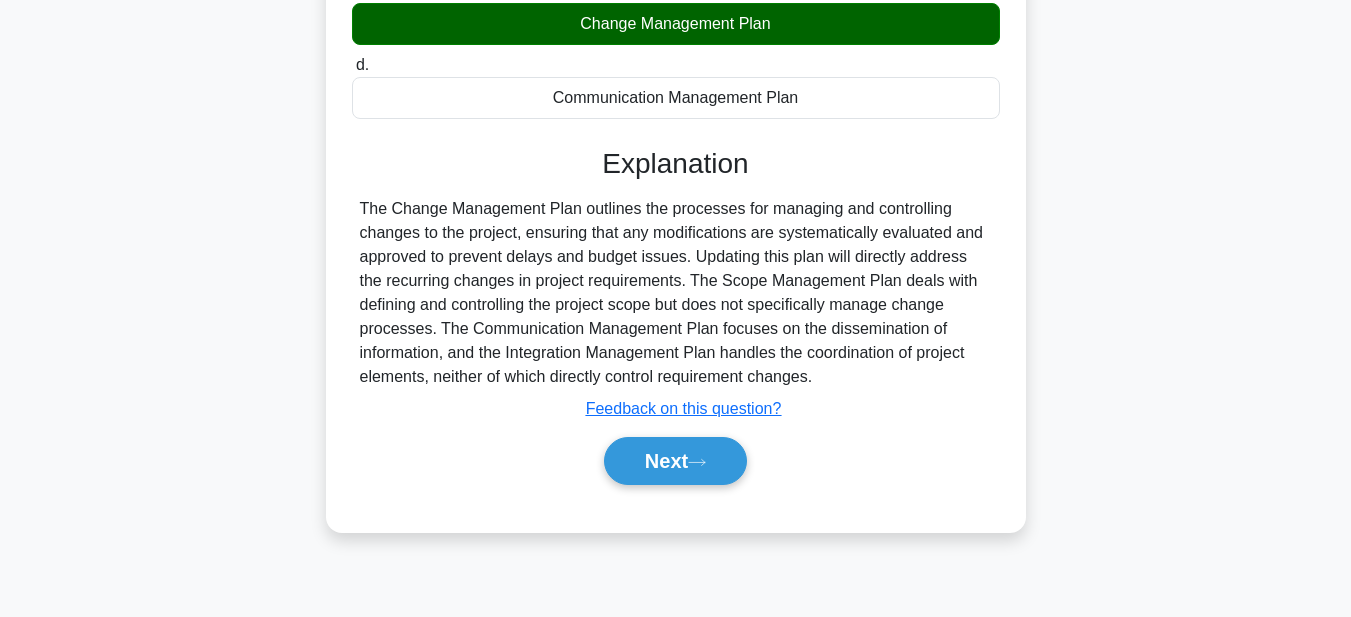 scroll, scrollTop: 463, scrollLeft: 0, axis: vertical 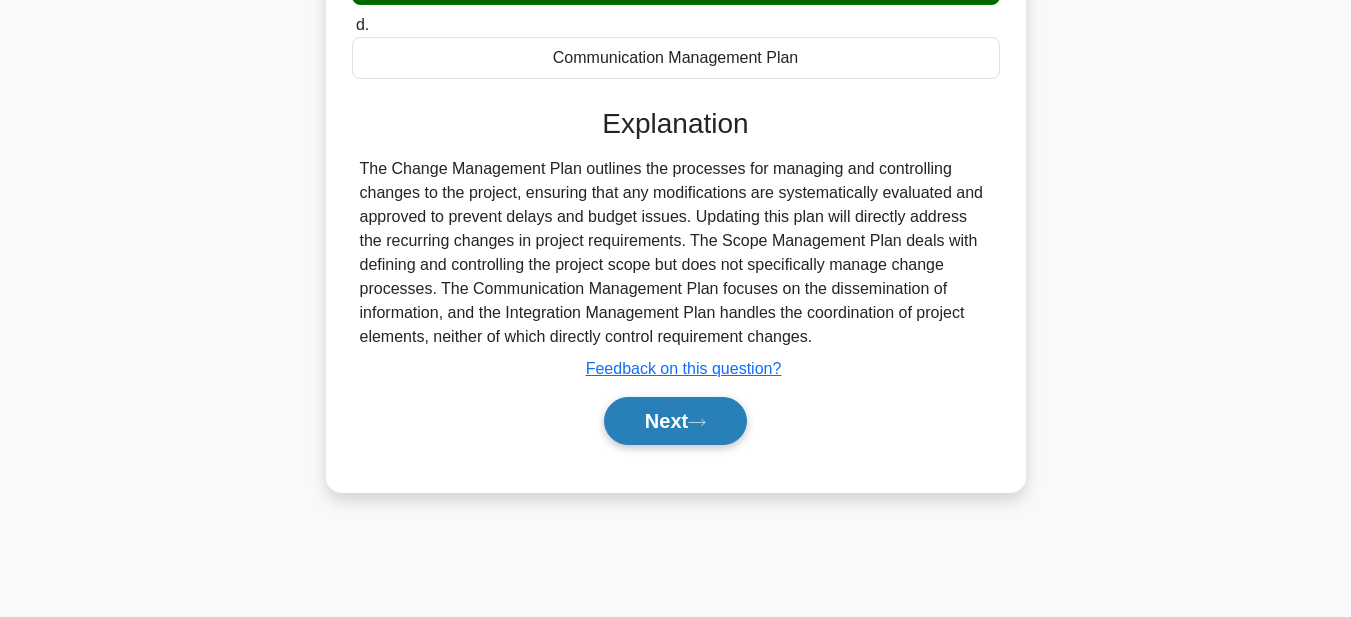 click 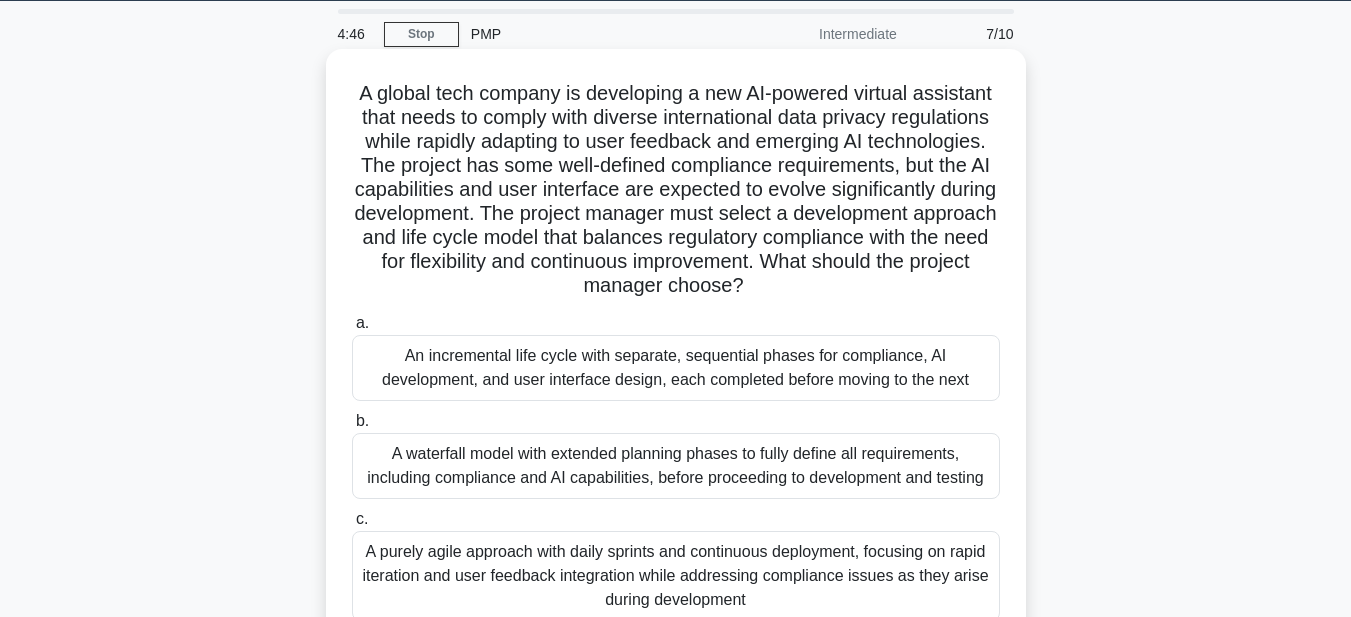 scroll, scrollTop: 0, scrollLeft: 0, axis: both 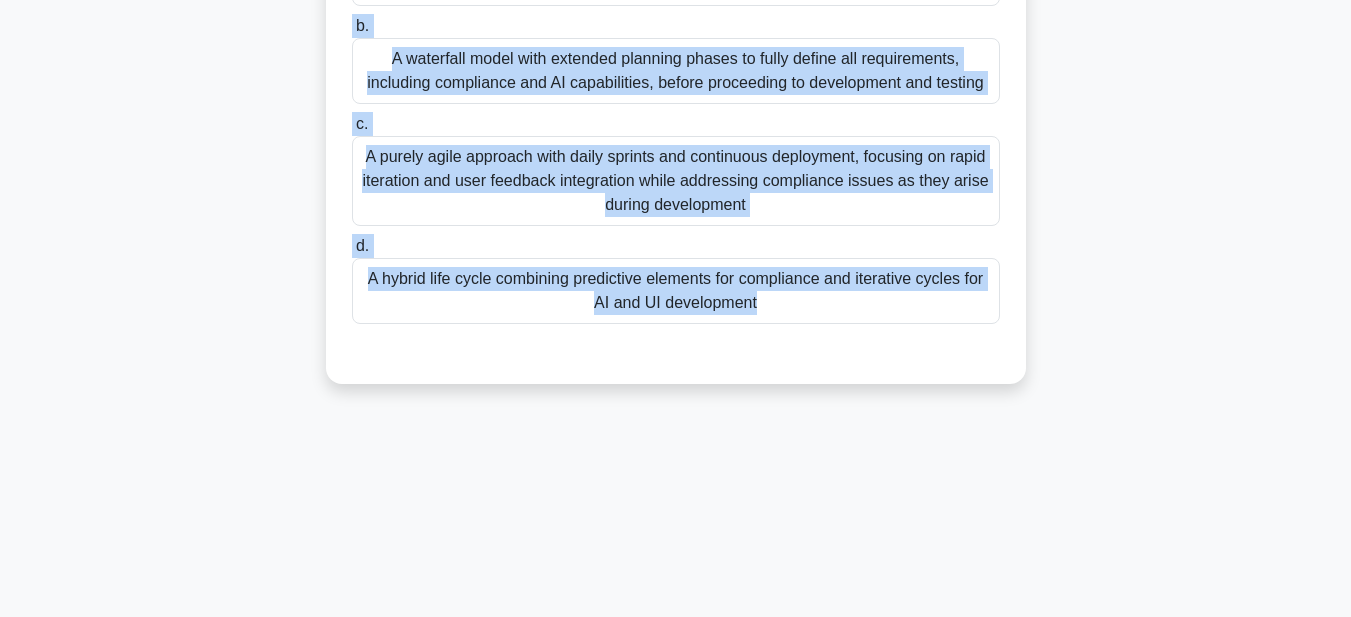 drag, startPoint x: 382, startPoint y: 156, endPoint x: 927, endPoint y: 641, distance: 729.5547 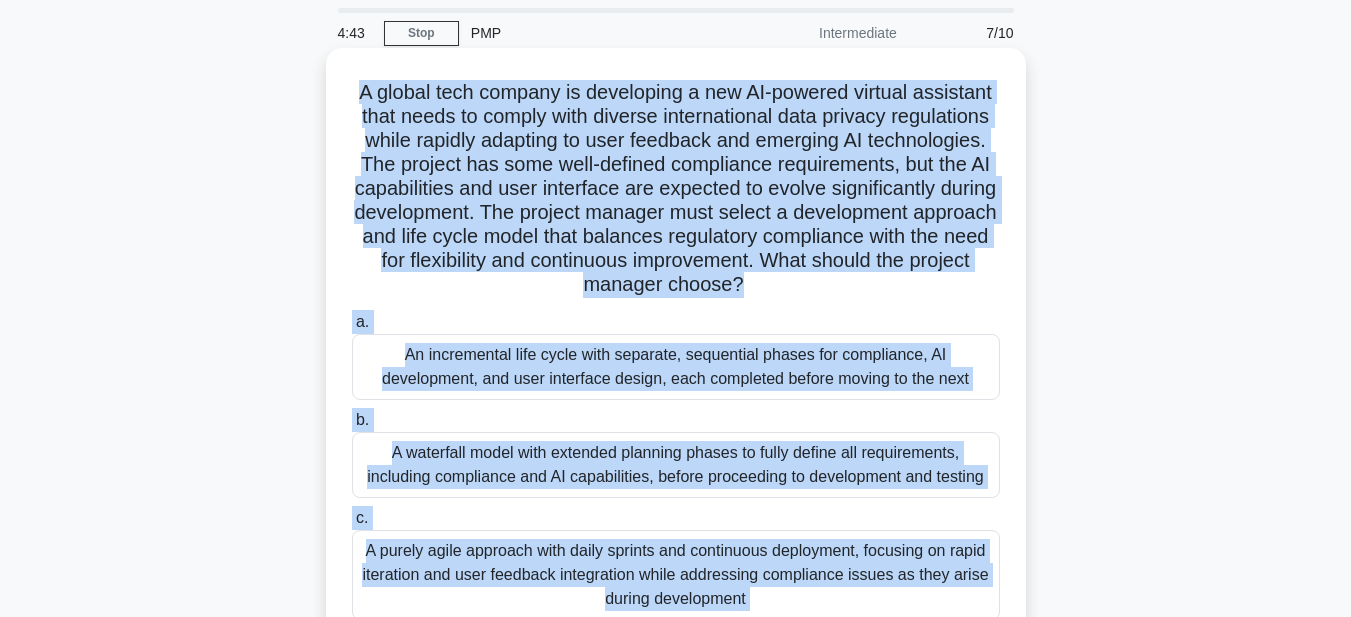 scroll, scrollTop: 63, scrollLeft: 0, axis: vertical 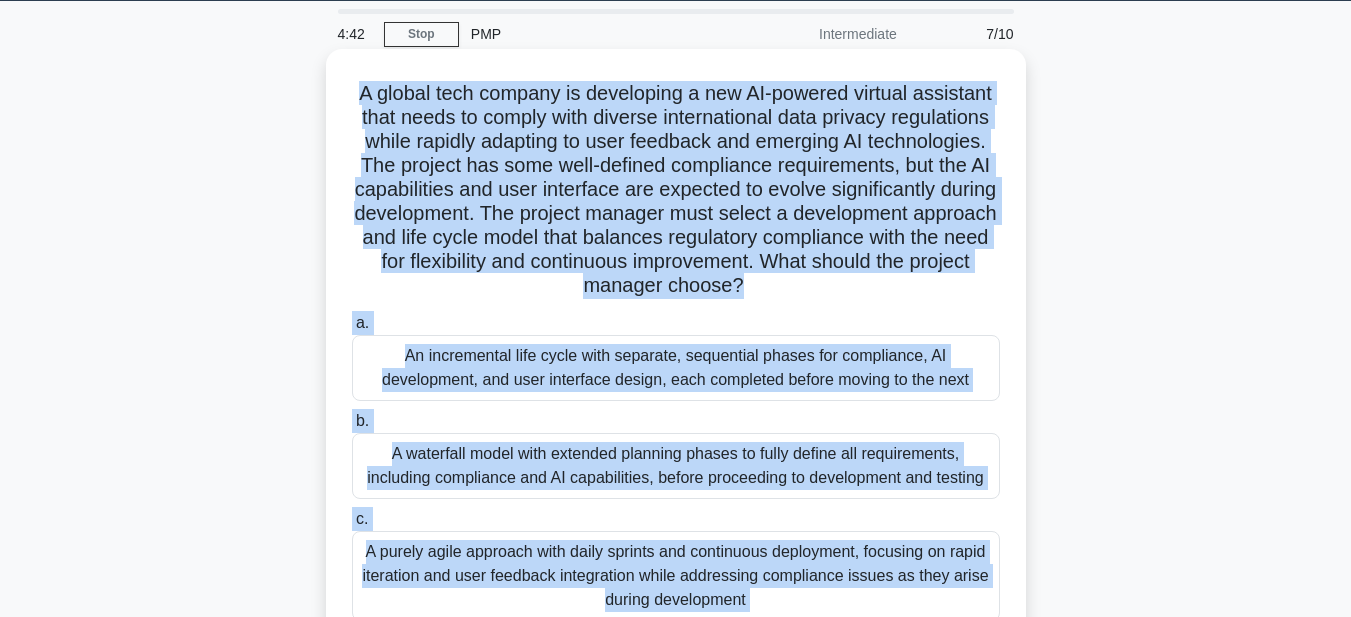 copy on "A global tech company is developing a new AI-powered virtual assistant that needs to comply with diverse international data privacy regulations while rapidly adapting to user feedback and emerging AI technologies. The project has some well-defined compliance requirements, but the AI capabilities and user interface are expected to evolve significantly during development. The project manager must select a development approach and life cycle model that balances regulatory compliance with the need for flexibility and continuous improvement. What should the project manager choose?
.spinner_0XTQ{transform-origin:center;animation:spinner_y6GP .75s linear infinite}@keyframes spinner_y6GP{100%{transform:rotate(360deg)}}
a.
An incremental life cycle with separate, sequential phases for compliance, AI development, and user interface design, each completed before moving to the next
b.
..." 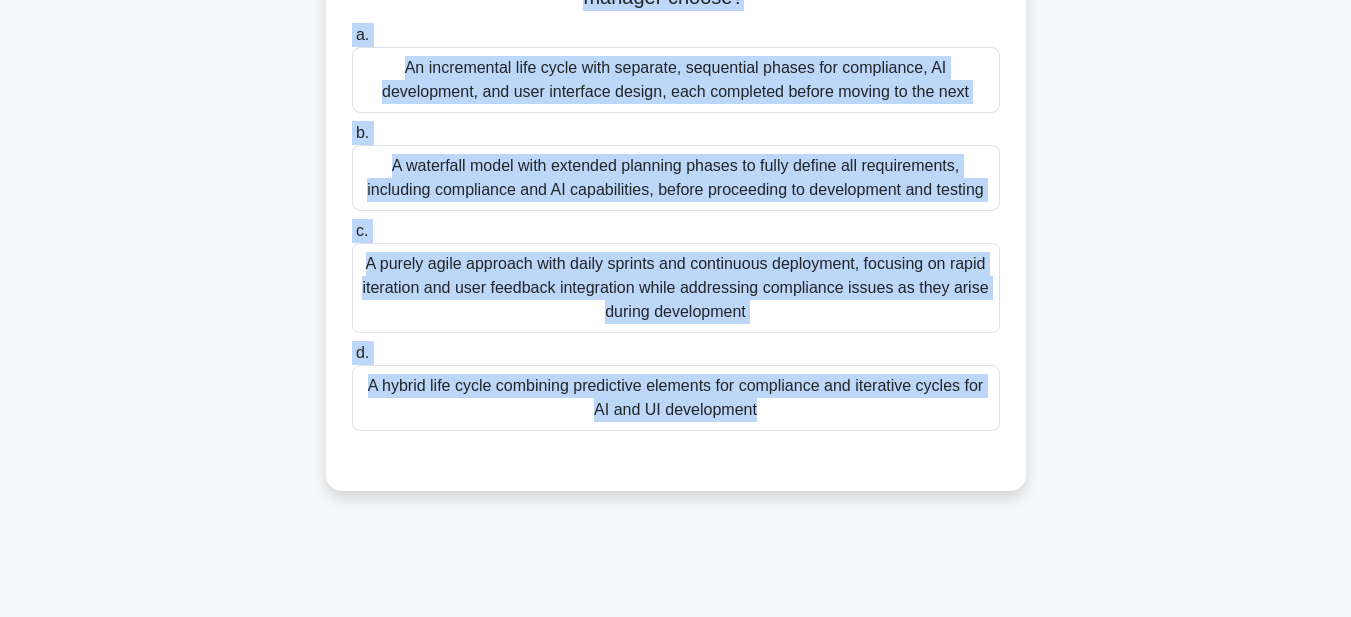 scroll, scrollTop: 363, scrollLeft: 0, axis: vertical 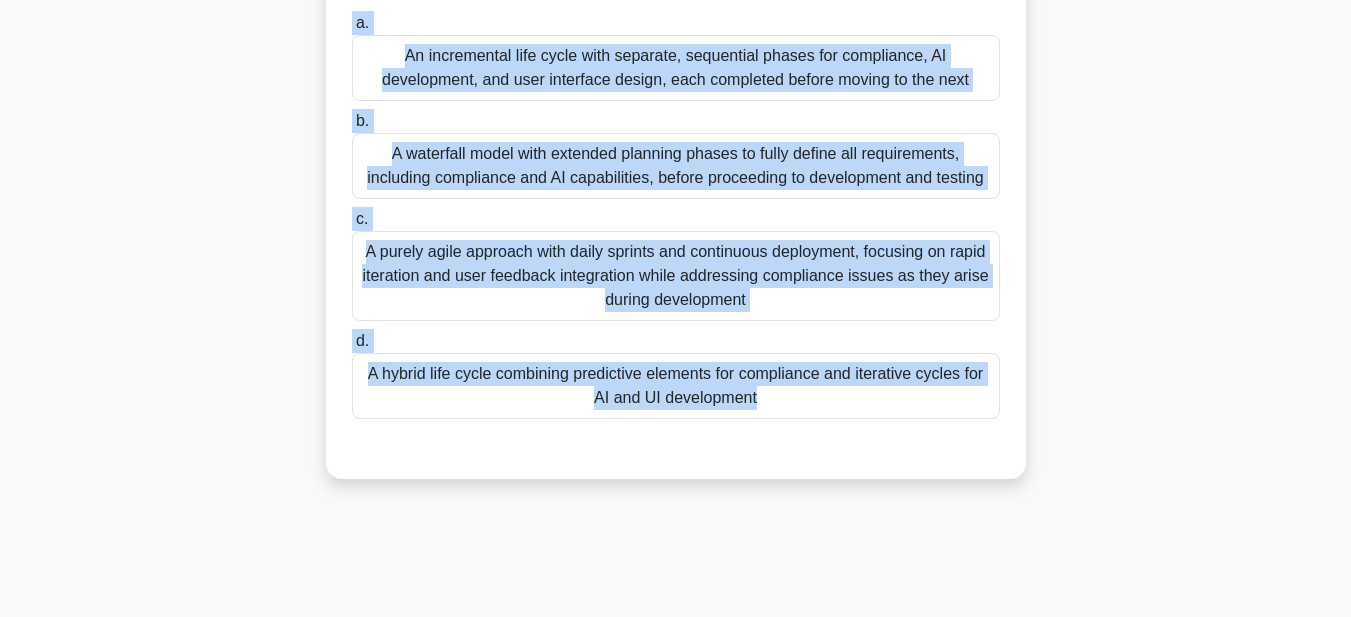 click on "A hybrid life cycle combining predictive elements for compliance and iterative cycles for AI and UI development" at bounding box center (676, 386) 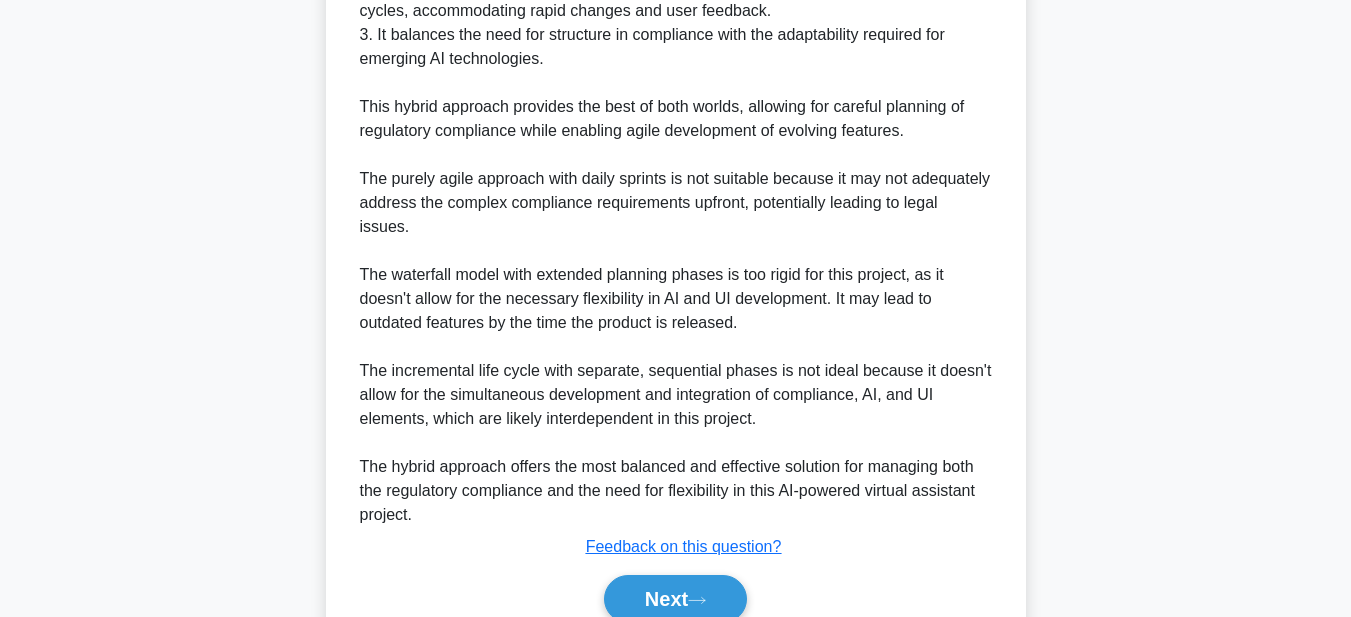 scroll, scrollTop: 1097, scrollLeft: 0, axis: vertical 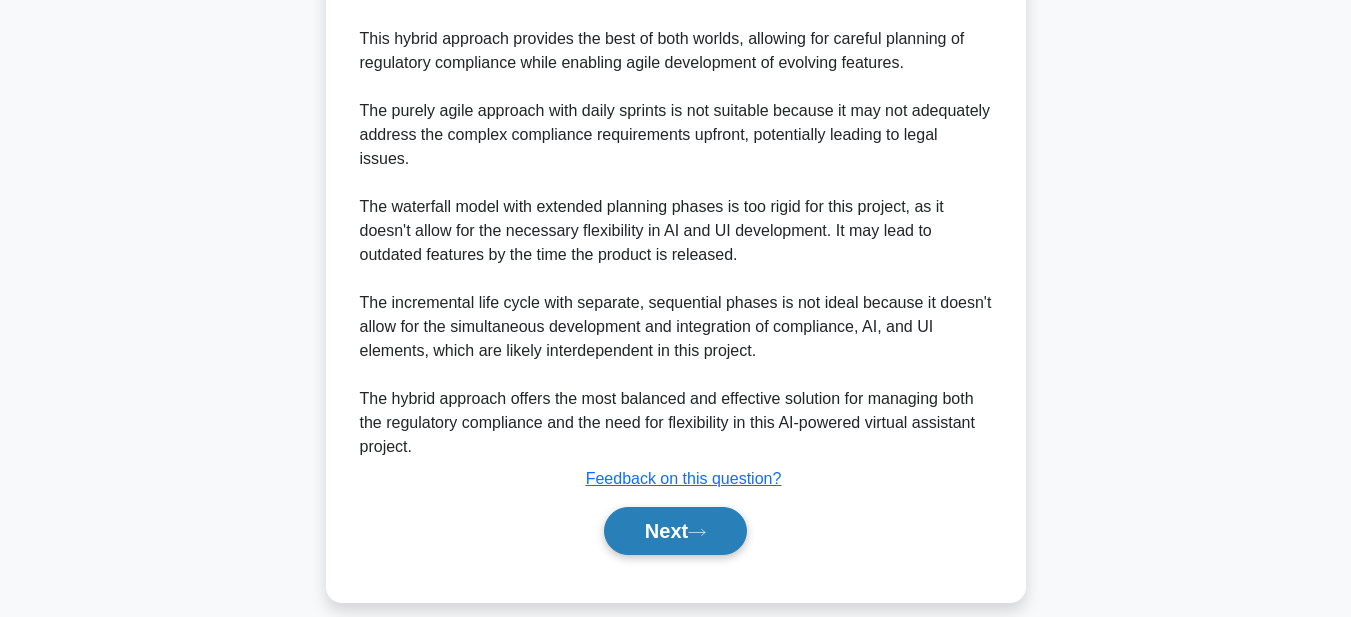 click on "Next" at bounding box center [675, 531] 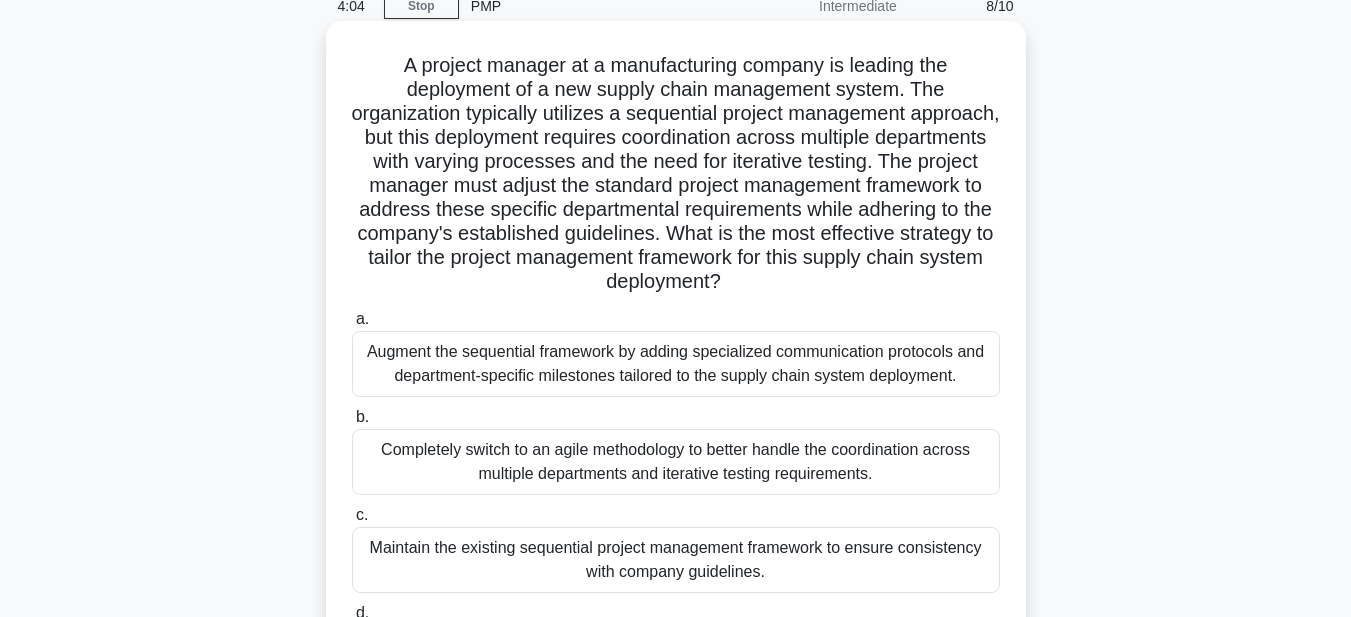 scroll, scrollTop: 0, scrollLeft: 0, axis: both 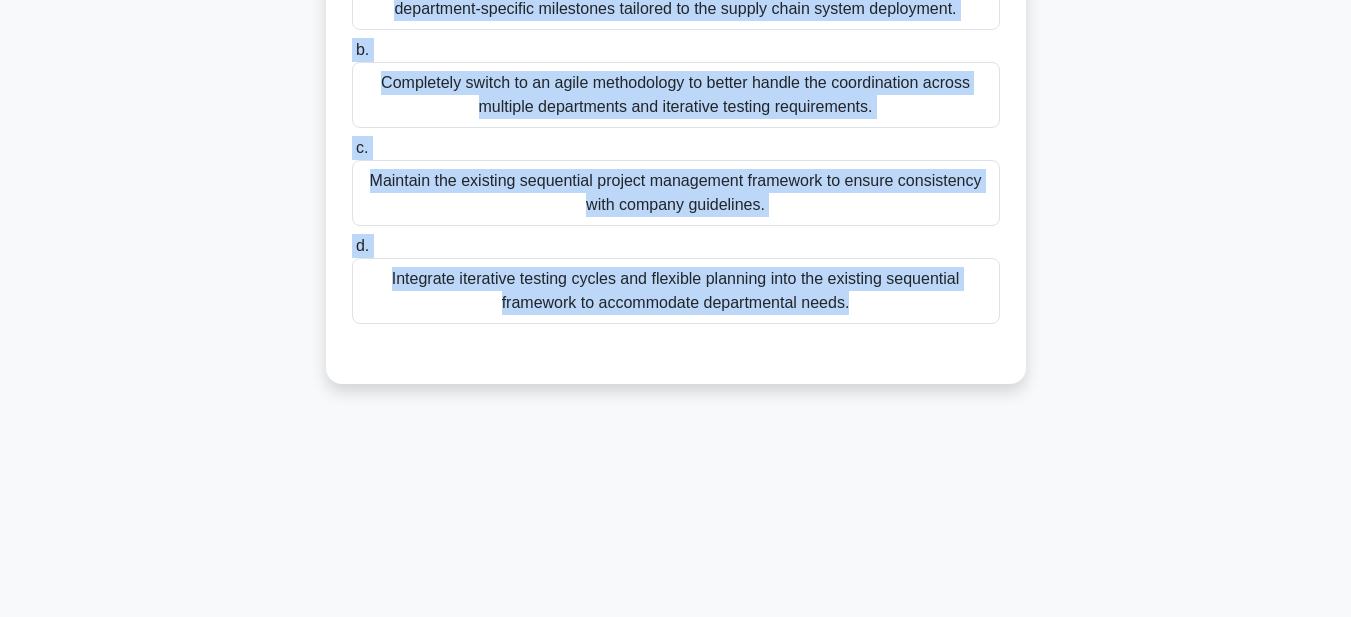 drag, startPoint x: 394, startPoint y: 157, endPoint x: 973, endPoint y: 630, distance: 747.64294 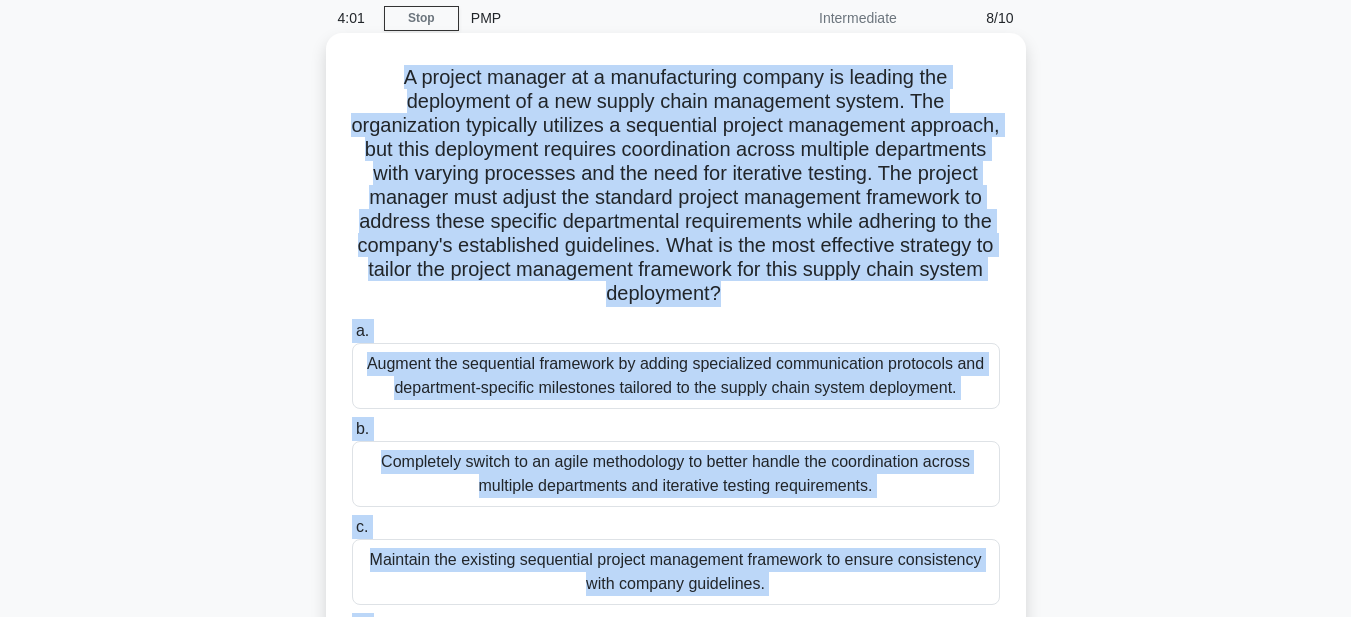 scroll, scrollTop: 63, scrollLeft: 0, axis: vertical 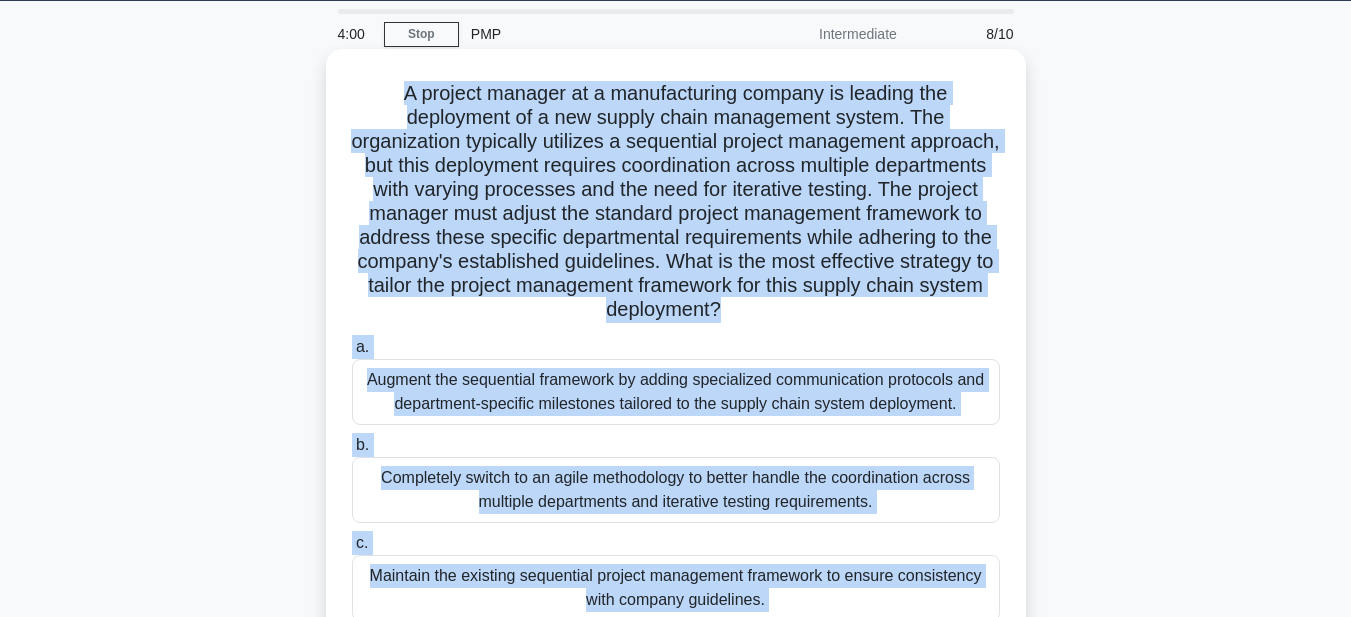 copy on "A project manager at a manufacturing company is leading the deployment of a new supply chain management system. The organization typically utilizes a sequential project management approach, but this deployment requires coordination across multiple departments with varying processes and the need for iterative testing. The project manager must adjust the standard project management framework to address these specific departmental requirements while adhering to the company's established guidelines. What is the most effective strategy to tailor the project management framework for this supply chain system deployment?
.spinner_0XTQ{transform-origin:center;animation:spinner_y6GP .75s linear infinite}@keyframes spinner_y6GP{100%{transform:rotate(360deg)}}
a.
Augment the sequential framework by adding specialized communication protocols and department-specific milestones tailored to the supply chain system deployment.
..." 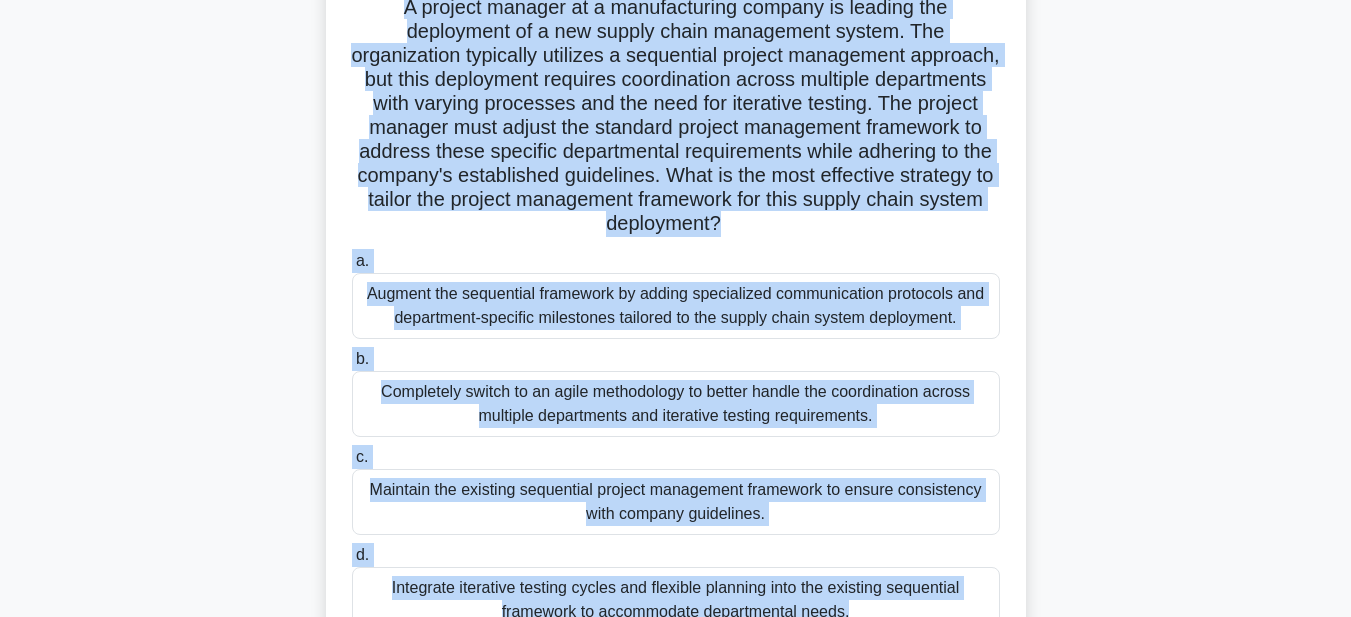 scroll, scrollTop: 463, scrollLeft: 0, axis: vertical 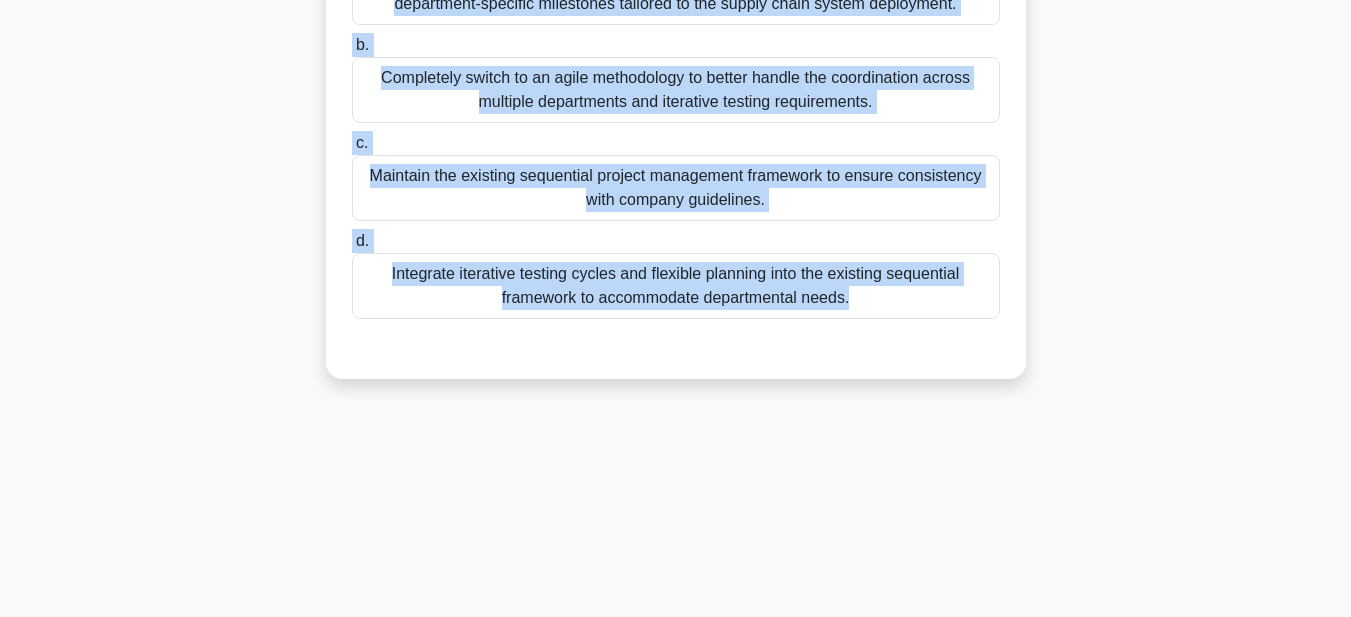 click on "Integrate iterative testing cycles and flexible planning into the existing sequential framework to accommodate departmental needs." at bounding box center [676, 286] 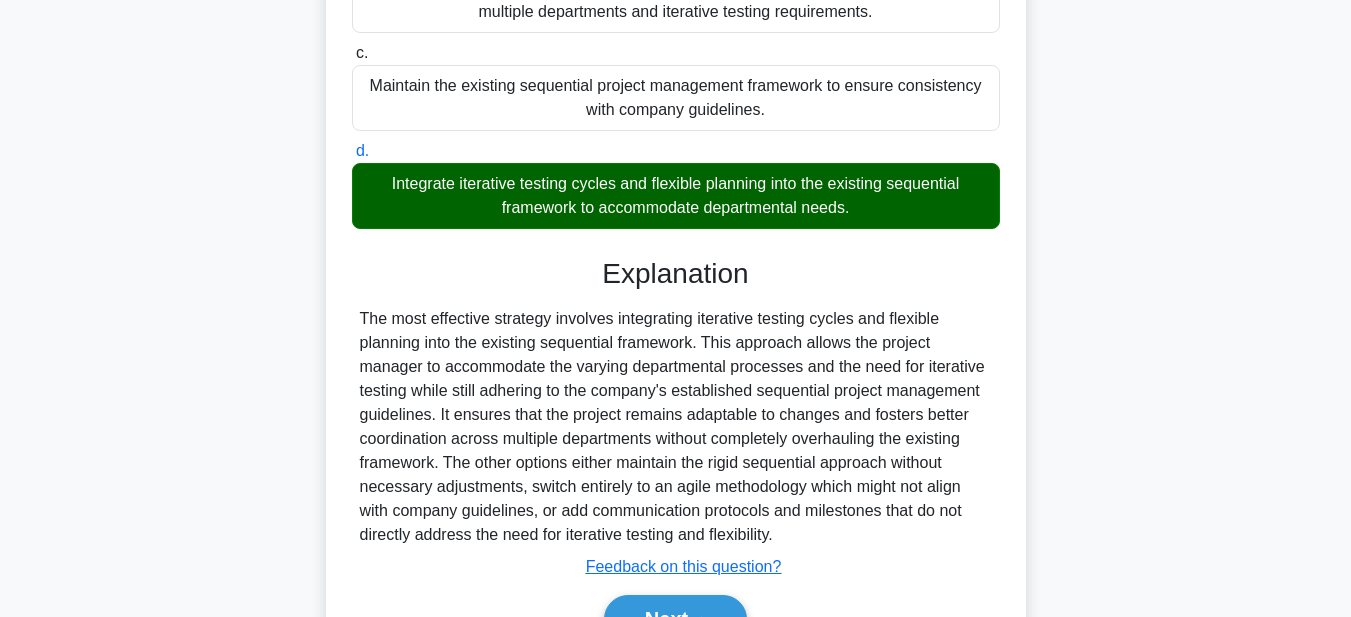 scroll, scrollTop: 665, scrollLeft: 0, axis: vertical 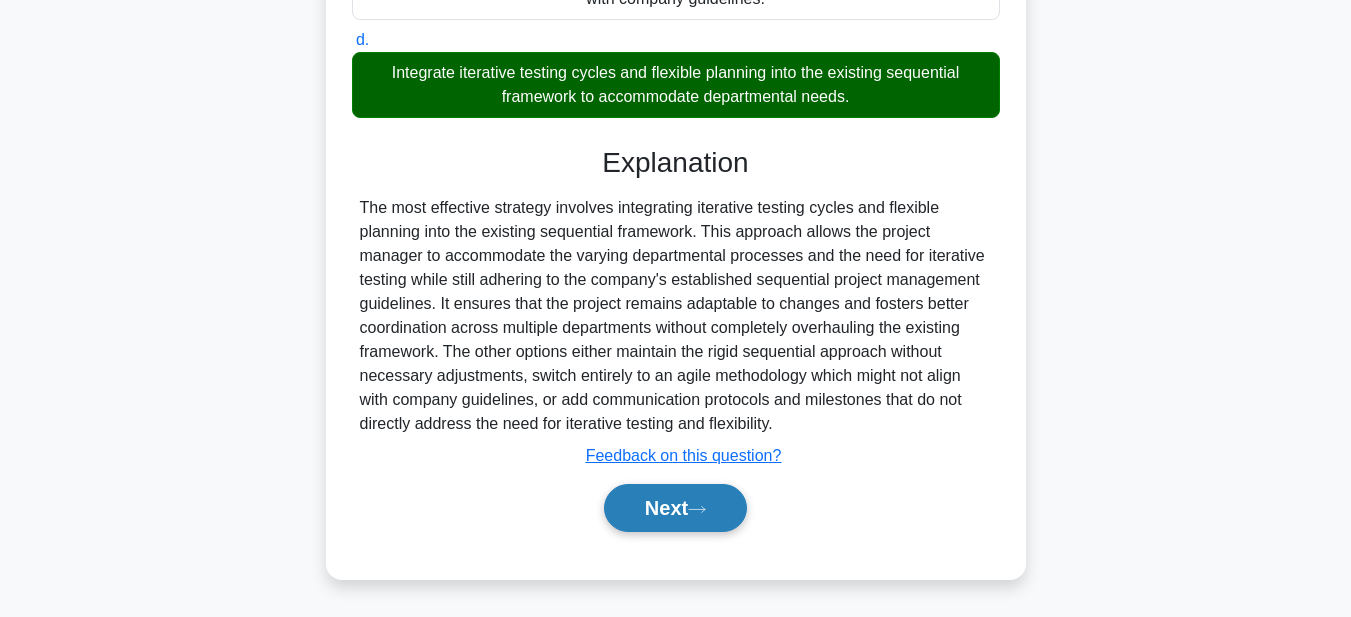 click on "Next" at bounding box center (675, 508) 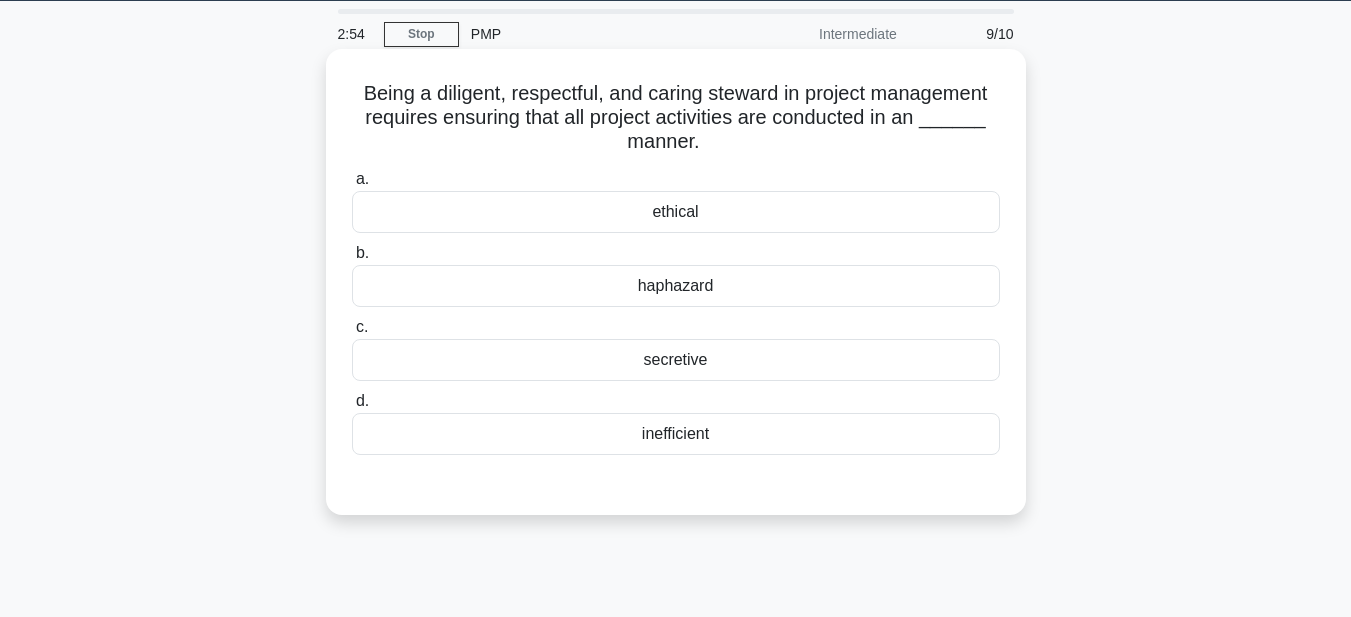 scroll, scrollTop: 0, scrollLeft: 0, axis: both 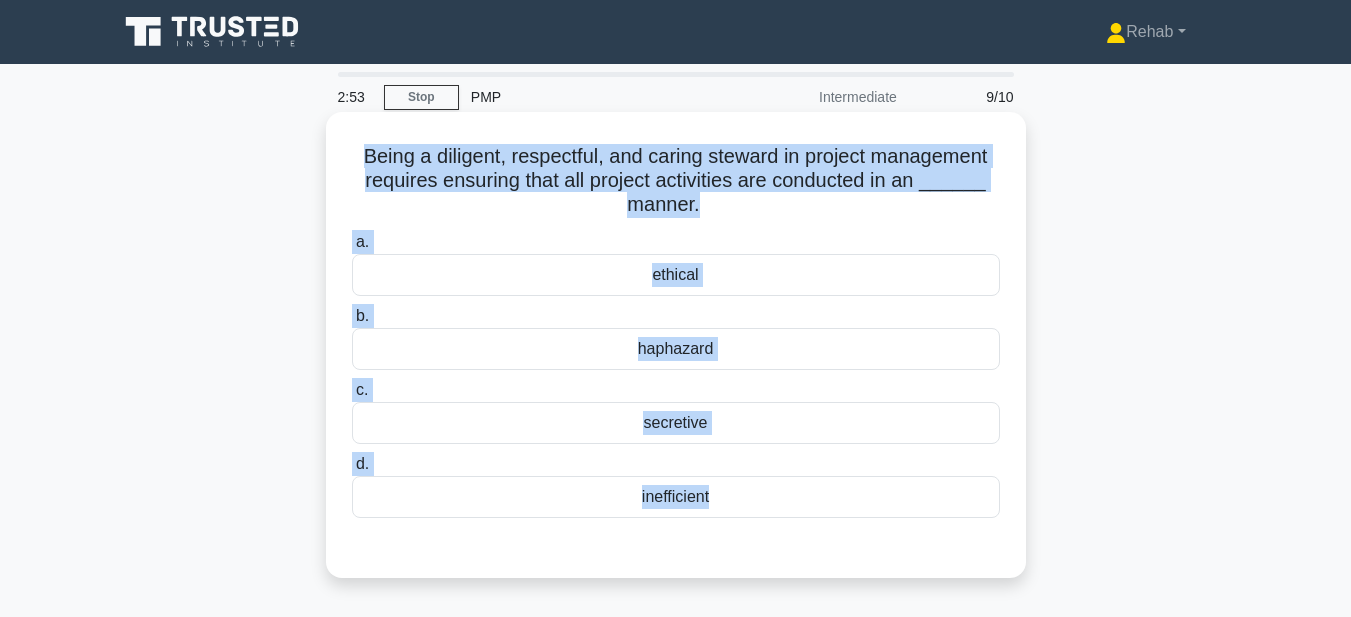 drag, startPoint x: 355, startPoint y: 162, endPoint x: 815, endPoint y: 526, distance: 586.597 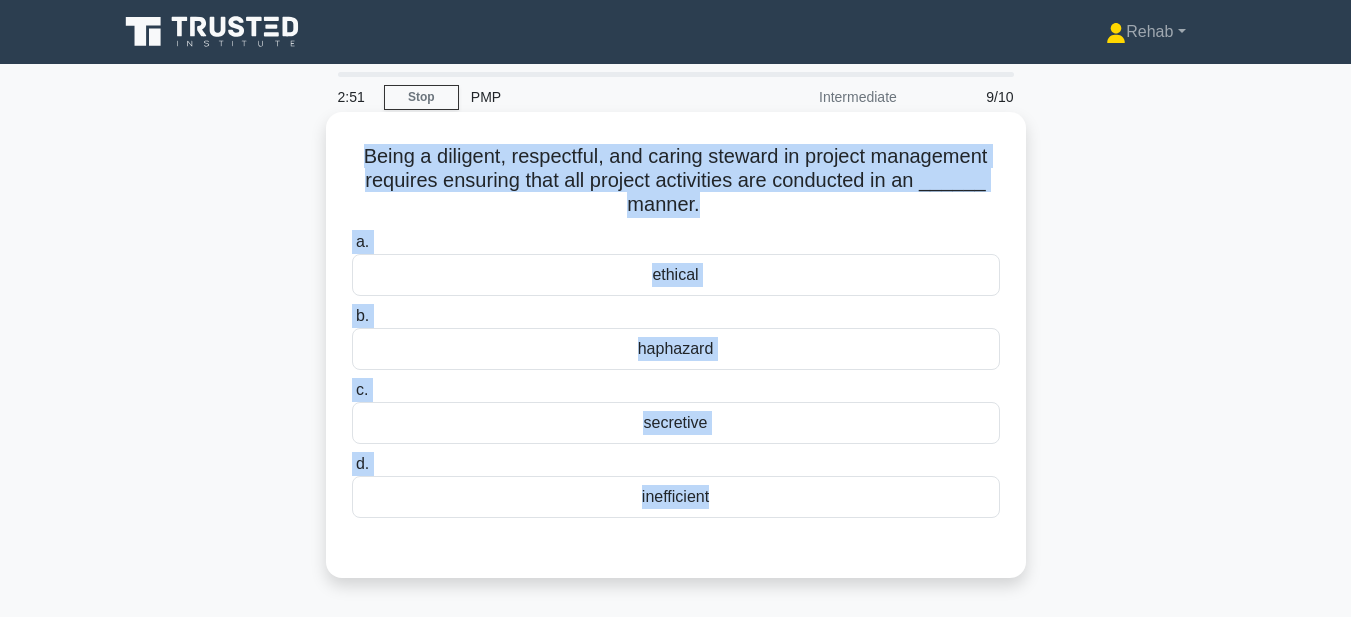 copy on "Being a diligent, respectful, and caring steward in project management requires ensuring that all project activities are conducted in an ______ manner.
.spinner_0XTQ{transform-origin:center;animation:spinner_y6GP .75s linear infinite}@keyframes spinner_y6GP{100%{transform:rotate(360deg)}}
a.
ethical
b.
haphazard
c.
secretive
d.
inefficient" 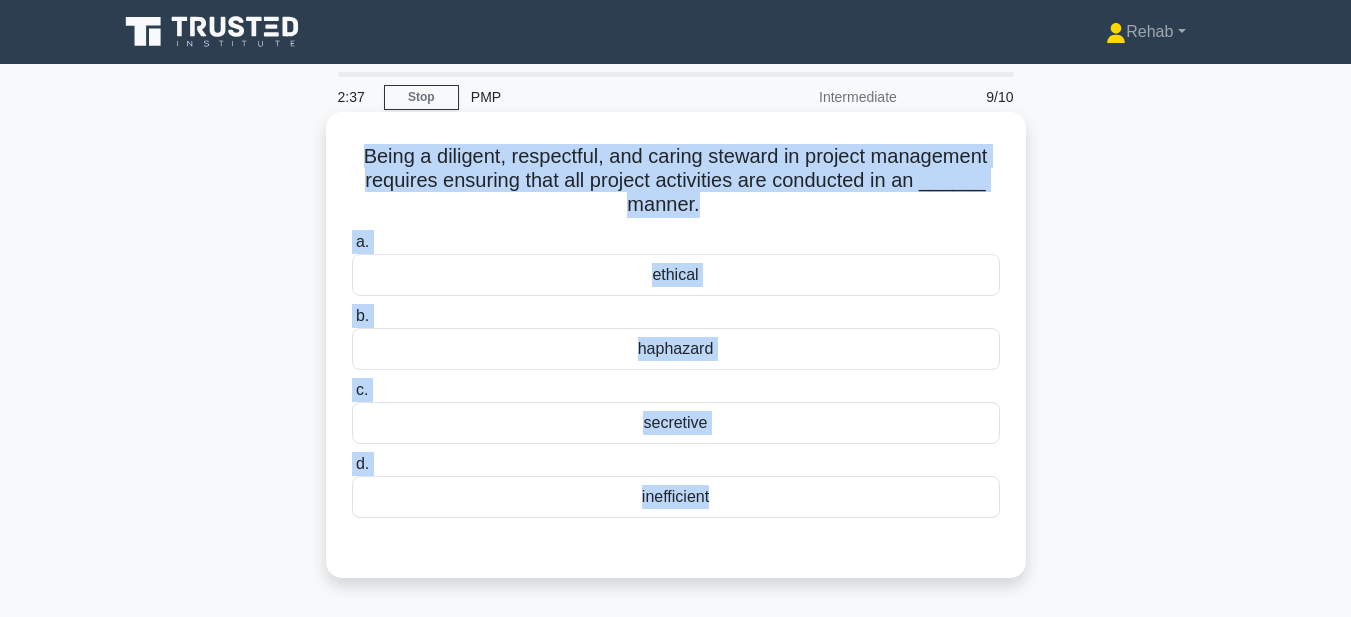 click on "ethical" at bounding box center [676, 275] 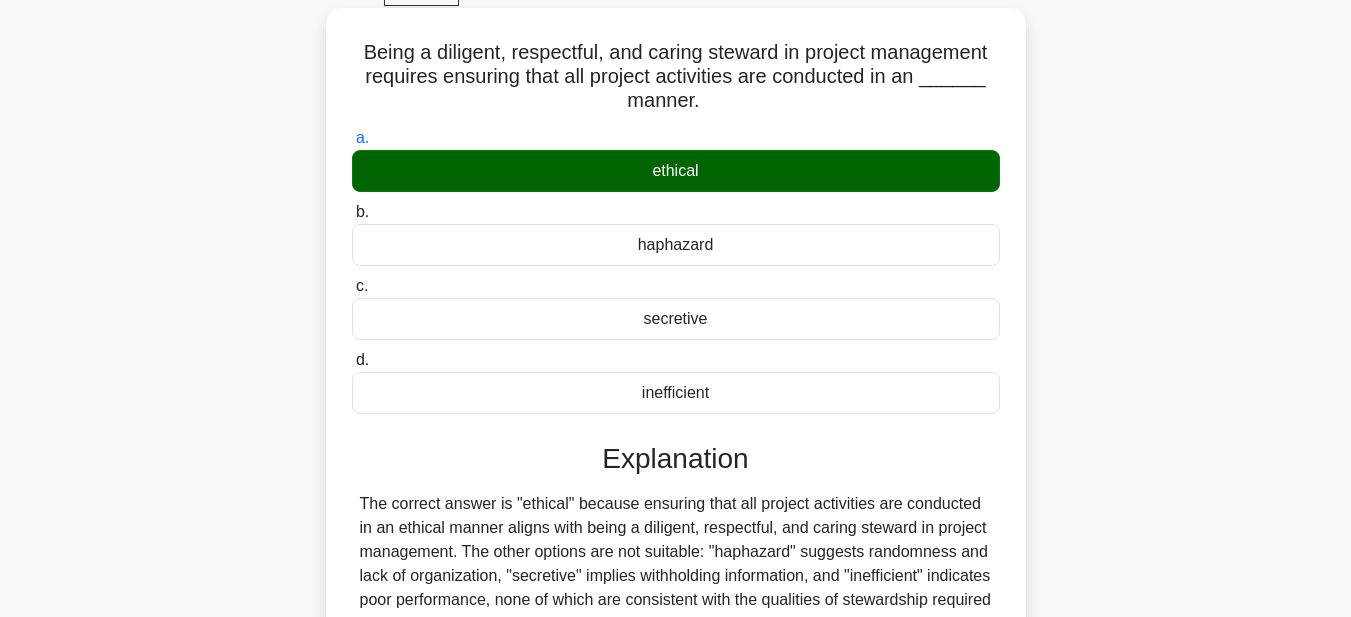scroll, scrollTop: 463, scrollLeft: 0, axis: vertical 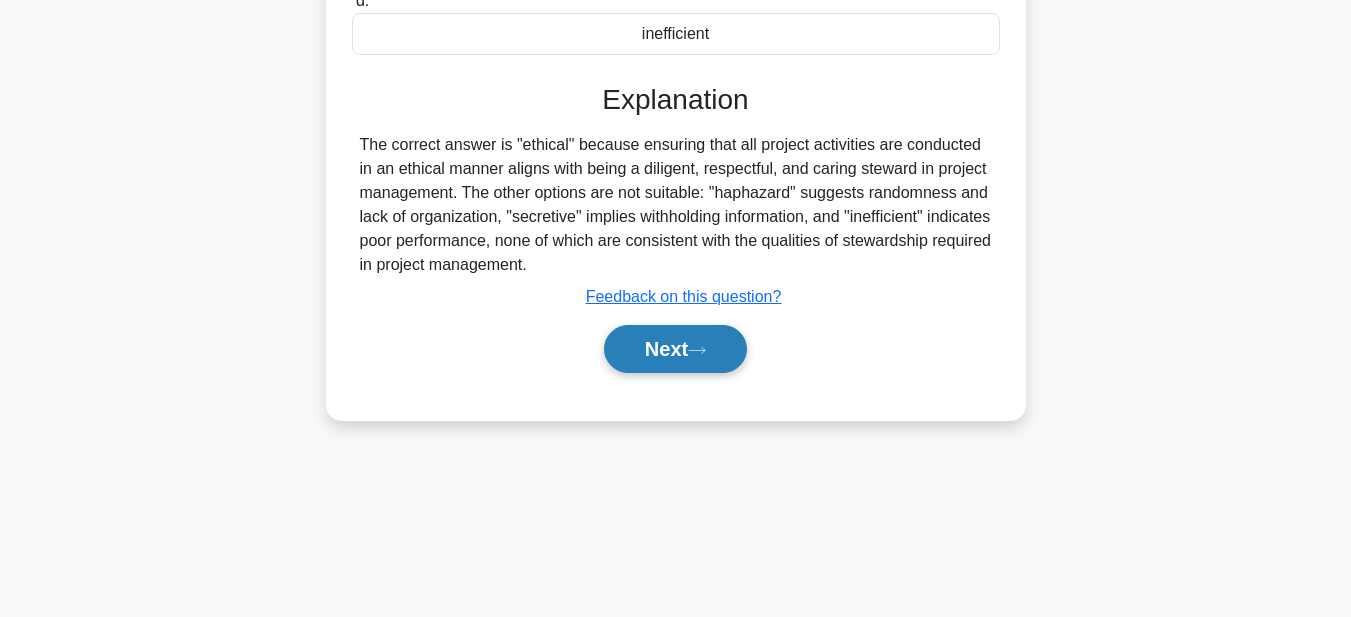 click 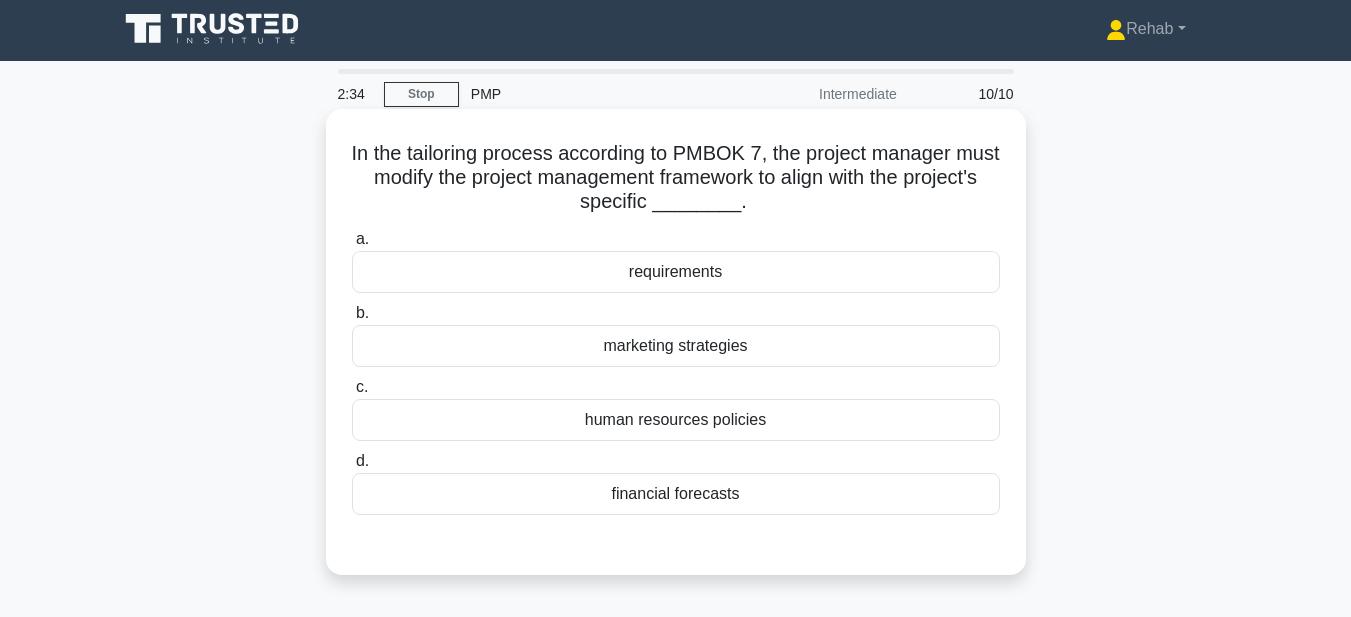 scroll, scrollTop: 0, scrollLeft: 0, axis: both 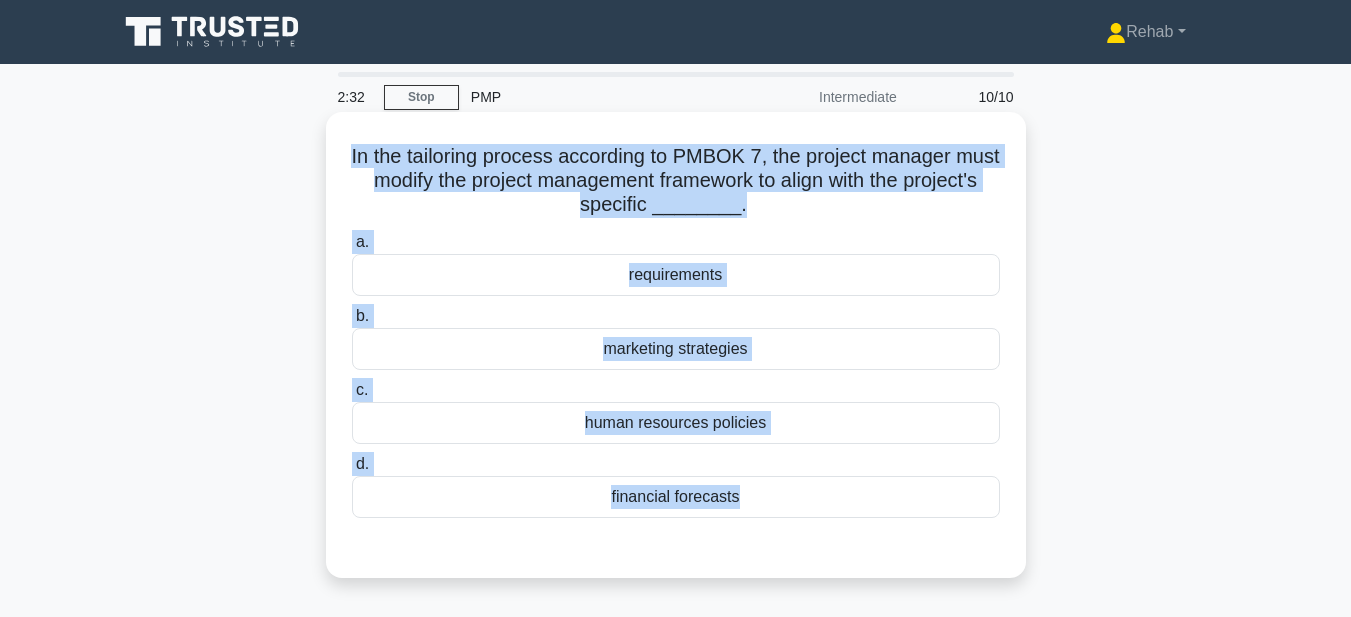 drag, startPoint x: 359, startPoint y: 152, endPoint x: 773, endPoint y: 527, distance: 558.5884 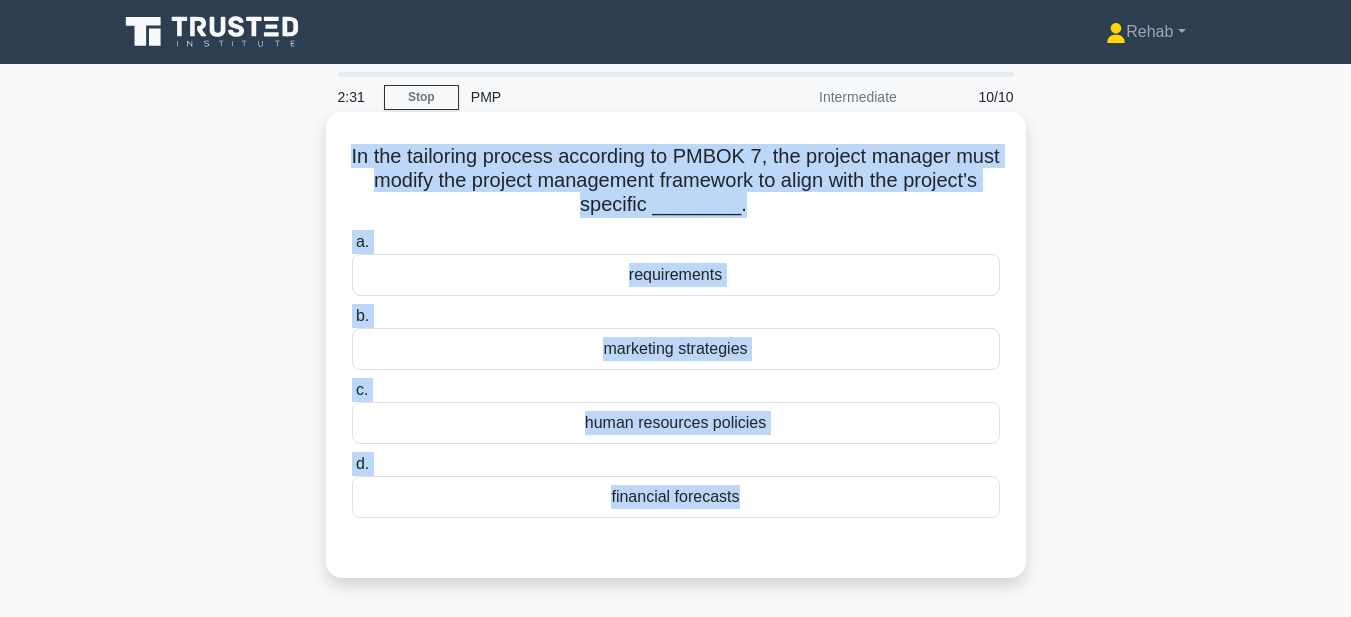 copy on "In the tailoring process according to PMBOK 7, the project manager must modify the project management framework to align with the project's specific ________.
.spinner_0XTQ{transform-origin:center;animation:spinner_y6GP .75s linear infinite}@keyframes spinner_y6GP{100%{transform:rotate(360deg)}}
a.
requirements
b.
marketing strategies
c.
human resources policies
d.
financial forecasts" 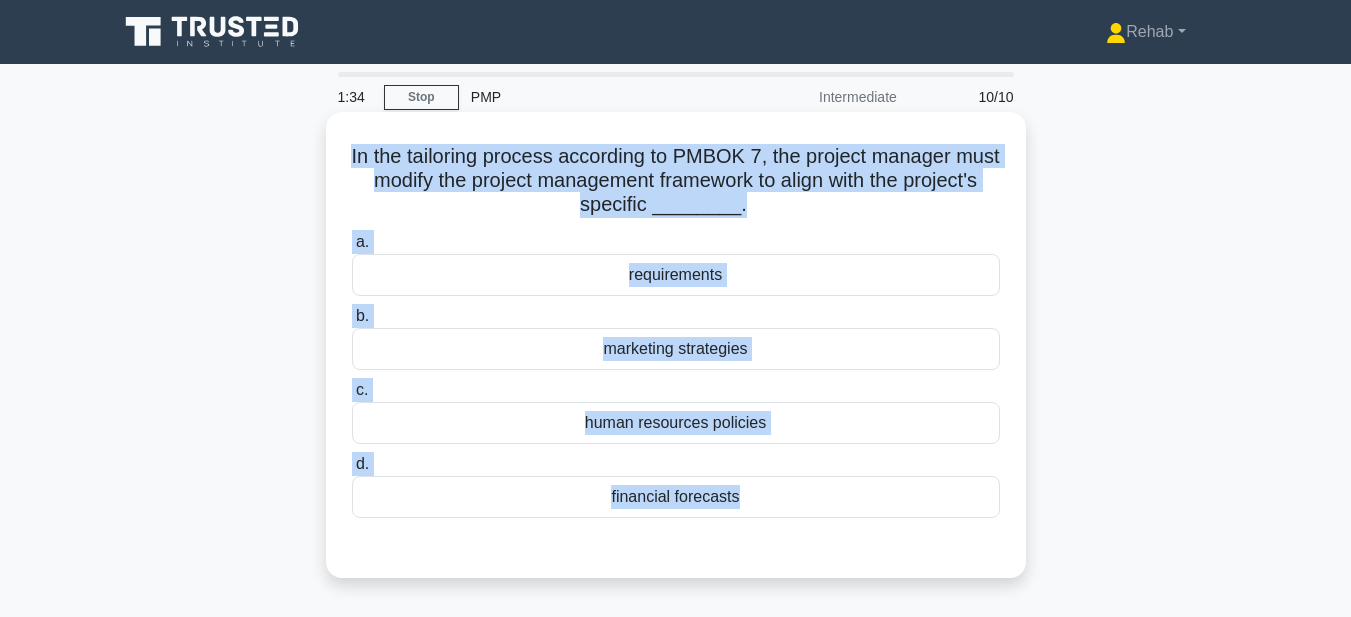 click on "requirements" at bounding box center (676, 275) 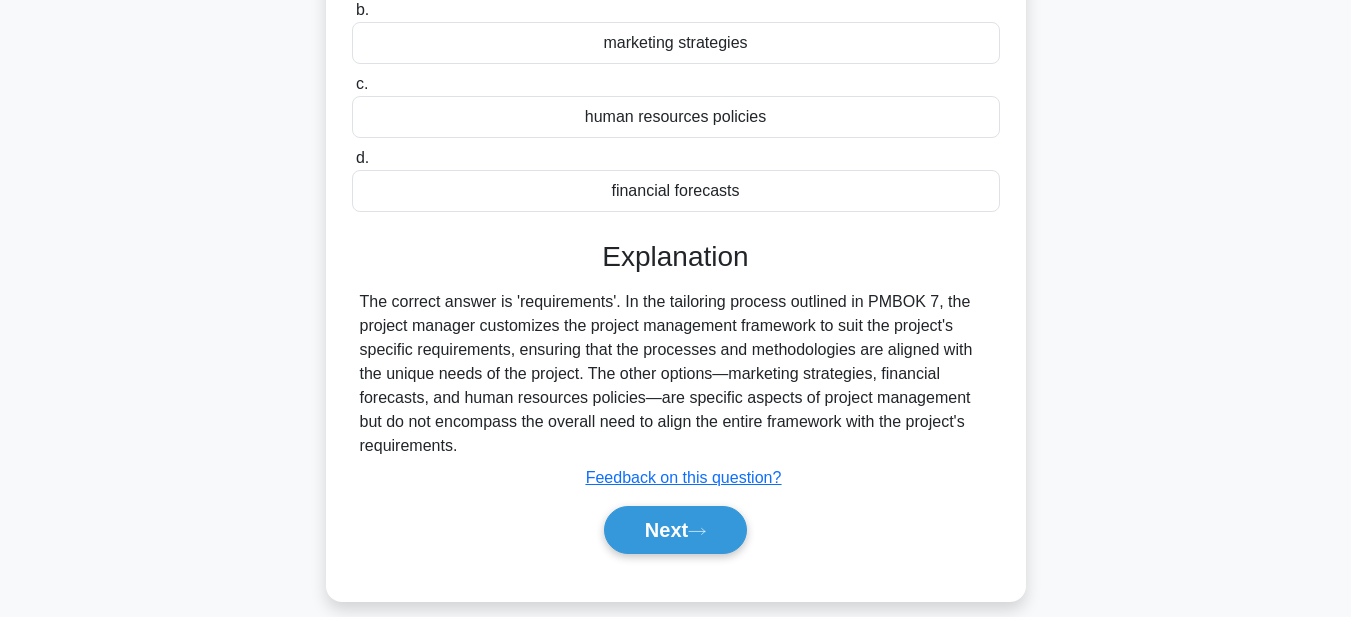 scroll, scrollTop: 463, scrollLeft: 0, axis: vertical 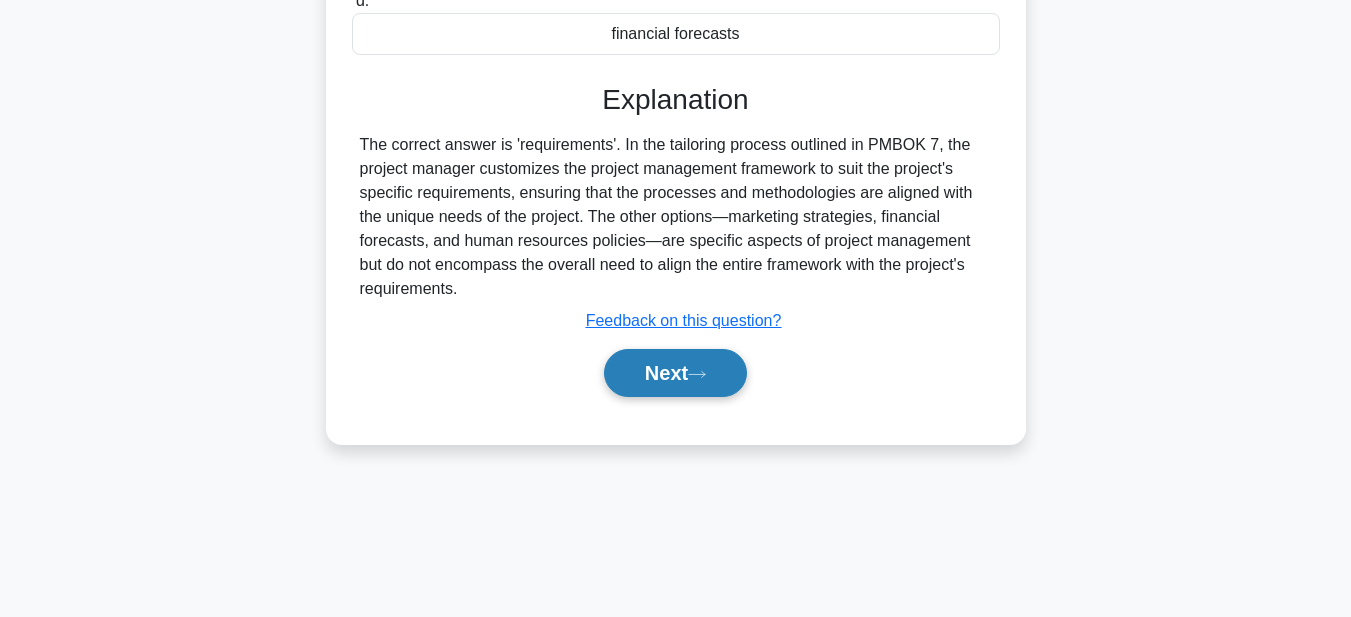 click on "Next" at bounding box center [675, 373] 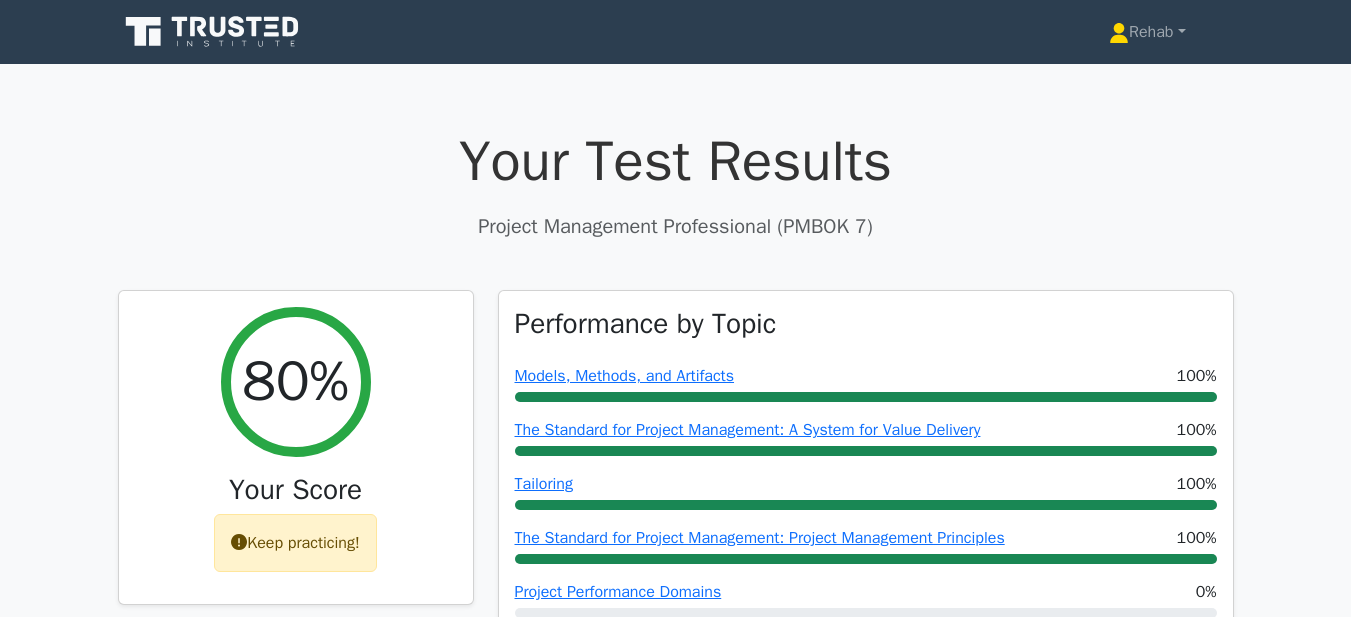 scroll, scrollTop: 0, scrollLeft: 0, axis: both 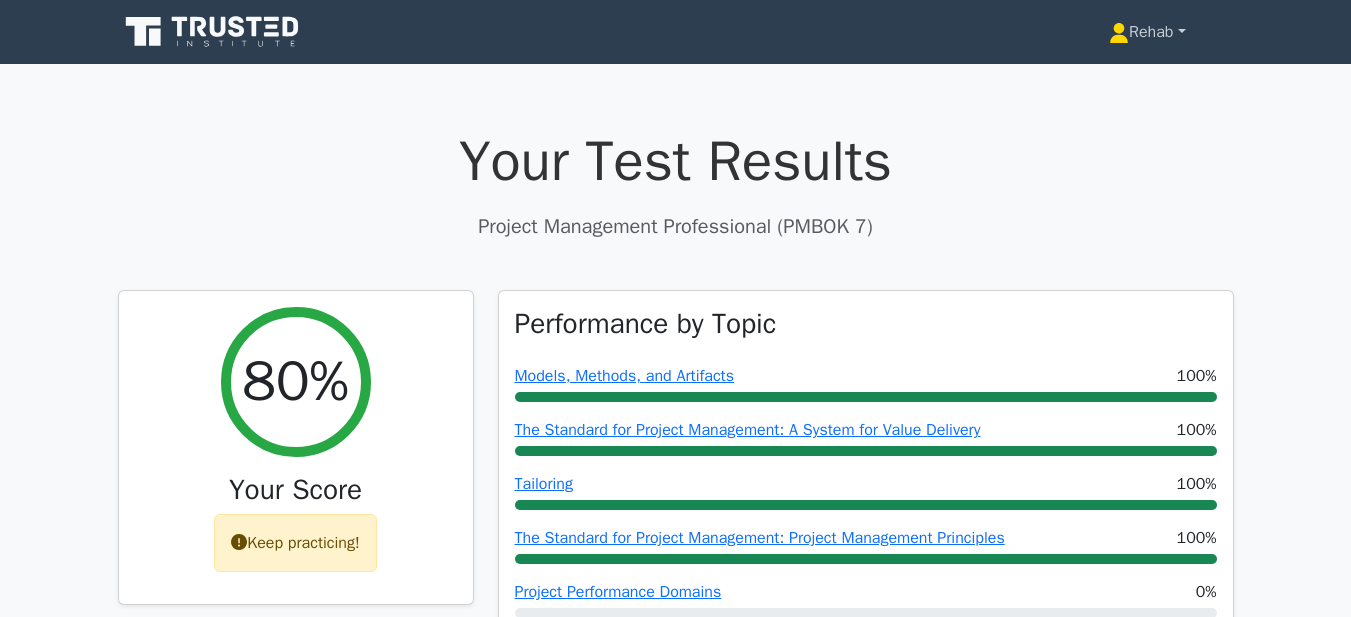 click on "Rehab" at bounding box center (1147, 32) 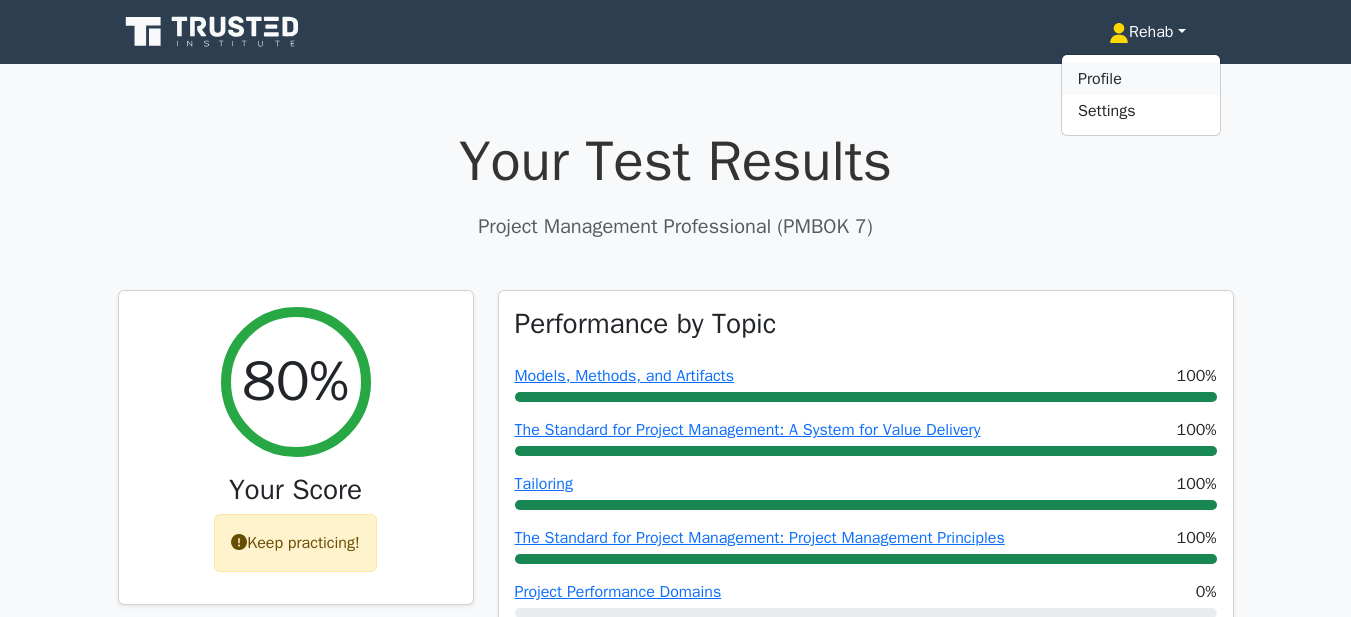 click on "Profile" at bounding box center (1141, 79) 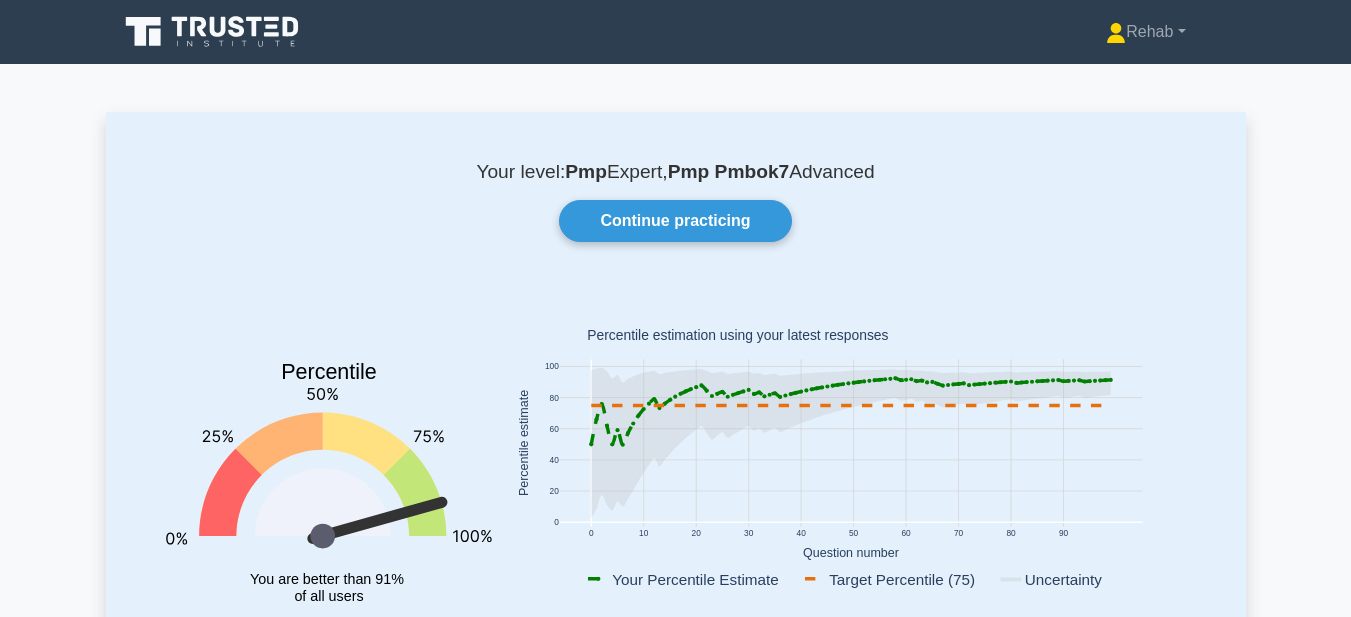 scroll, scrollTop: 0, scrollLeft: 0, axis: both 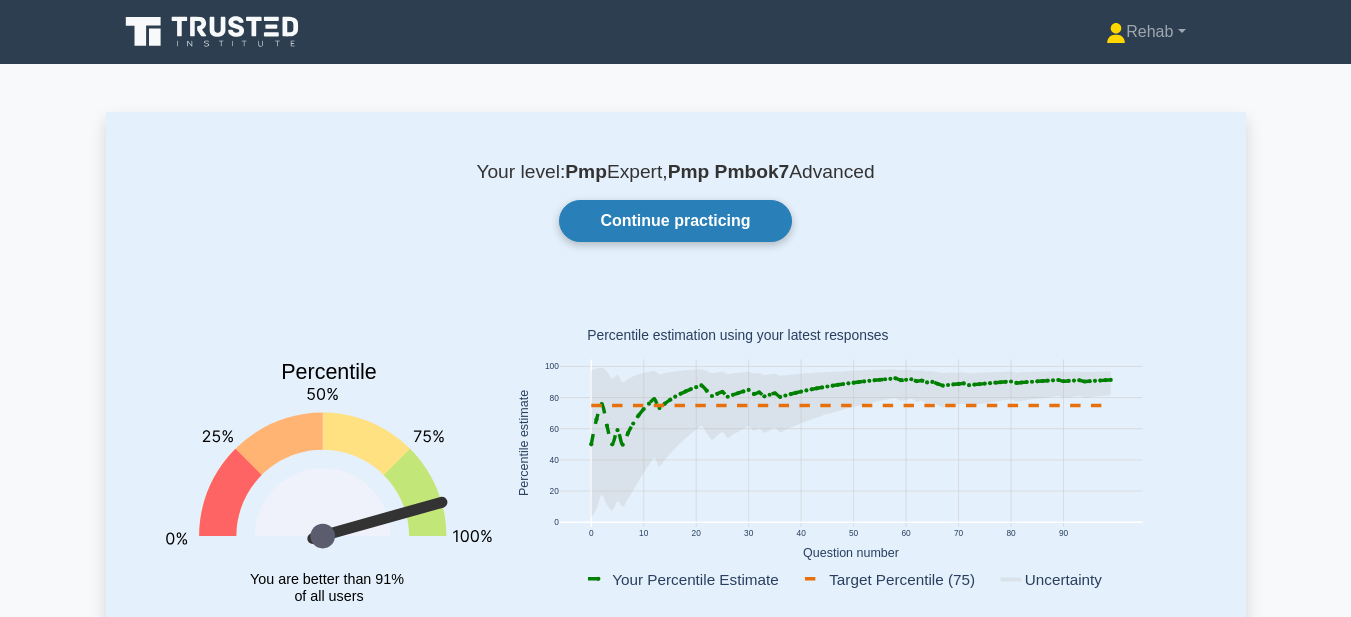 click on "Continue practicing" at bounding box center (675, 221) 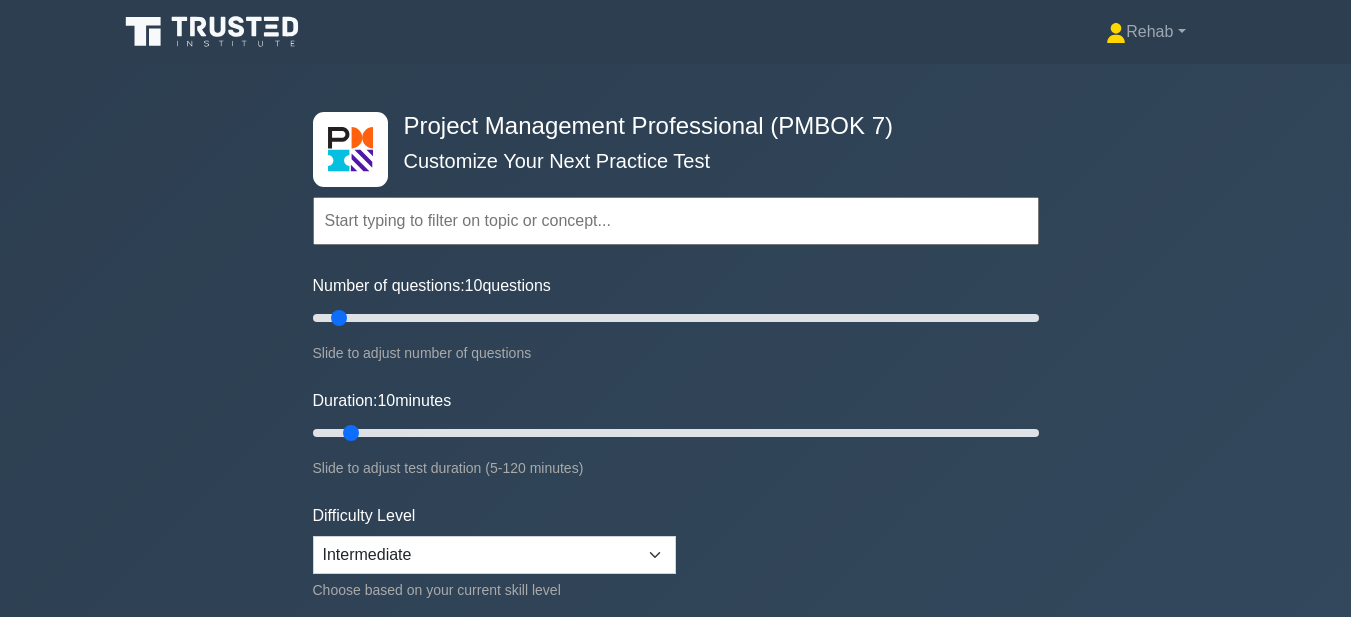 scroll, scrollTop: 0, scrollLeft: 0, axis: both 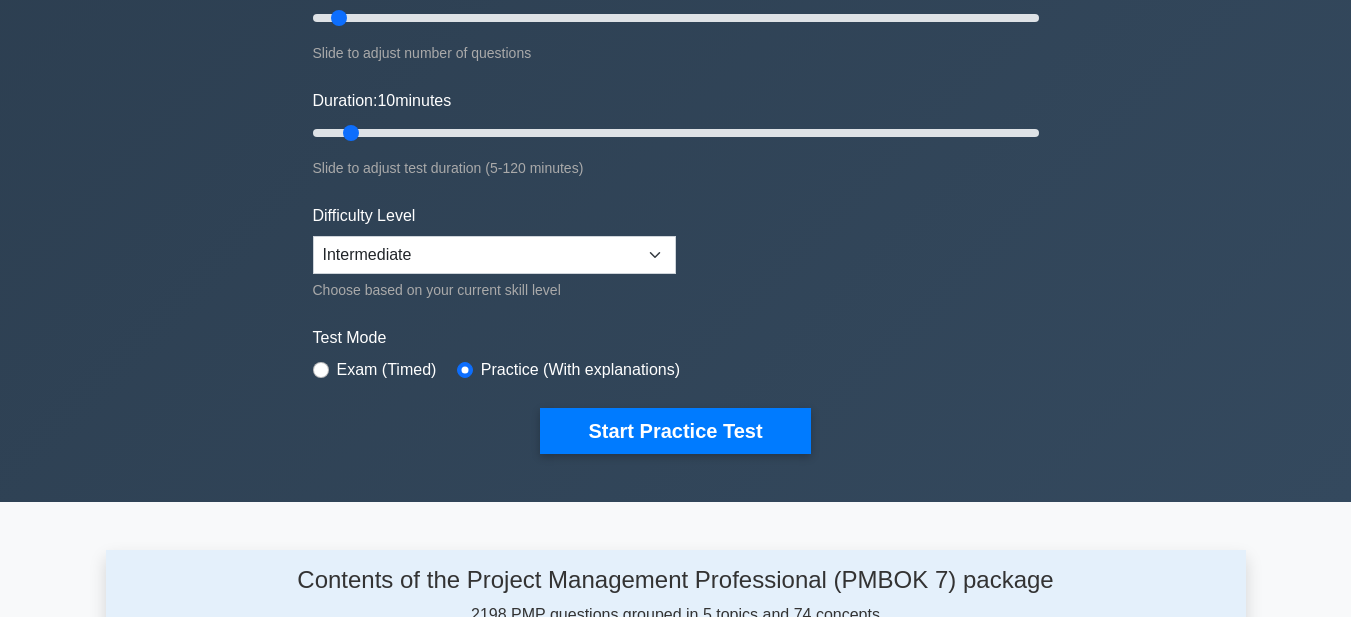 click on "Difficulty Level
Beginner
Intermediate
Expert
Choose based on your current skill level" at bounding box center [494, 253] 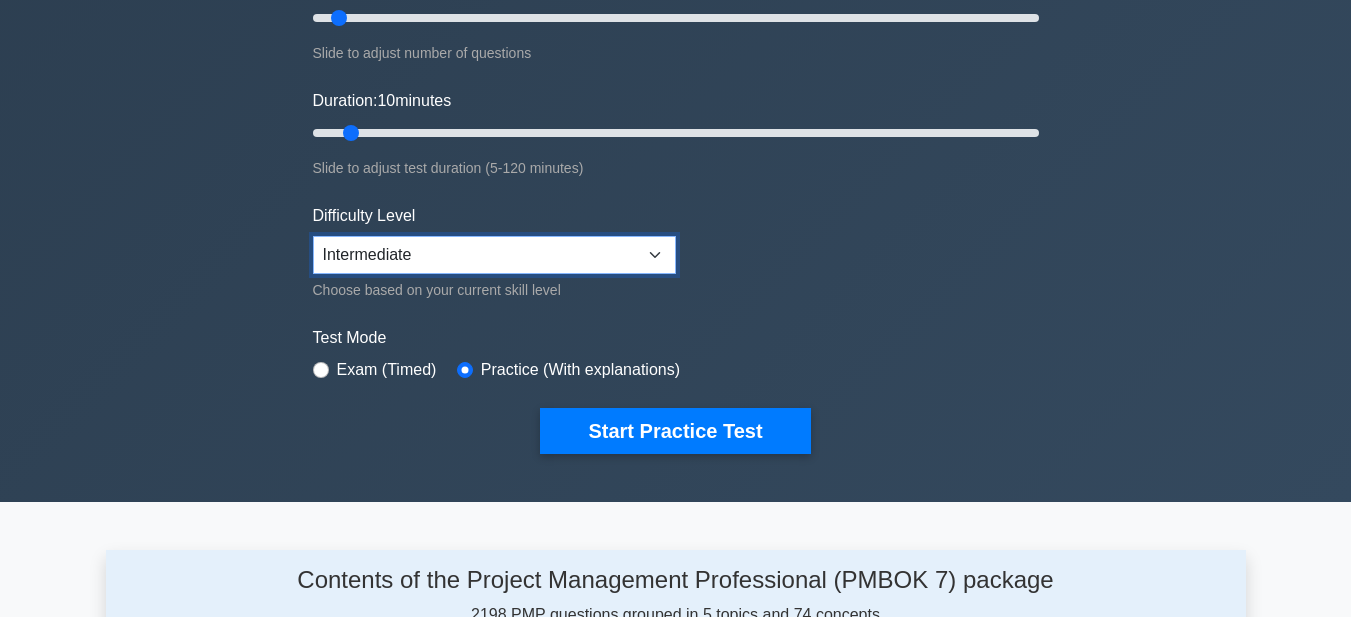 click on "Beginner
Intermediate
Expert" at bounding box center [494, 255] 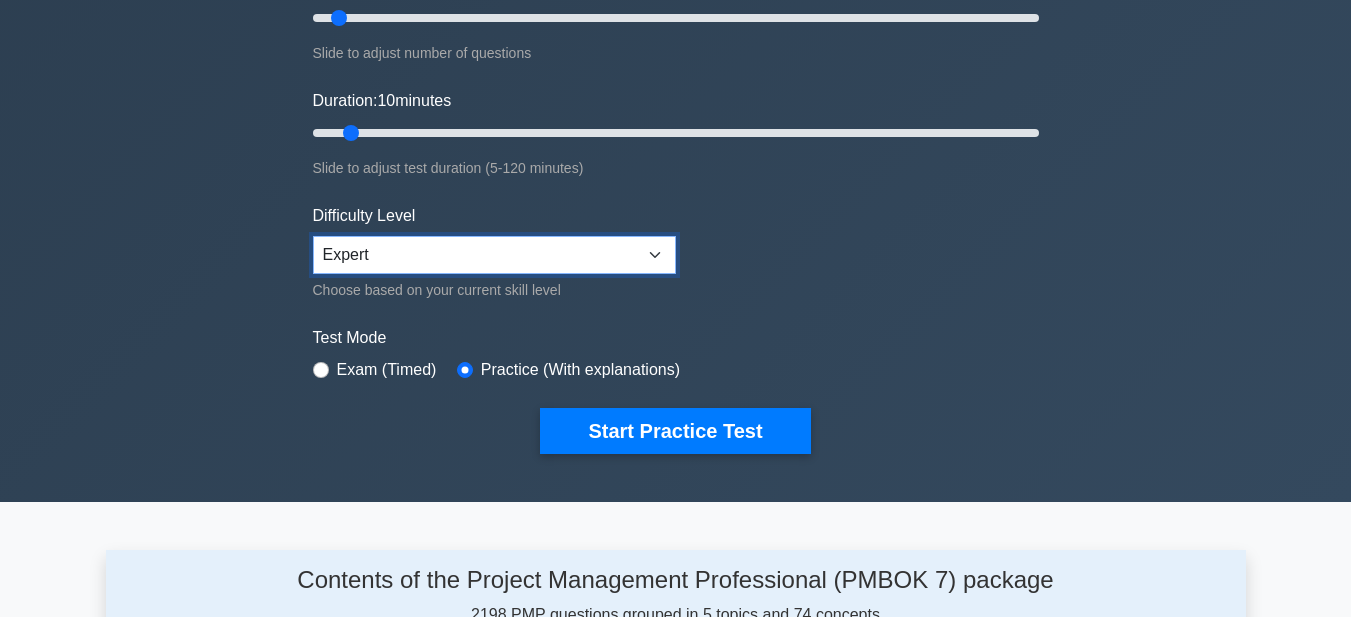 click on "Beginner
Intermediate
Expert" at bounding box center (494, 255) 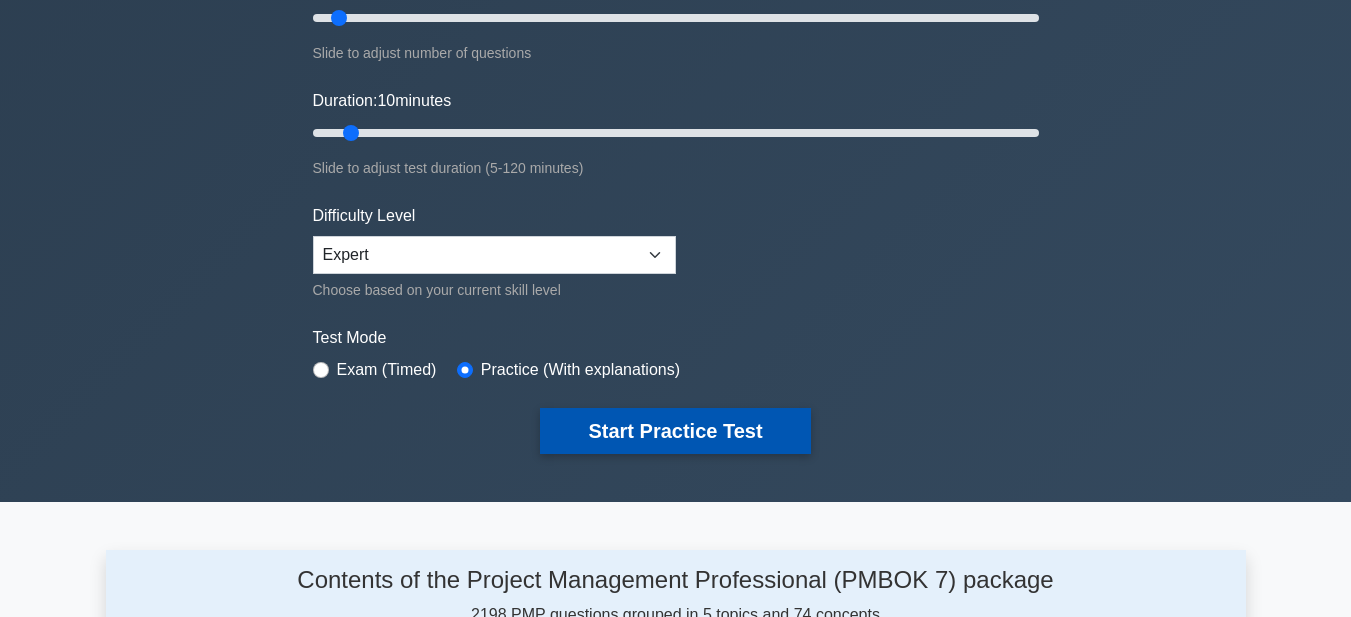 click on "Start Practice Test" at bounding box center [675, 431] 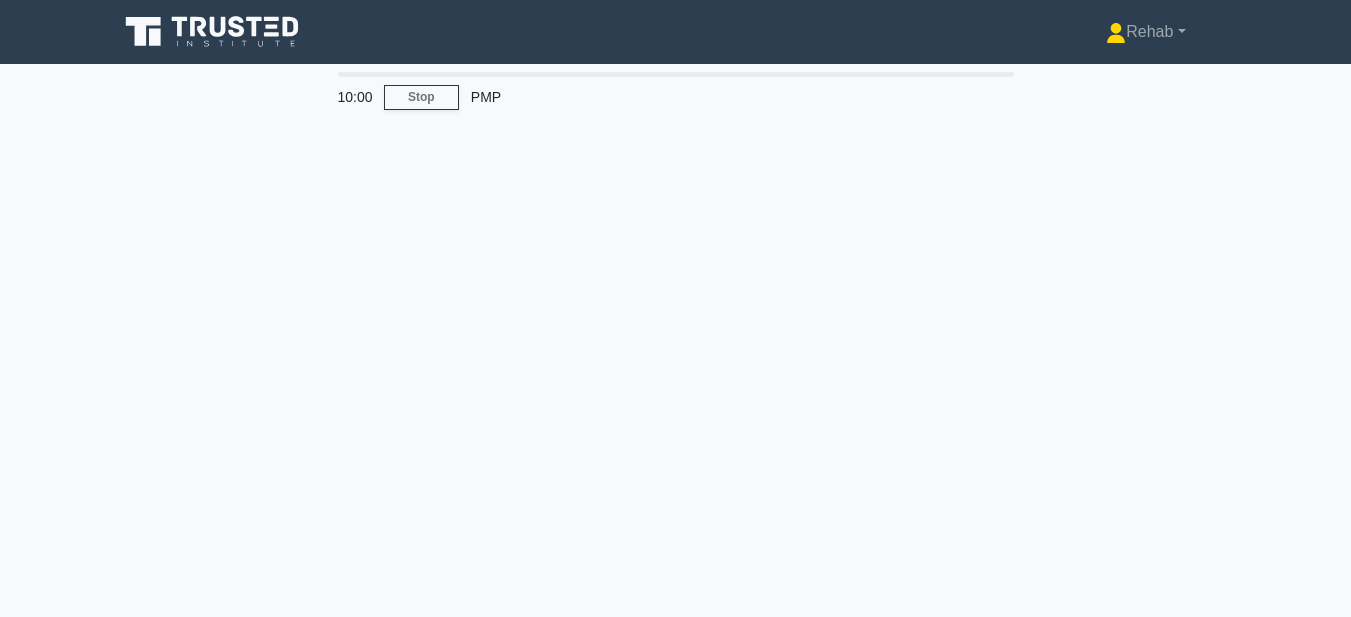 scroll, scrollTop: 0, scrollLeft: 0, axis: both 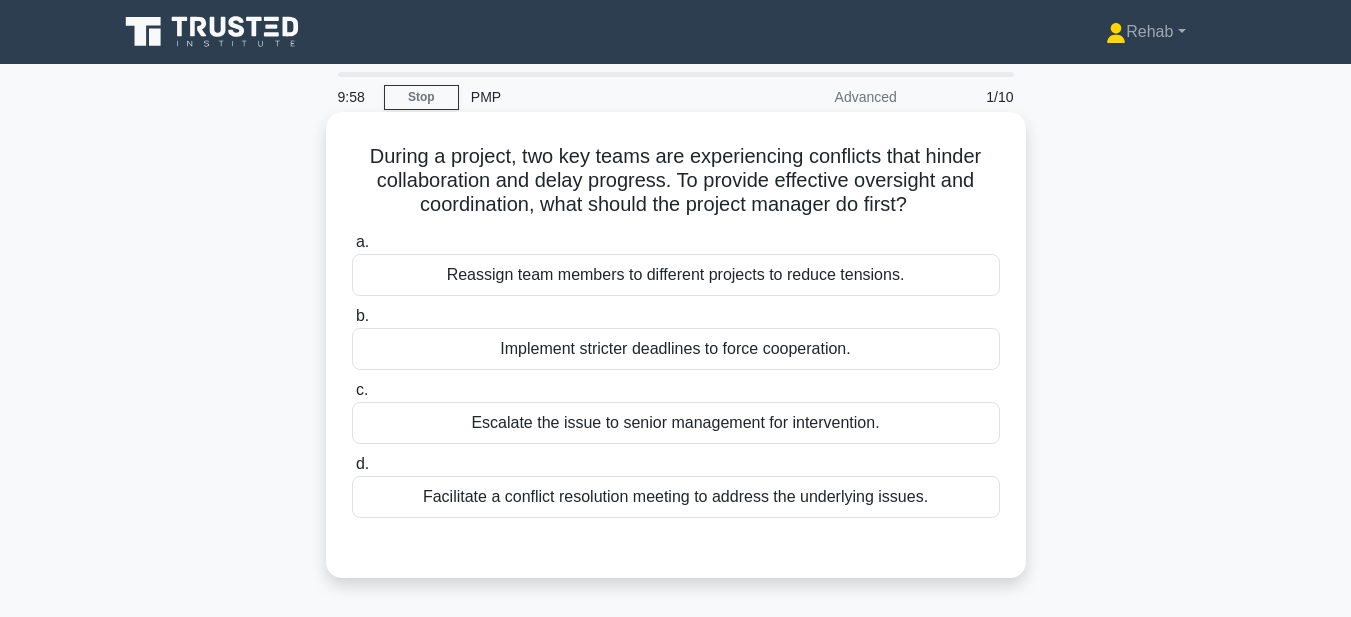 drag, startPoint x: 362, startPoint y: 155, endPoint x: 952, endPoint y: 496, distance: 681.4551 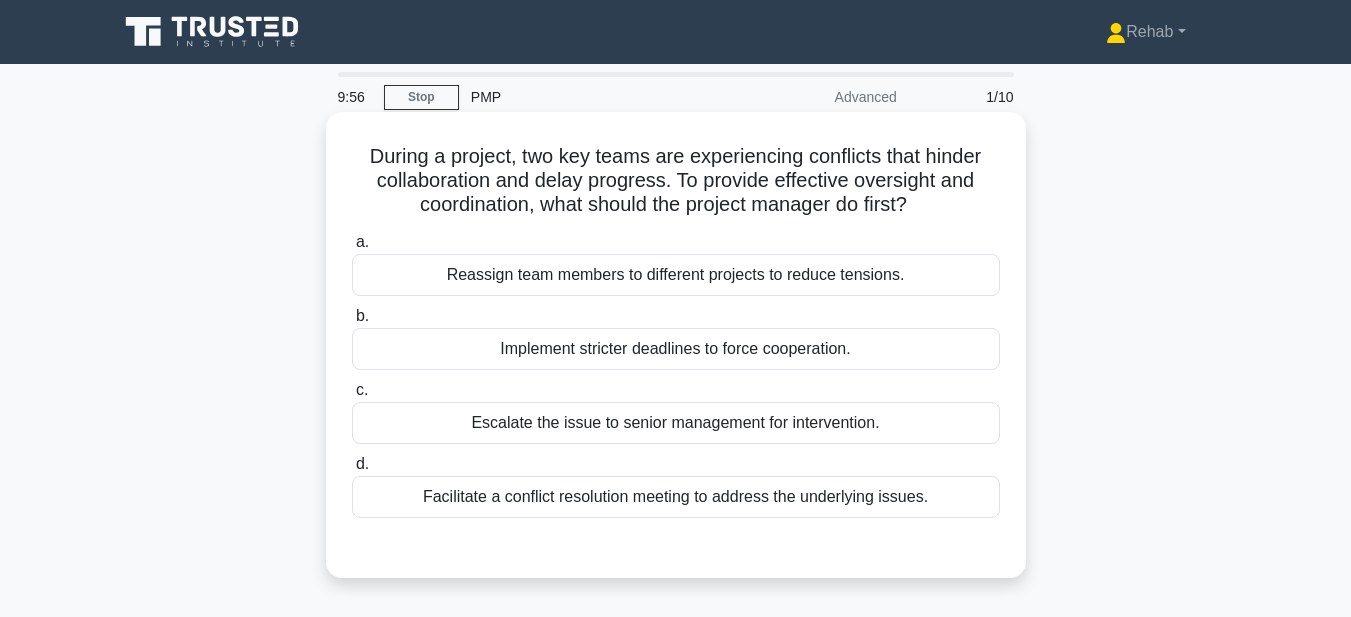 copy on "During a project, two key teams are experiencing conflicts that hinder collaboration and delay progress. To provide effective oversight and coordination, what should the project manager do first?
.spinner_0XTQ{transform-origin:center;animation:spinner_y6GP .75s linear infinite}@keyframes spinner_y6GP{100%{transform:rotate(360deg)}}
a.
Reassign team members to different projects to reduce tensions.
b.
Implement stricter deadlines to force cooperation.
c.
Escalate the issue to senior management for intervention.
d.
Facilitate a conflict resolution meeting to address the underlying issues." 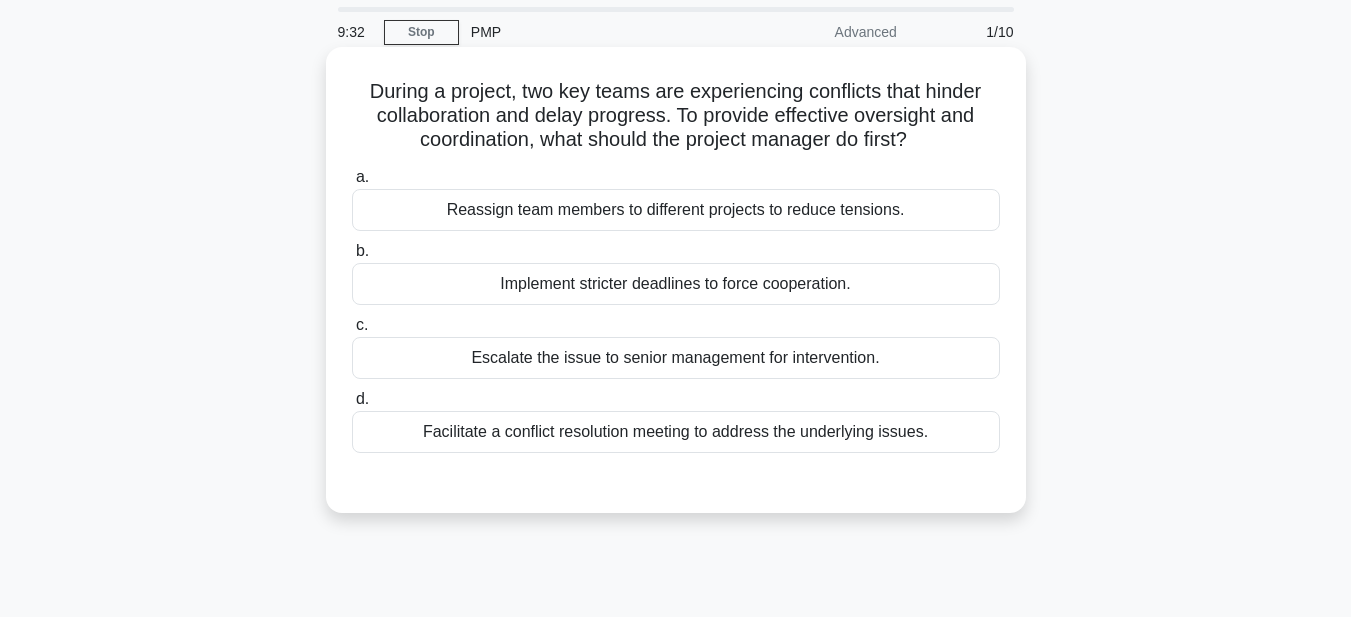 scroll, scrollTop: 100, scrollLeft: 0, axis: vertical 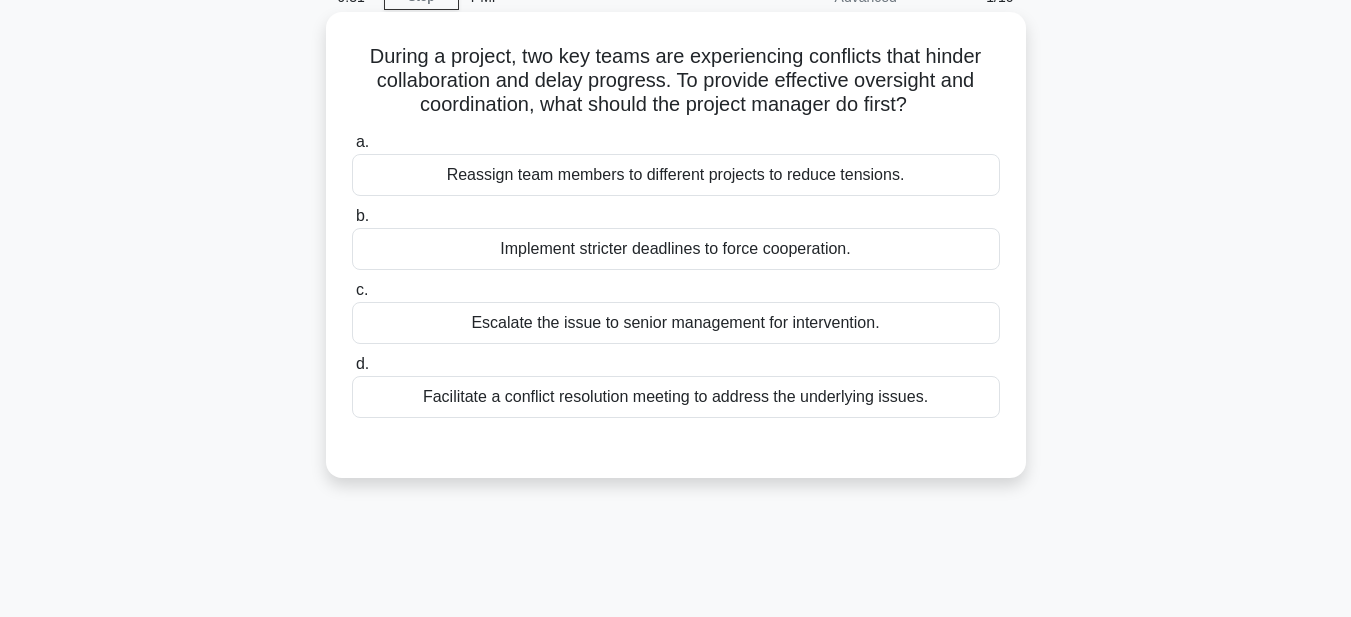 click on "Facilitate a conflict resolution meeting to address the underlying issues." at bounding box center [676, 397] 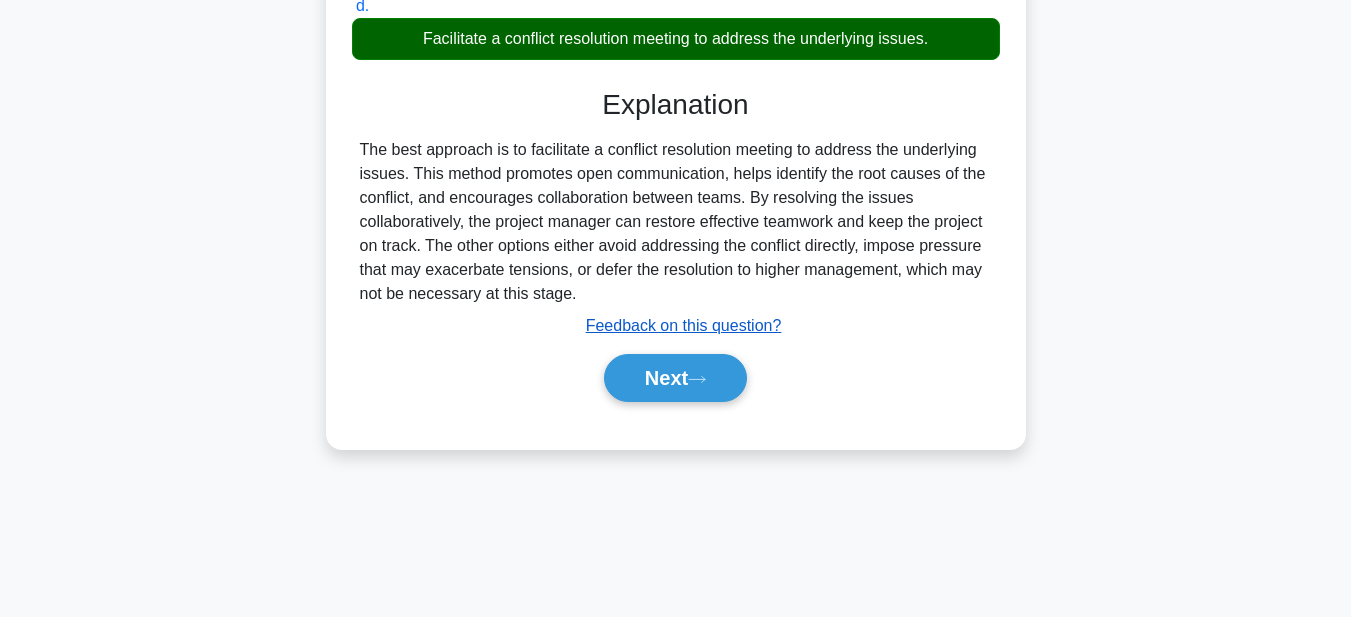 scroll, scrollTop: 463, scrollLeft: 0, axis: vertical 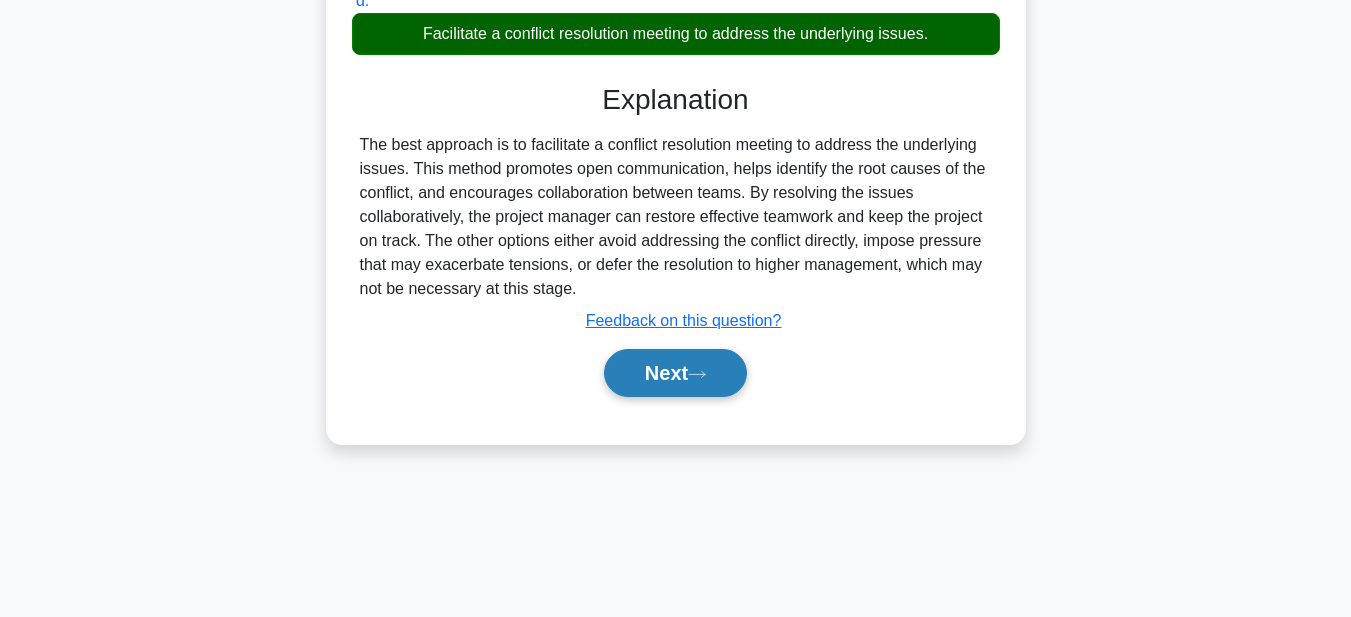 click on "Next" at bounding box center (675, 373) 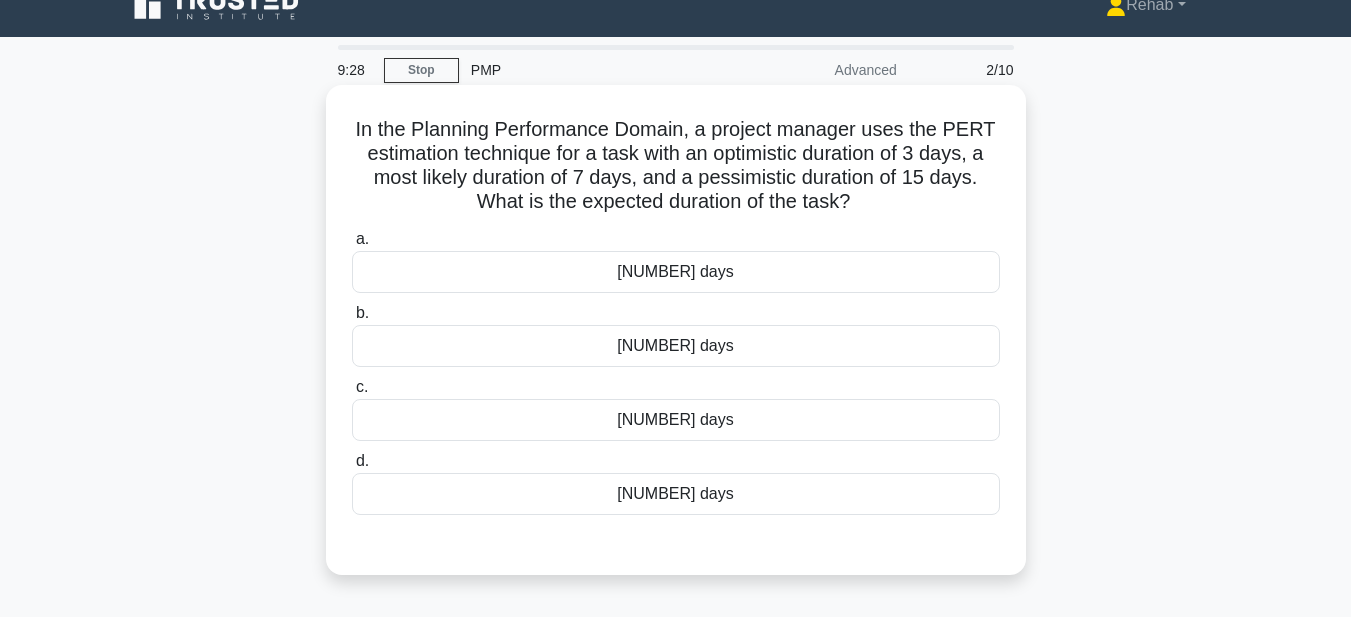 scroll, scrollTop: 0, scrollLeft: 0, axis: both 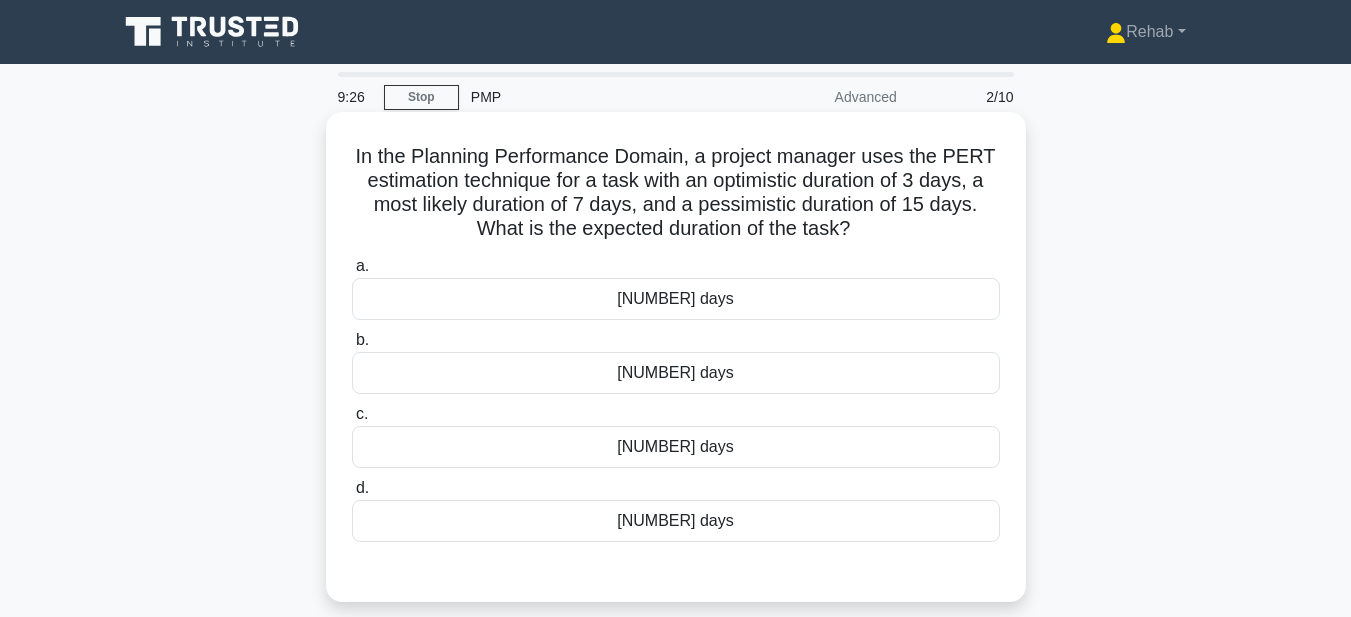 drag, startPoint x: 330, startPoint y: 159, endPoint x: 864, endPoint y: 533, distance: 651.94476 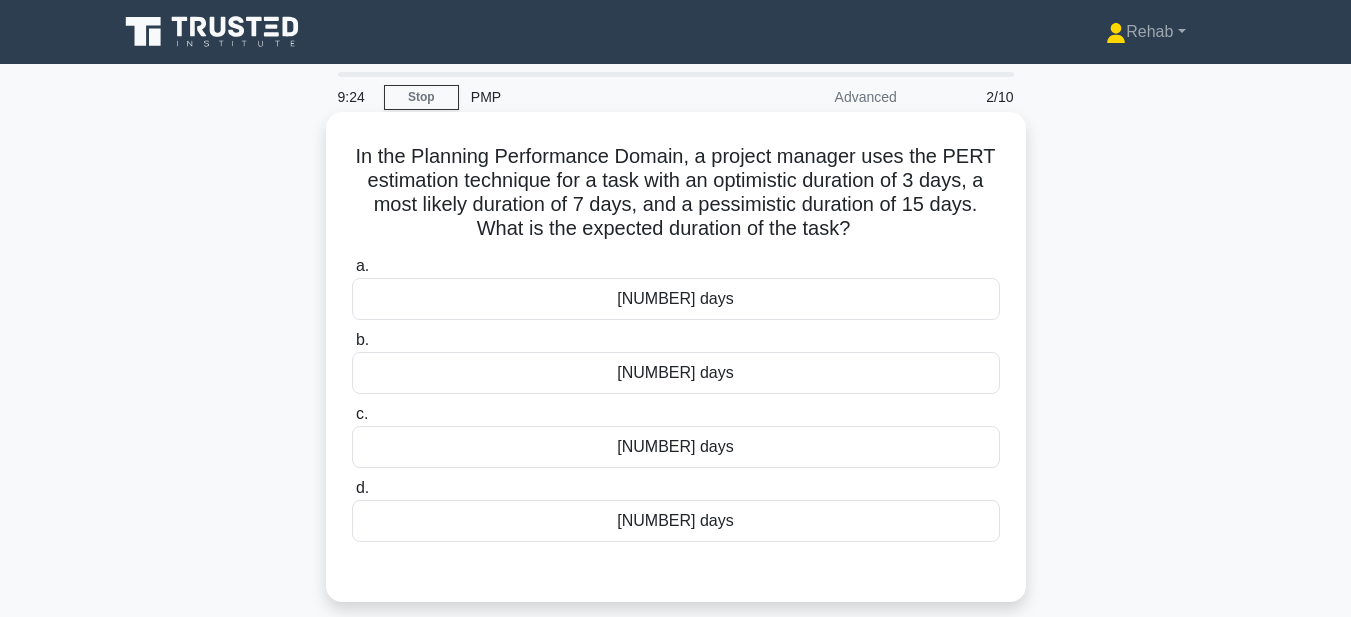 copy on "In the Planning Performance Domain, a project manager uses the PERT estimation technique for a task with an optimistic duration of 3 days, a most likely duration of 7 days, and a pessimistic duration of 15 days. What is the expected duration of the task?
.spinner_0XTQ{transform-origin:center;animation:spinner_y6GP .75s linear infinite}@keyframes spinner_y6GP{100%{transform:rotate(360deg)}}
a.
[NUMBER] days
b.
[NUMBER] days
c.
[NUMBER] days
d.
[NUMBER] days" 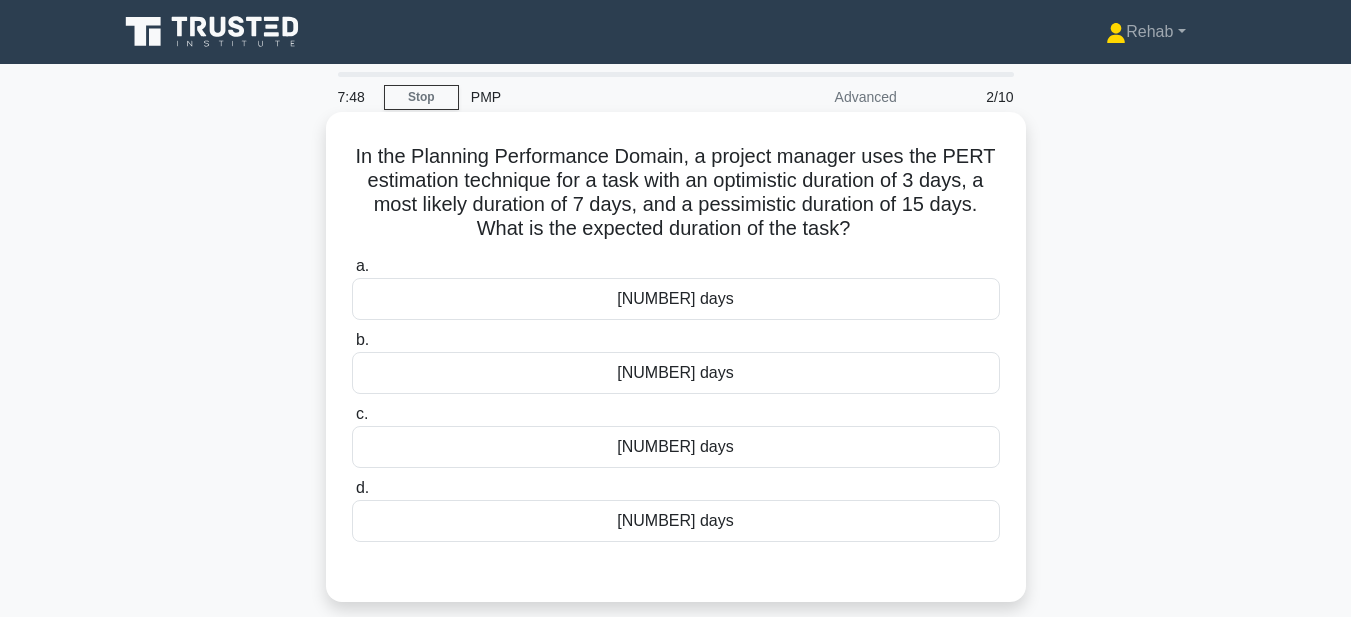 click on "[NUMBER] days" at bounding box center (676, 521) 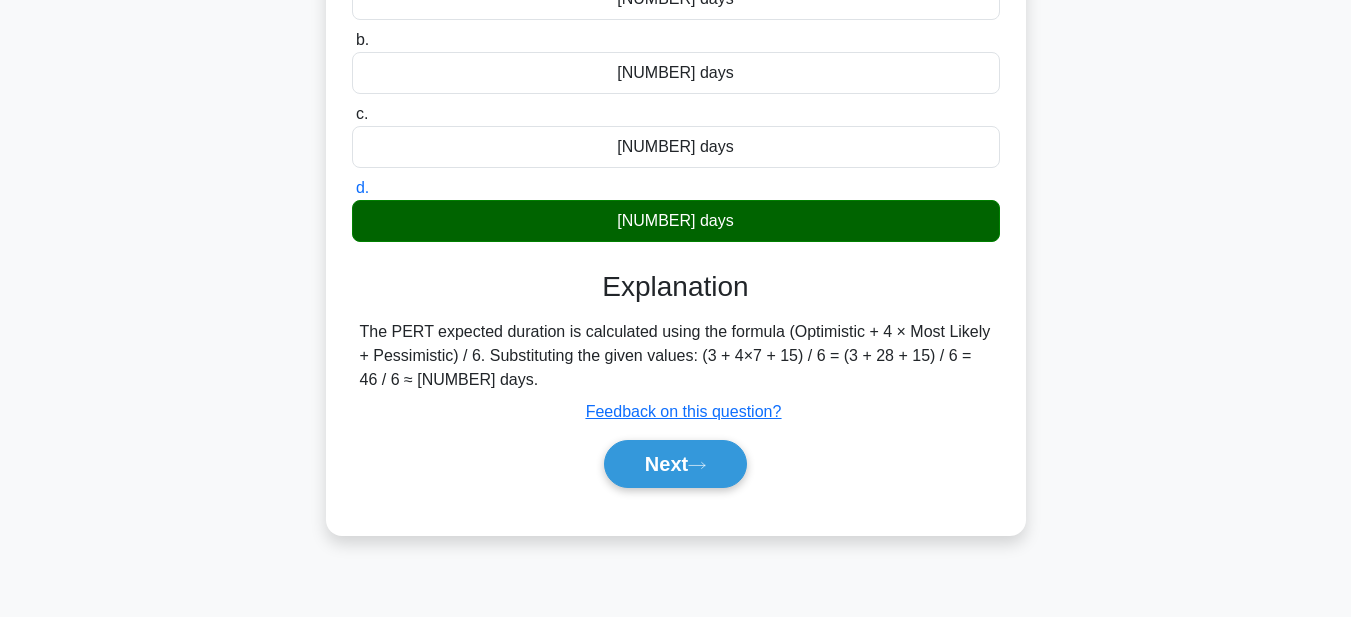 scroll, scrollTop: 400, scrollLeft: 0, axis: vertical 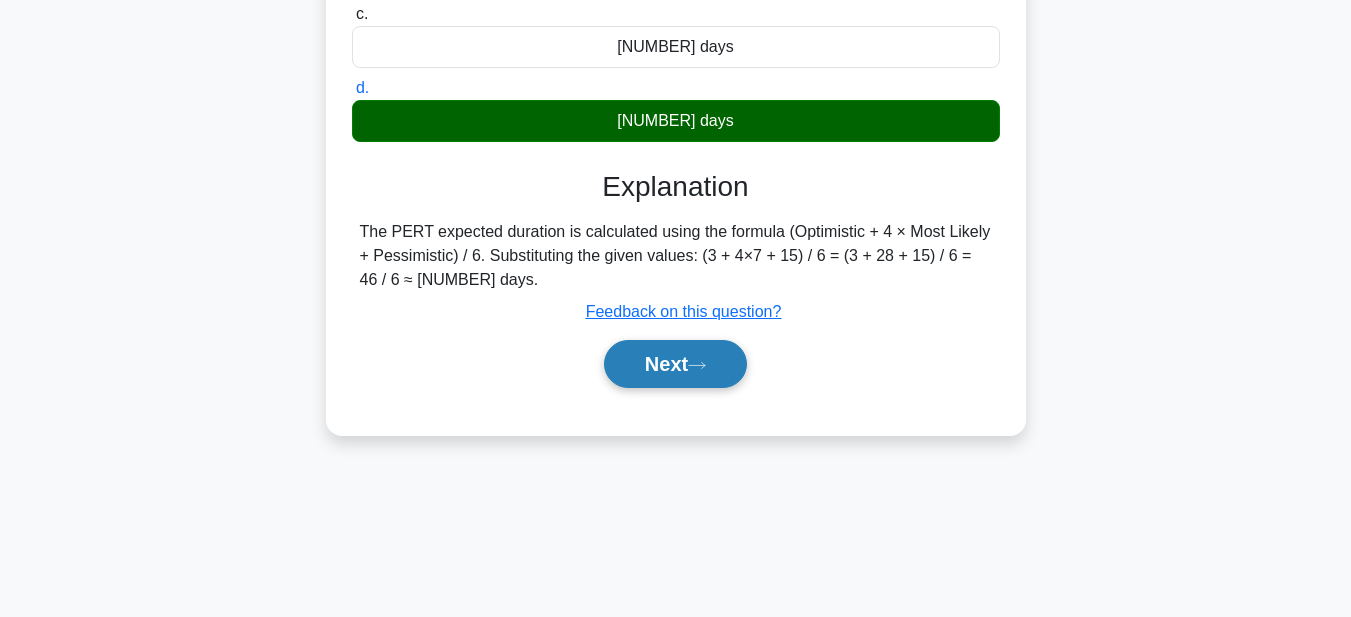 click on "Next" at bounding box center [675, 364] 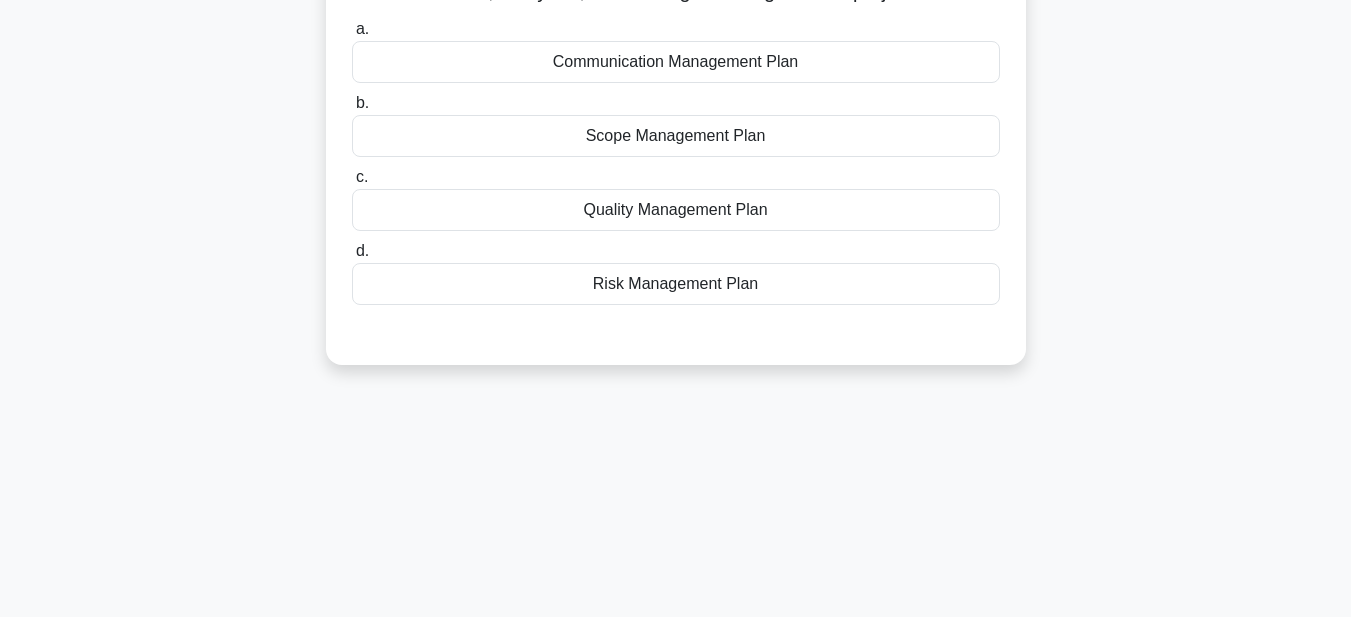 scroll, scrollTop: 0, scrollLeft: 0, axis: both 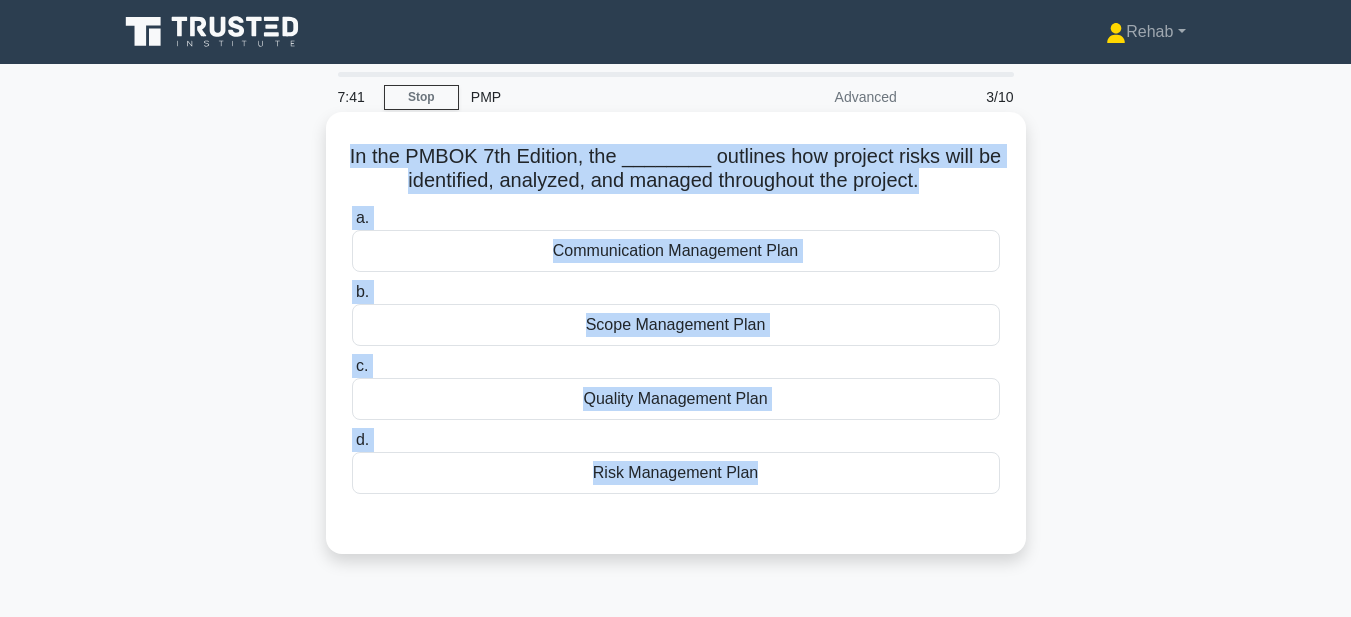 drag, startPoint x: 346, startPoint y: 153, endPoint x: 797, endPoint y: 511, distance: 575.81683 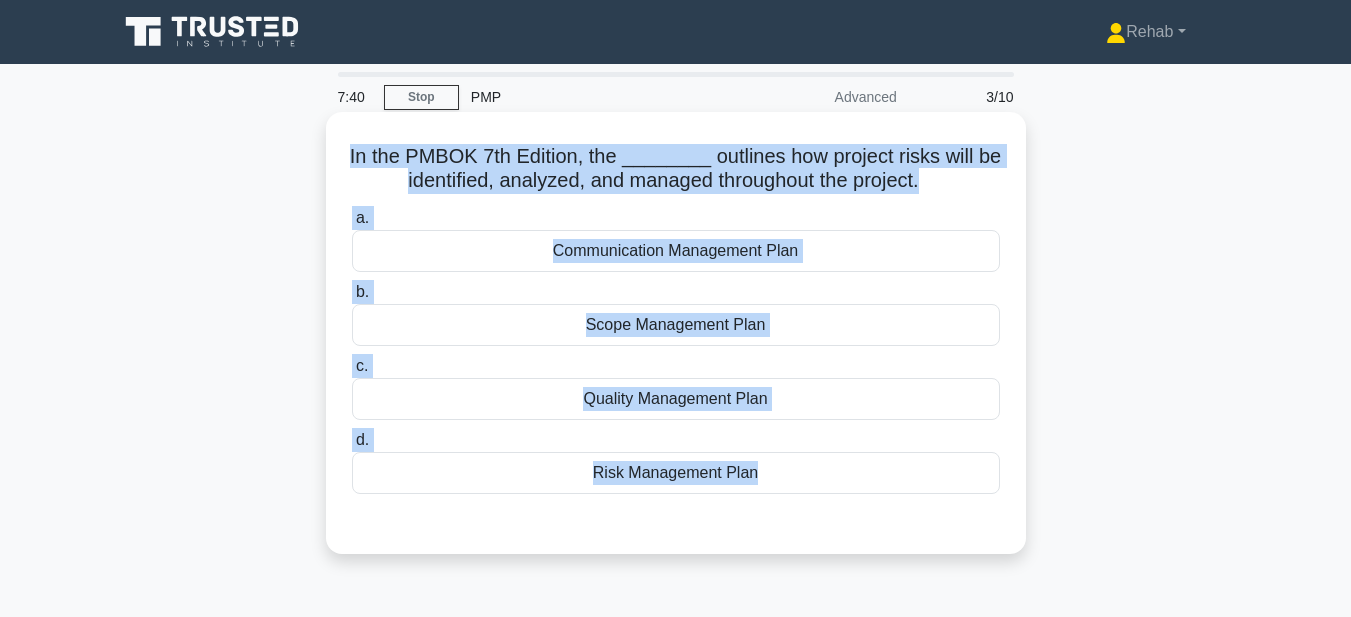 copy on "In the PMBOK 7th Edition, the ________ outlines how project risks will be identified, analyzed, and managed throughout the project.
.spinner_0XTQ{transform-origin:center;animation:spinner_y6GP .75s linear infinite}@keyframes spinner_y6GP{100%{transform:rotate(360deg)}}
a.
Communication Management Plan
b.
Scope Management Plan
c.
Quality Management Plan
d.
Risk Management Plan" 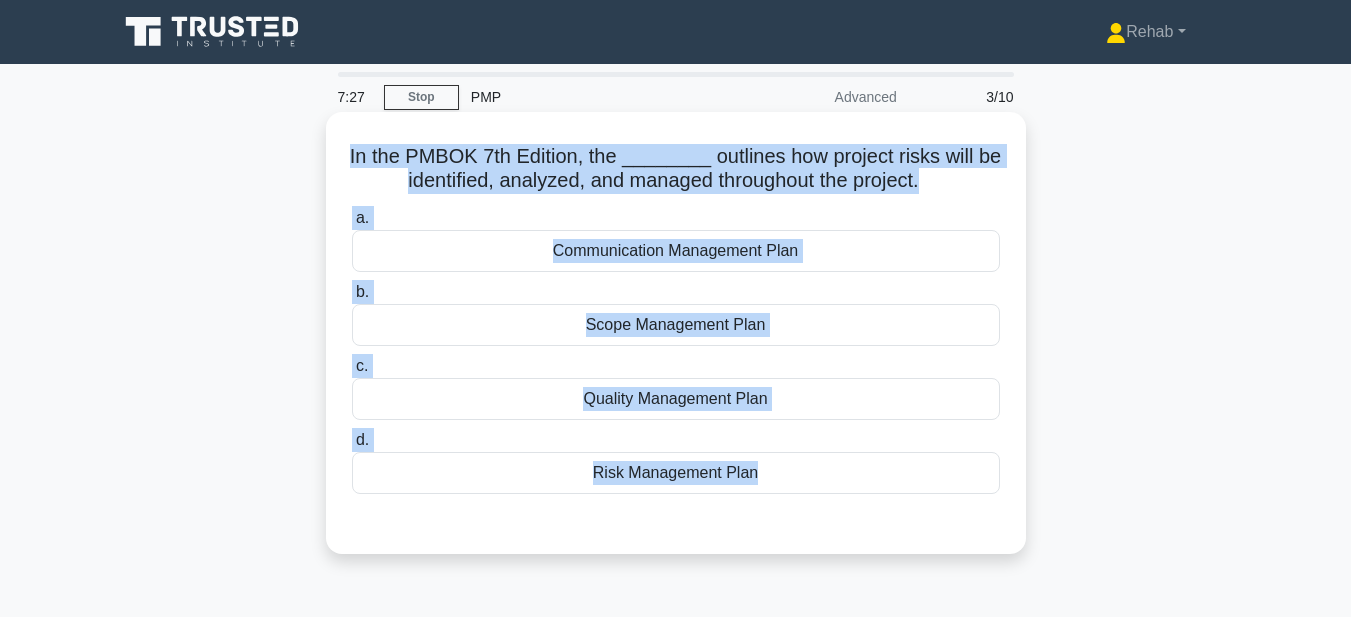 click on "Risk Management Plan" at bounding box center (676, 473) 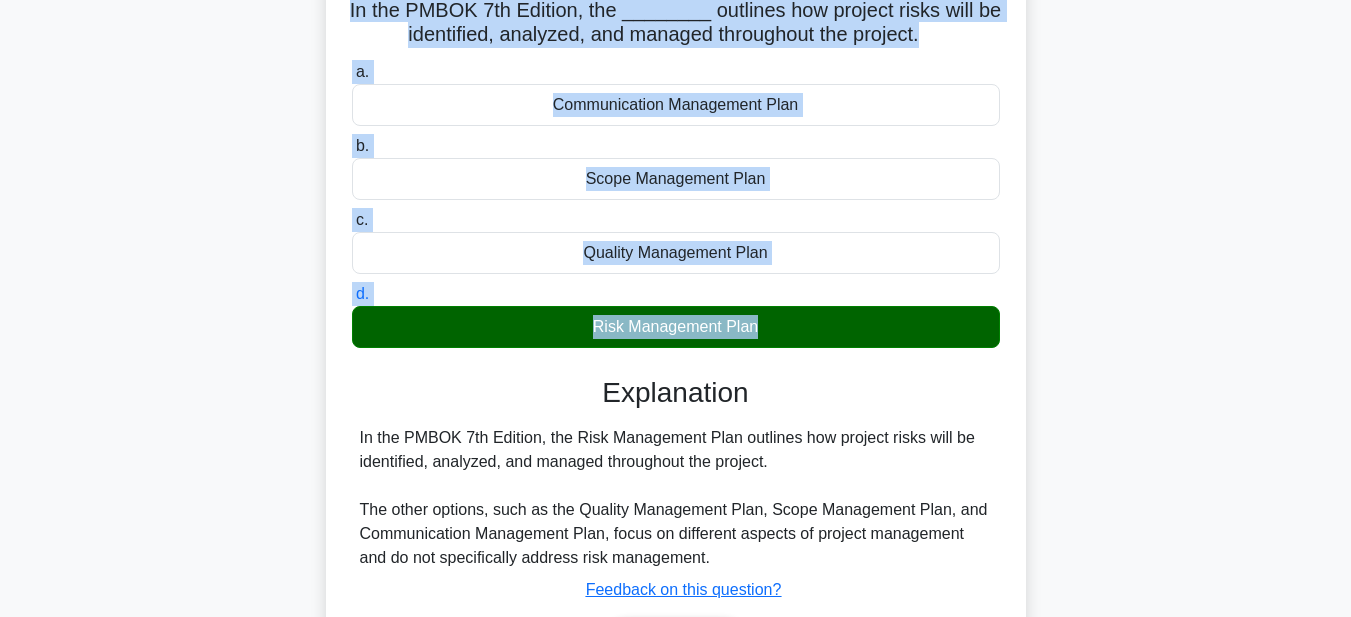 scroll, scrollTop: 400, scrollLeft: 0, axis: vertical 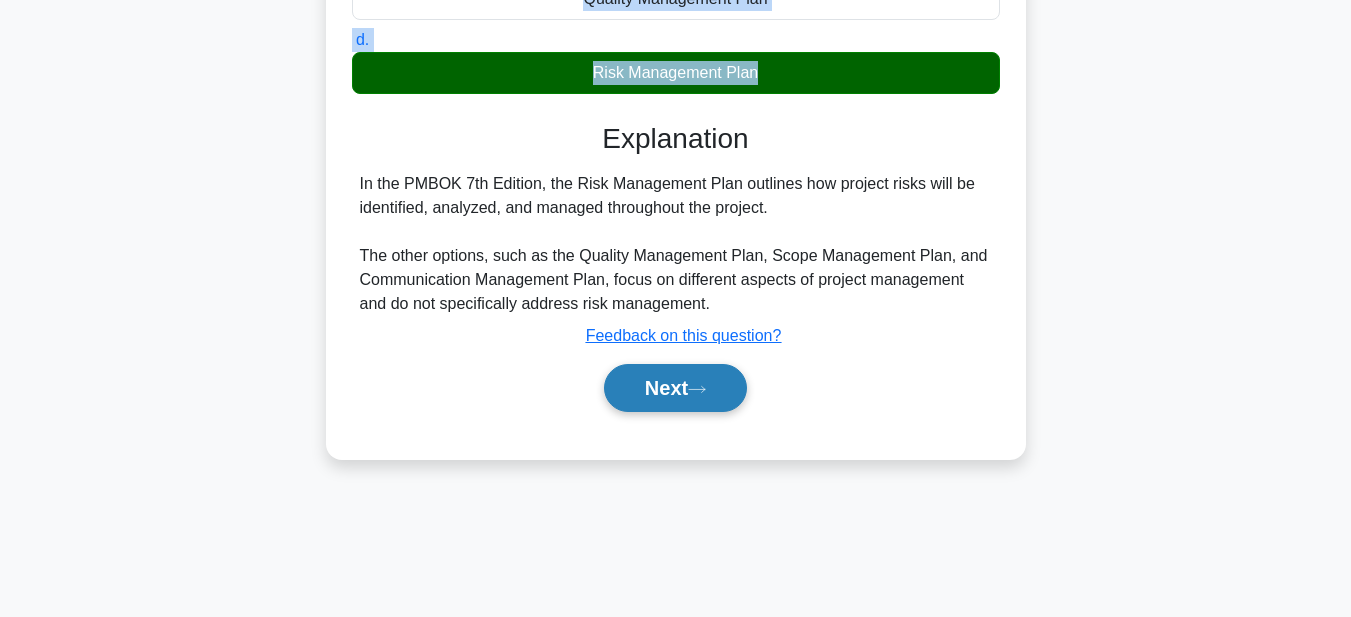 click 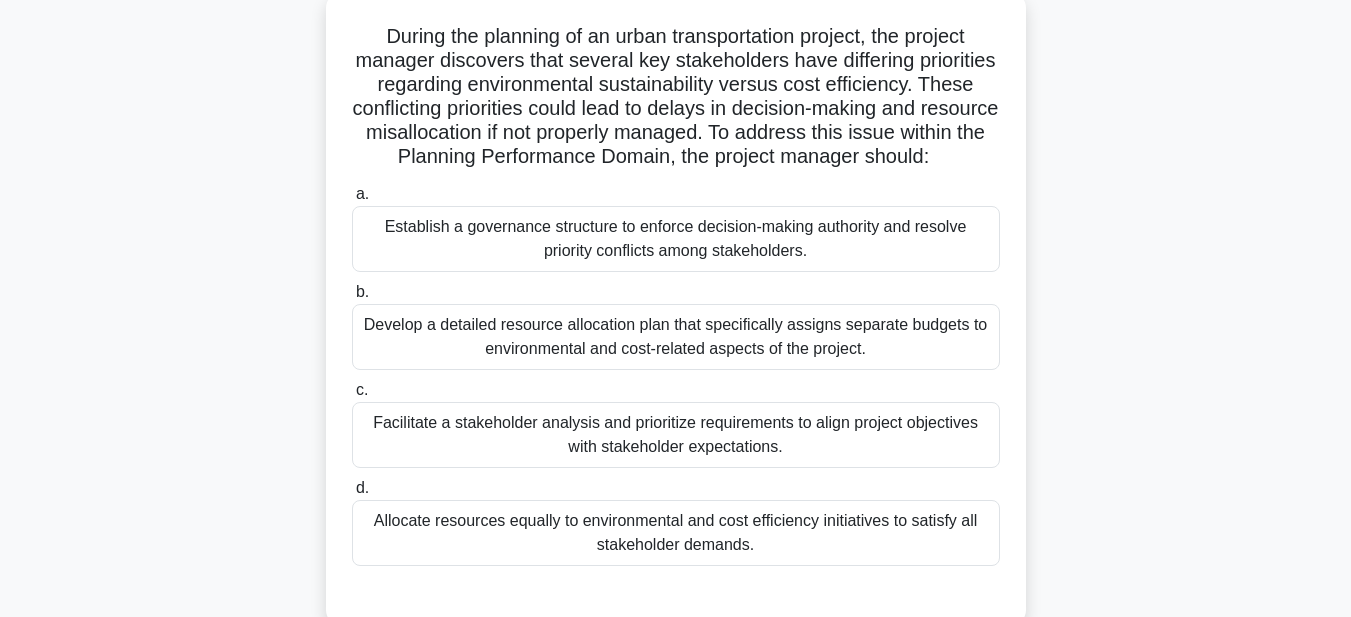 scroll, scrollTop: 0, scrollLeft: 0, axis: both 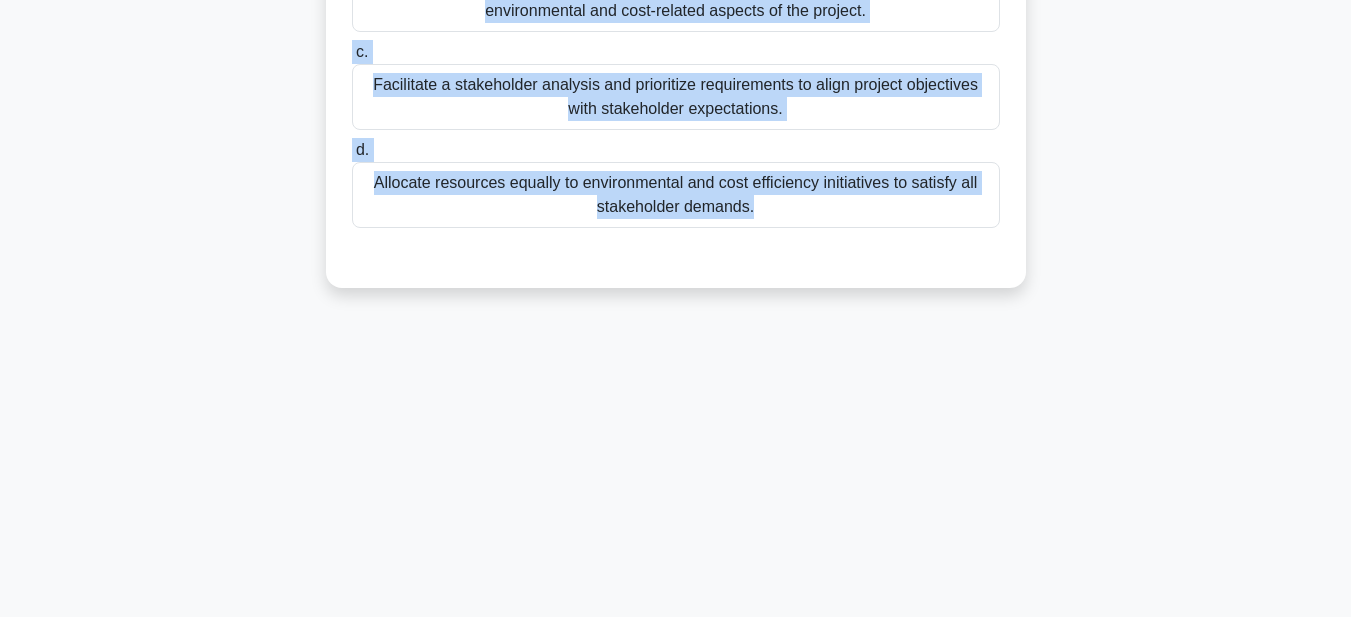 drag, startPoint x: 345, startPoint y: 153, endPoint x: 975, endPoint y: 633, distance: 792.0227 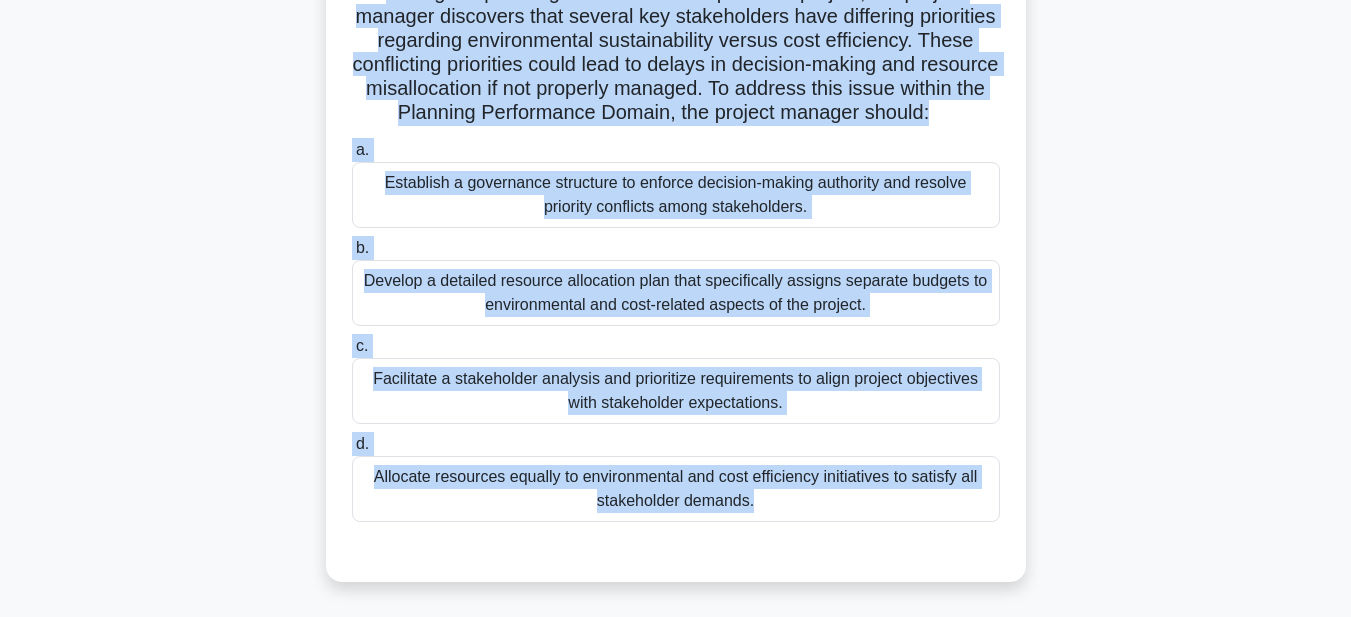 scroll, scrollTop: 163, scrollLeft: 0, axis: vertical 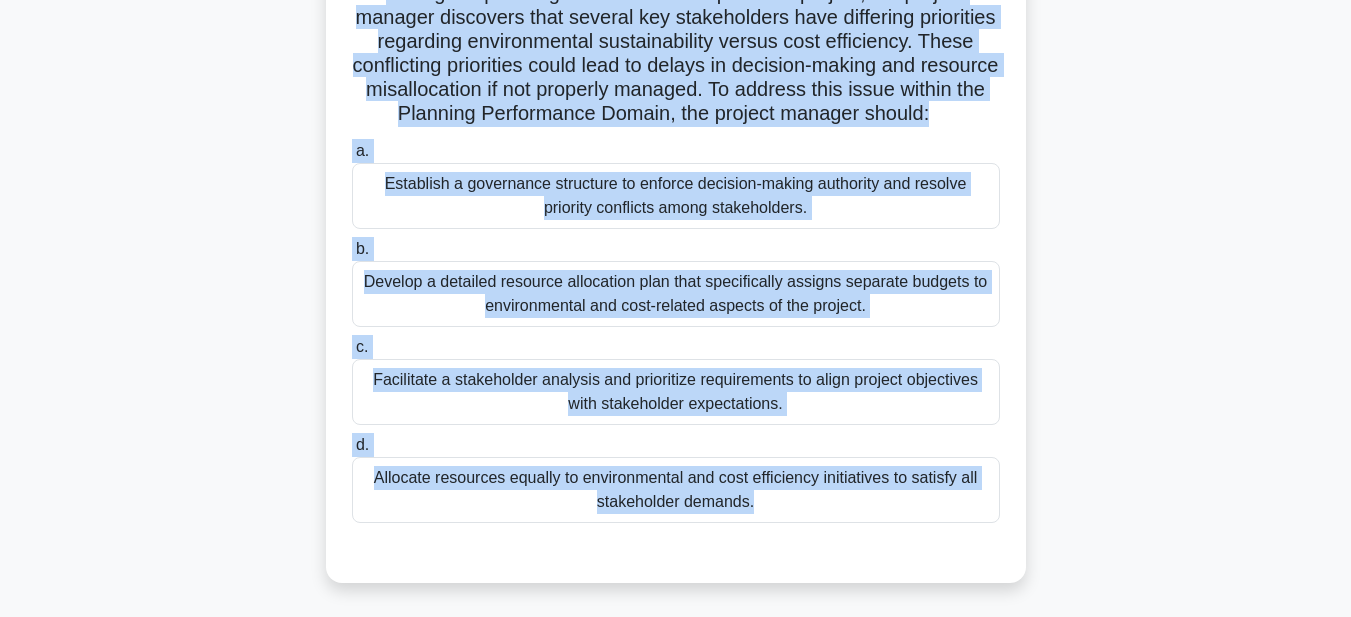 copy on "During the planning of an urban transportation project, the project manager discovers that several key stakeholders have differing priorities regarding environmental sustainability versus cost efficiency. These conflicting priorities could lead to delays in decision-making and resource misallocation if not properly managed. To address this issue within the Planning Performance Domain, the project manager should:
.spinner_0XTQ{transform-origin:center;animation:spinner_y6GP .75s linear infinite}@keyframes spinner_y6GP{100%{transform:rotate(360deg)}}
a.
Establish a governance structure to enforce decision-making authority and resolve priority conflicts among stakeholders.
b.
Develop a detailed resource allocation plan that specifically assigns separate budgets to environmental and cost-related aspects of the project.
..." 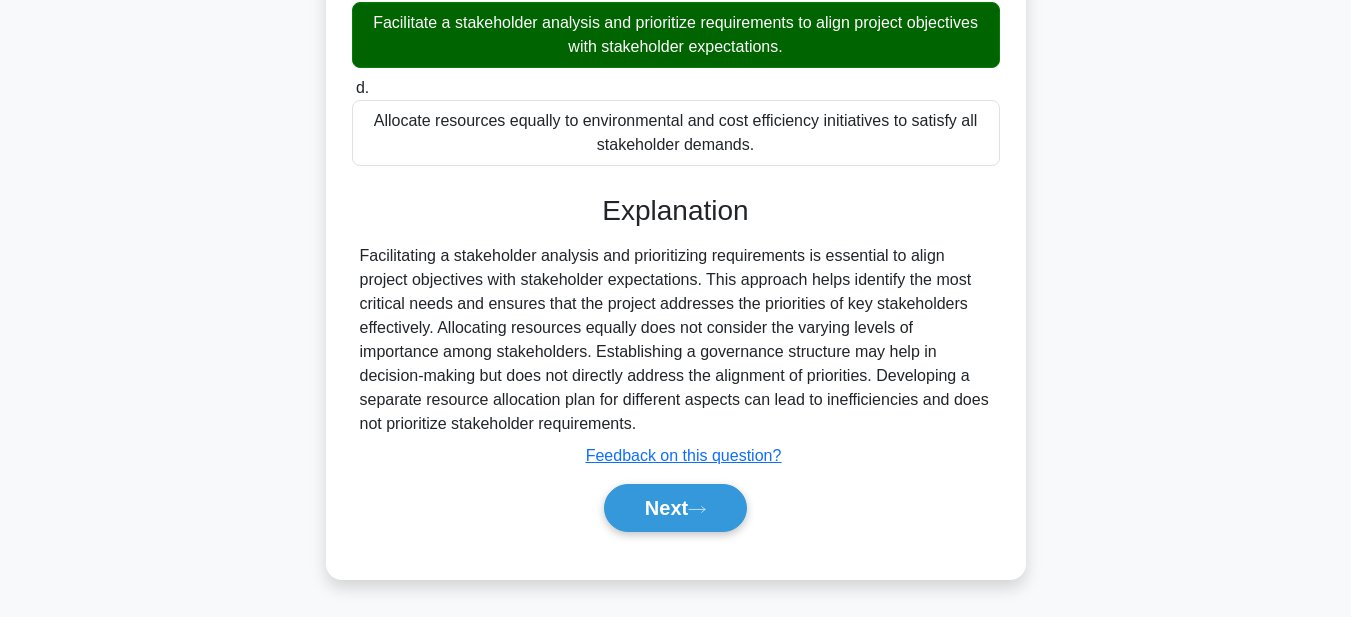 scroll, scrollTop: 545, scrollLeft: 0, axis: vertical 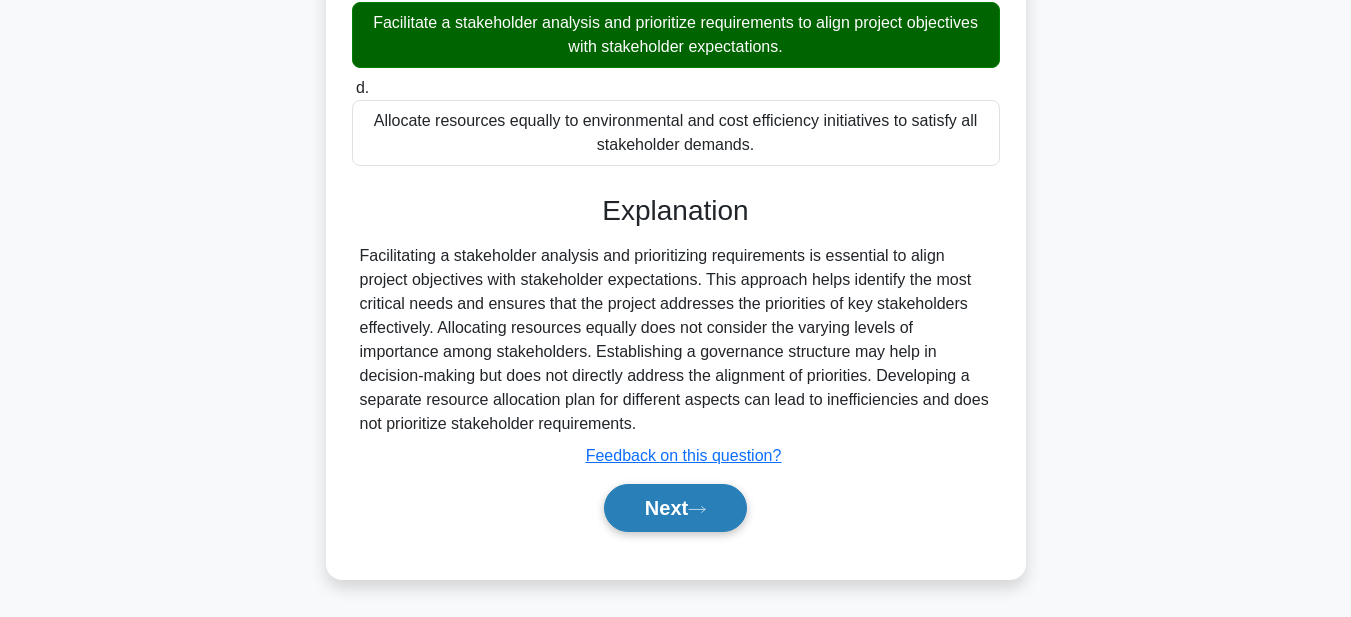 click on "Next" at bounding box center [675, 508] 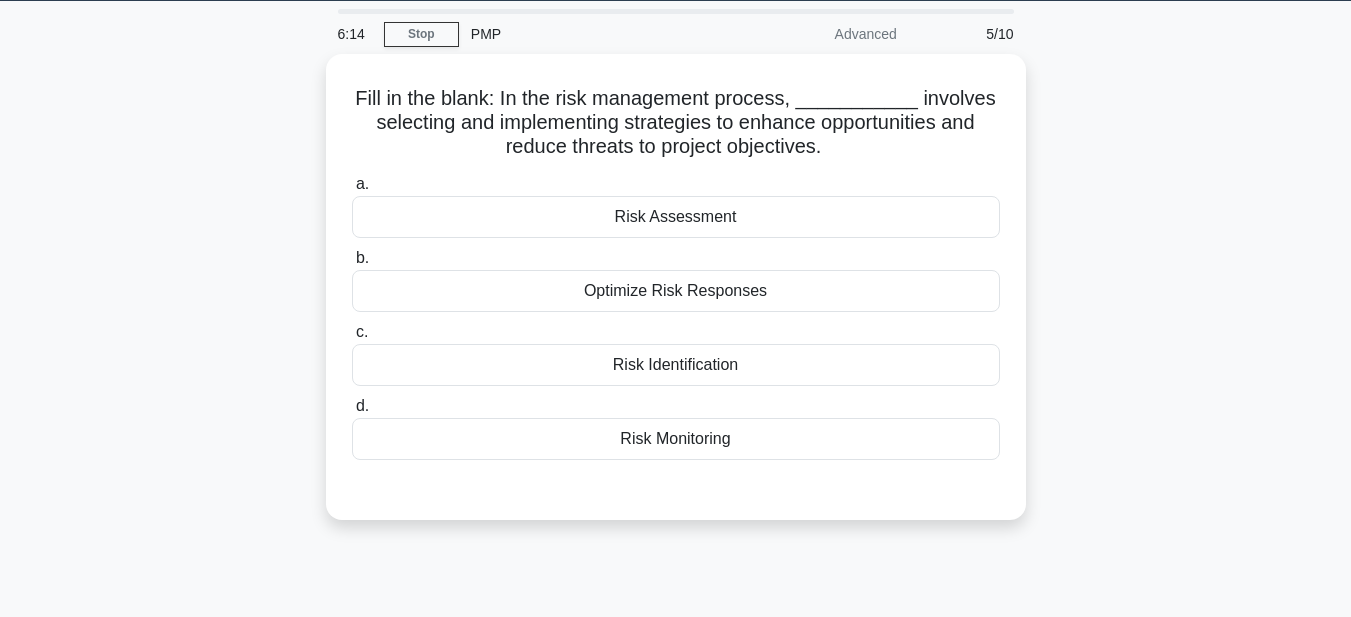 scroll, scrollTop: 0, scrollLeft: 0, axis: both 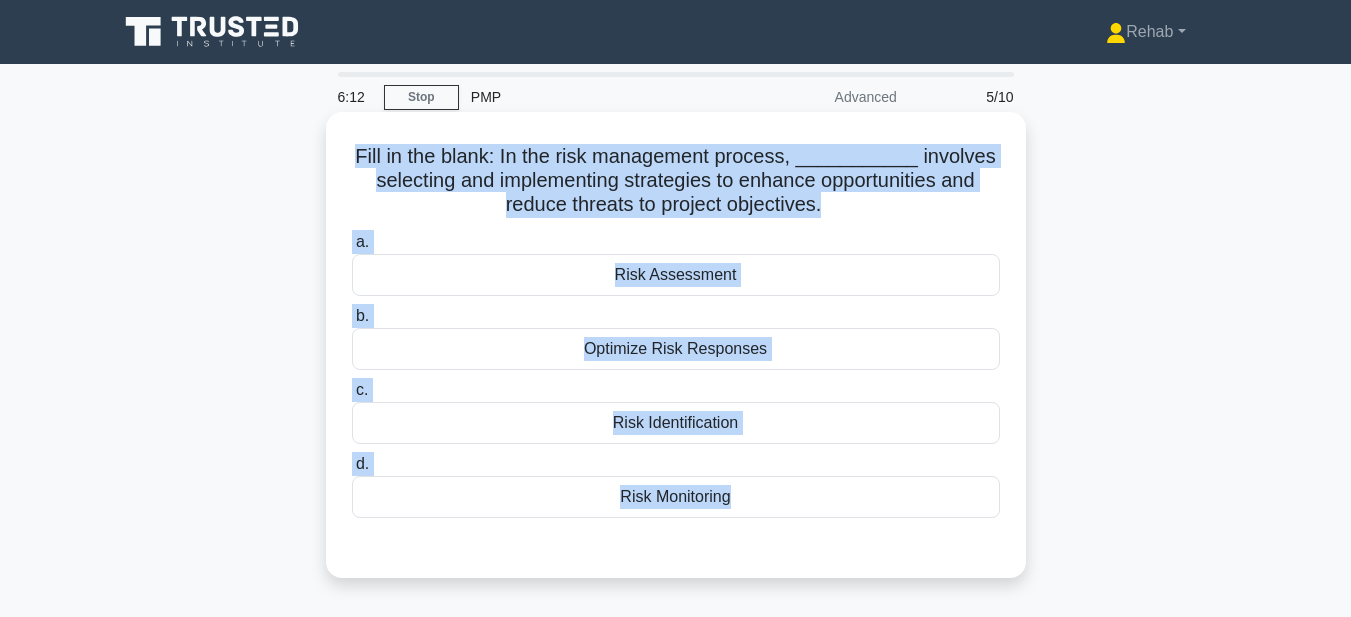 drag, startPoint x: 359, startPoint y: 147, endPoint x: 811, endPoint y: 530, distance: 592.4466 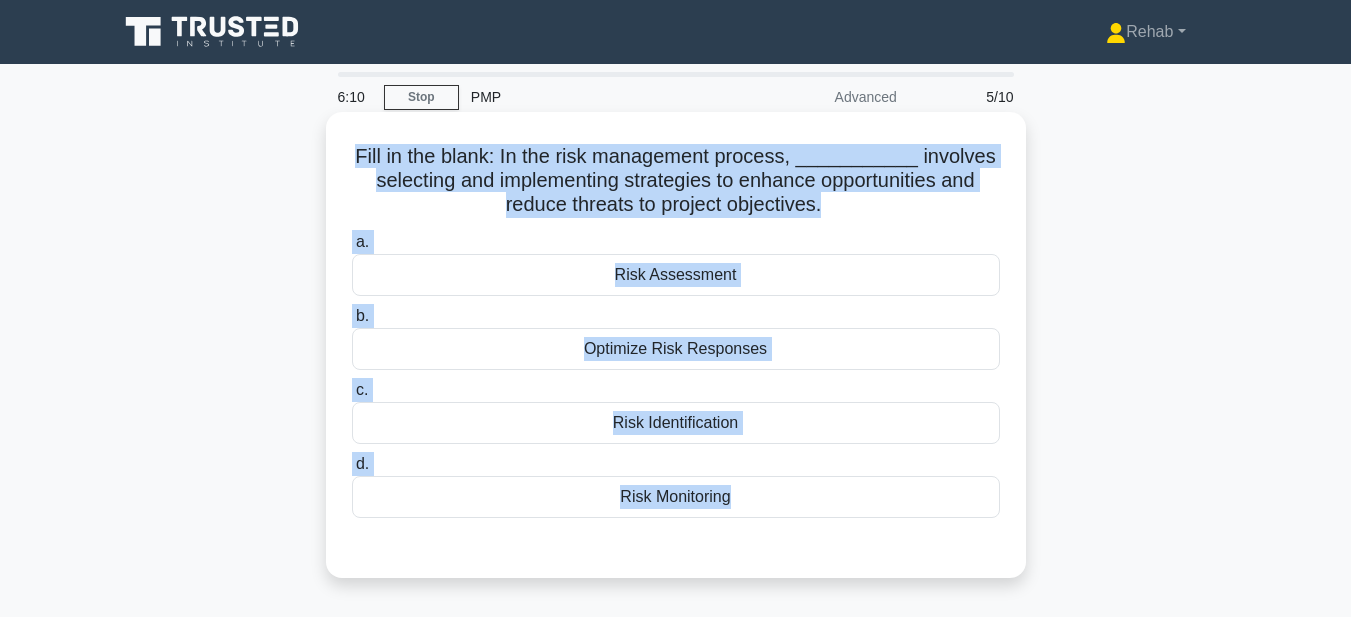 copy on "Fill in the blank: In the risk management process, ___________ involves selecting and implementing strategies to enhance opportunities and reduce threats to project objectives.
.spinner_0XTQ{transform-origin:center;animation:spinner_y6GP .75s linear infinite}@keyframes spinner_y6GP{100%{transform:rotate(360deg)}}
a.
Risk Assessment
b.
Optimize Risk Responses
c.
Risk Identification
d.
Risk Monitoring" 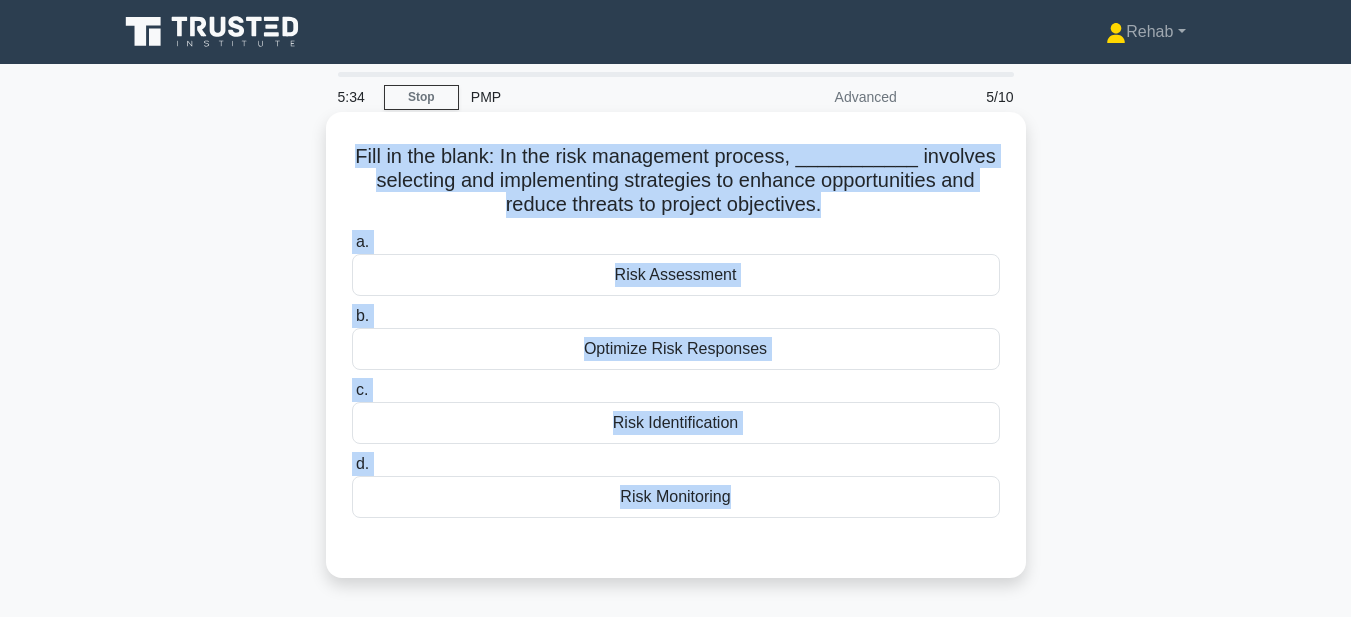 click on "Optimize Risk Responses" at bounding box center [676, 349] 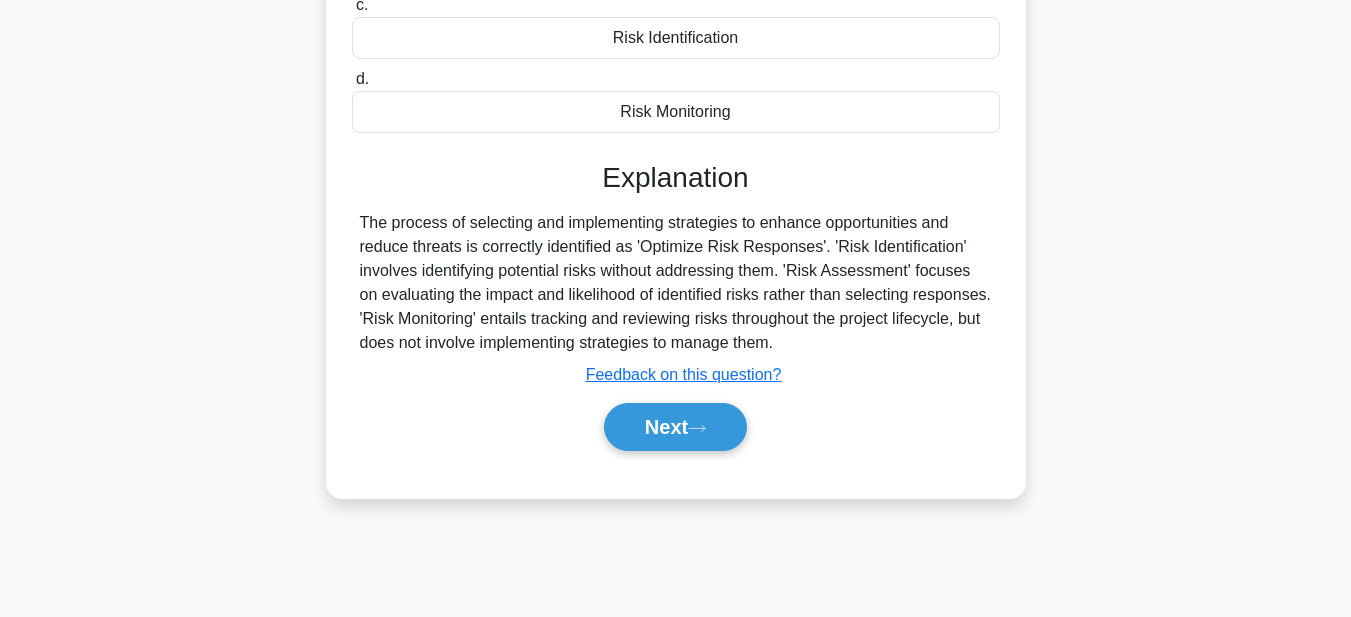 scroll, scrollTop: 400, scrollLeft: 0, axis: vertical 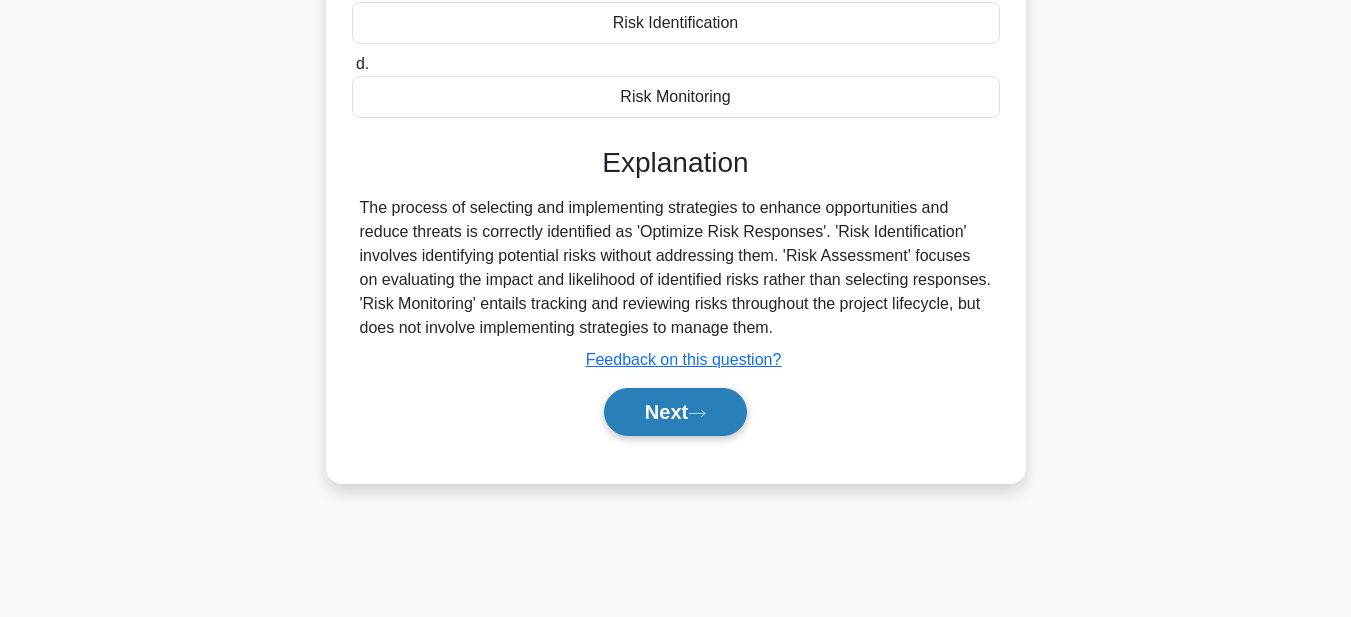 click on "Next" at bounding box center (675, 412) 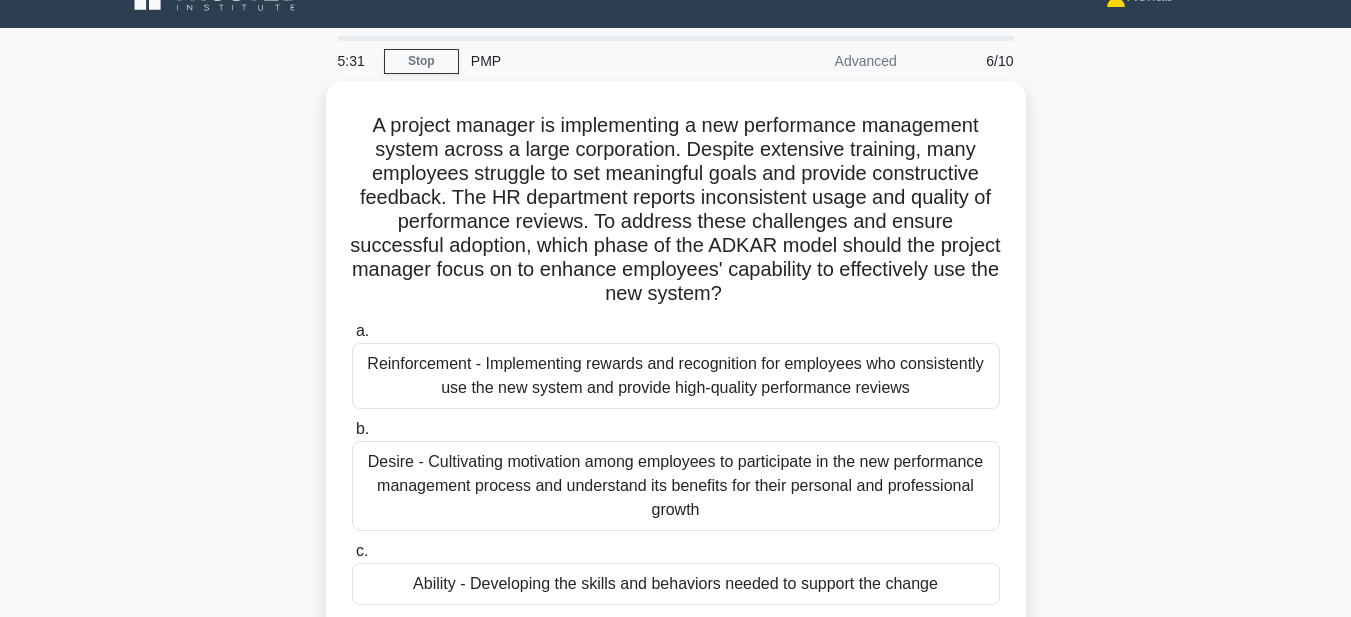 scroll, scrollTop: 0, scrollLeft: 0, axis: both 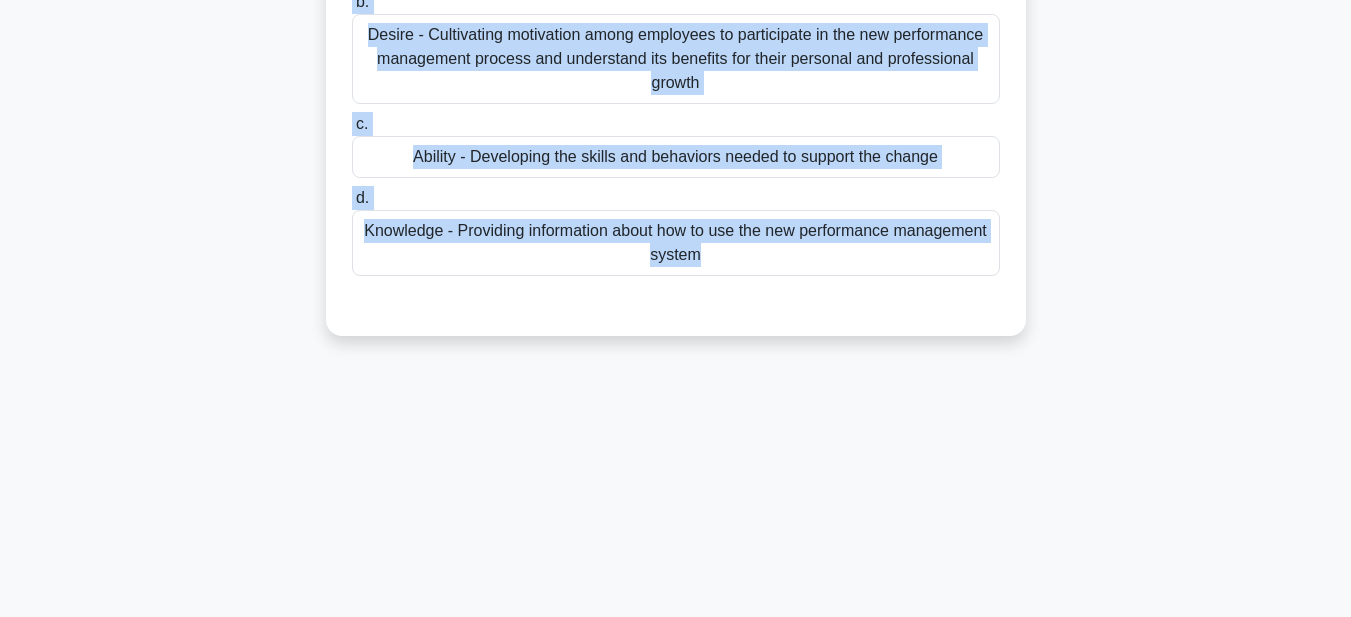 drag, startPoint x: 357, startPoint y: 155, endPoint x: 950, endPoint y: 630, distance: 759.7855 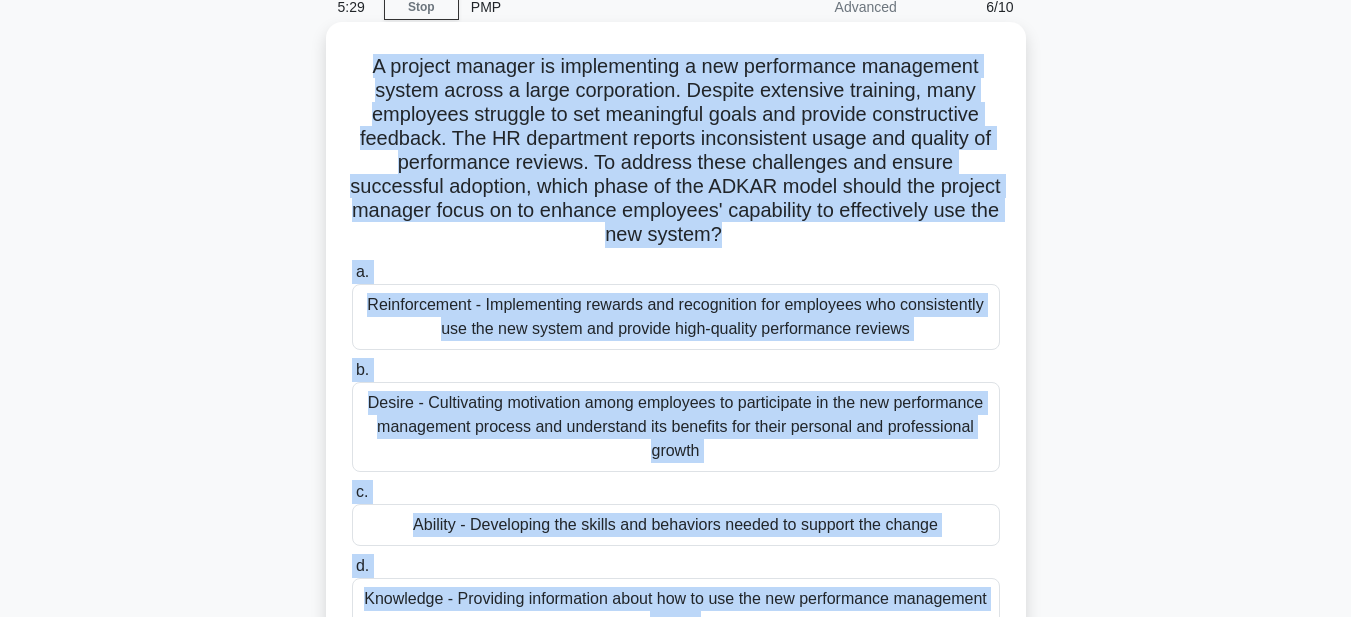 scroll, scrollTop: 0, scrollLeft: 0, axis: both 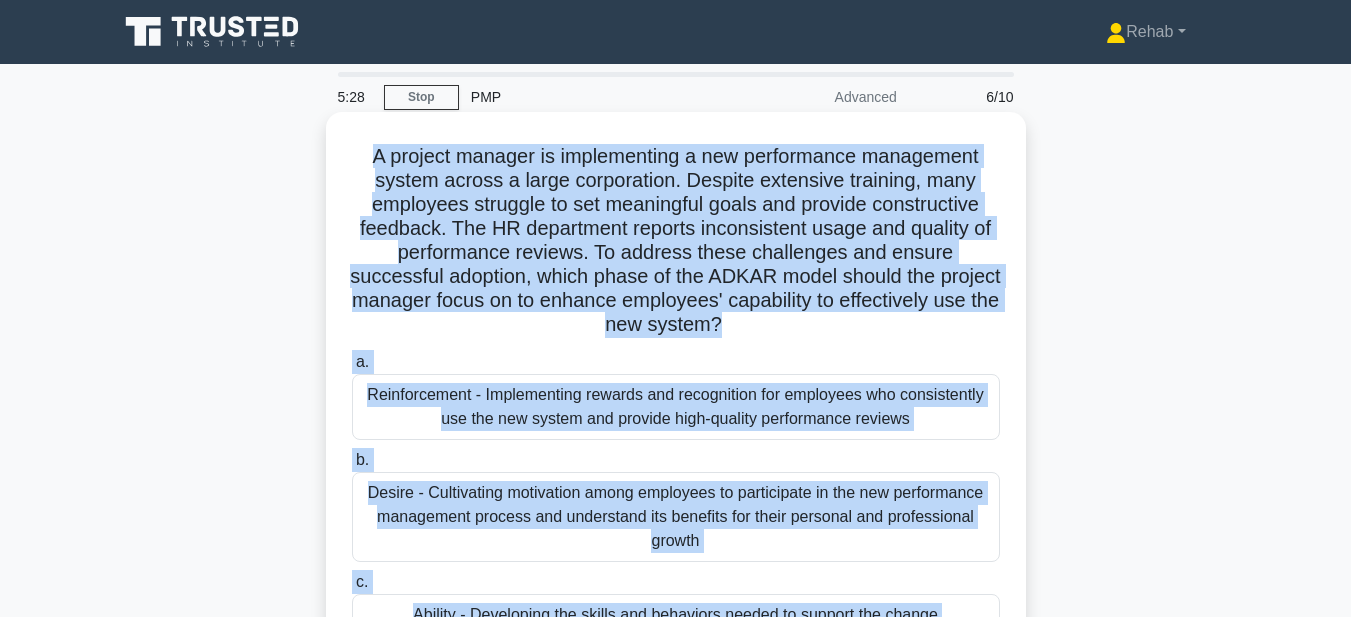 copy on "A project manager is implementing a new performance management system across a large corporation. Despite extensive training, many employees struggle to set meaningful goals and provide constructive feedback. The HR department reports inconsistent usage and quality of performance reviews. To address these challenges and ensure successful adoption, which phase of the ADKAR model should the project manager focus on to enhance employees' capability to effectively use the new system?
.spinner_0XTQ{transform-origin:center;animation:spinner_y6GP .75s linear infinite}@keyframes spinner_y6GP{100%{transform:rotate(360deg)}}
a.
Reinforcement - Implementing rewards and recognition for employees who consistently use the new system and provide high-quality performance reviews
b.
Desire - Cultivating motivation among employees to participate in the new perf..." 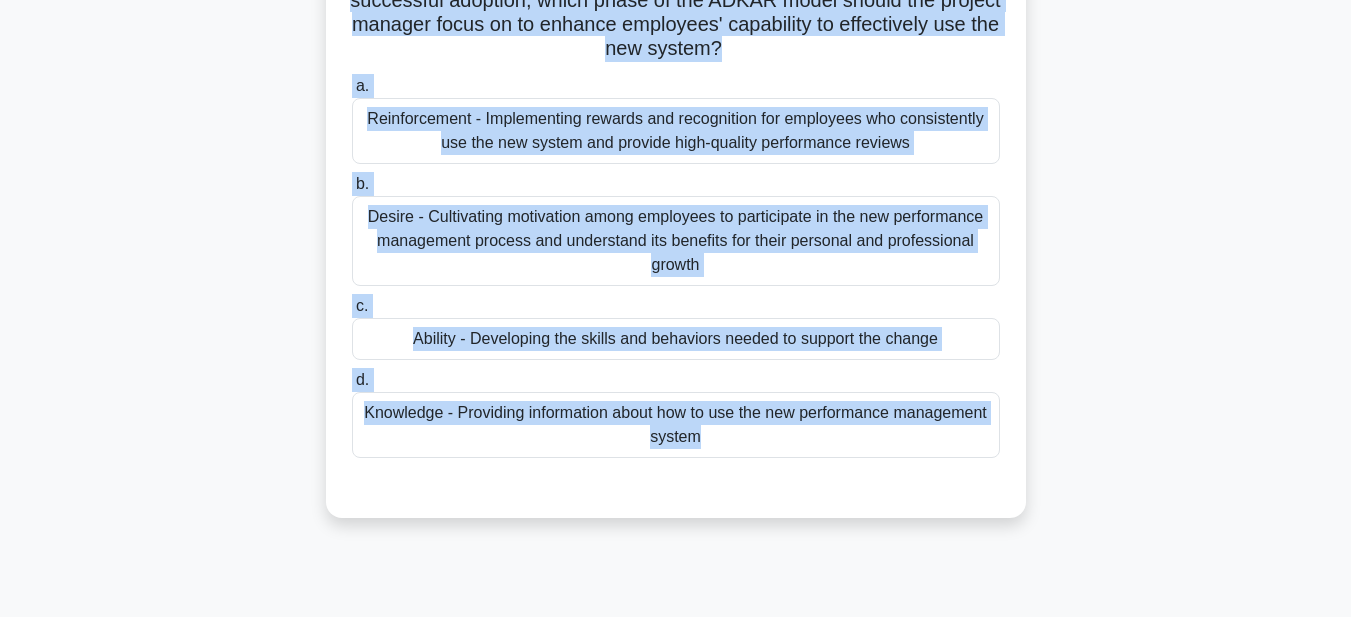 scroll, scrollTop: 300, scrollLeft: 0, axis: vertical 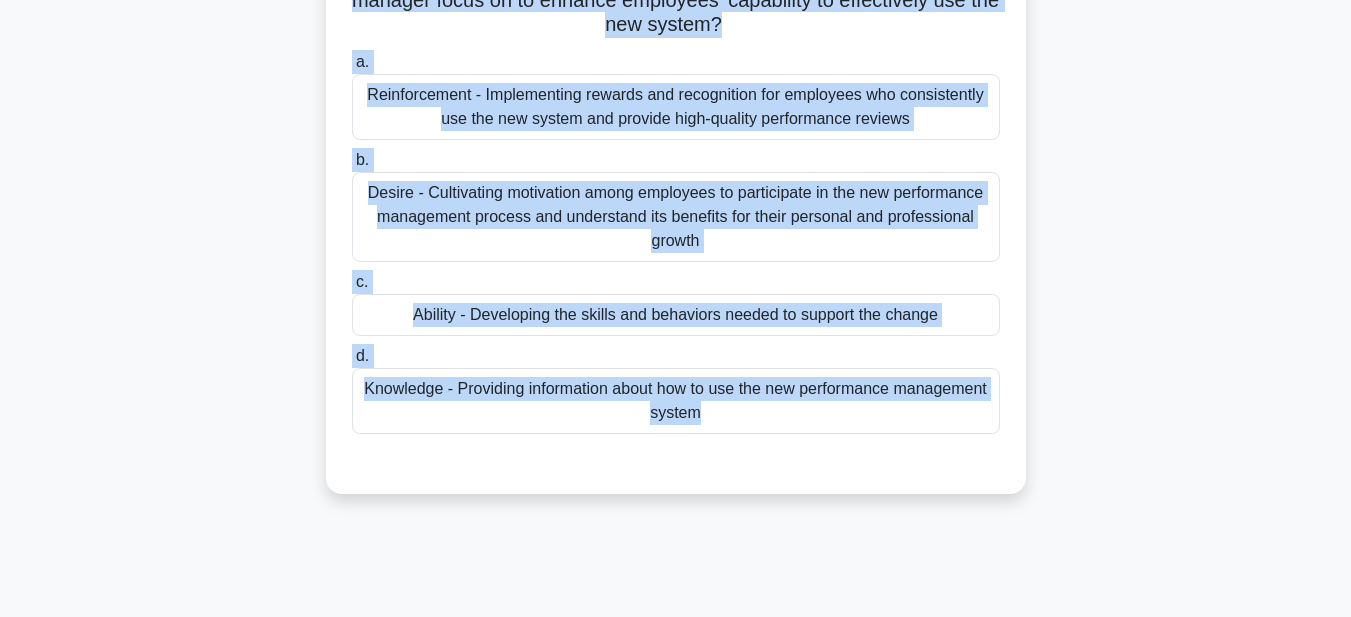 click on "Ability - Developing the skills and behaviors needed to support the change" at bounding box center (676, 315) 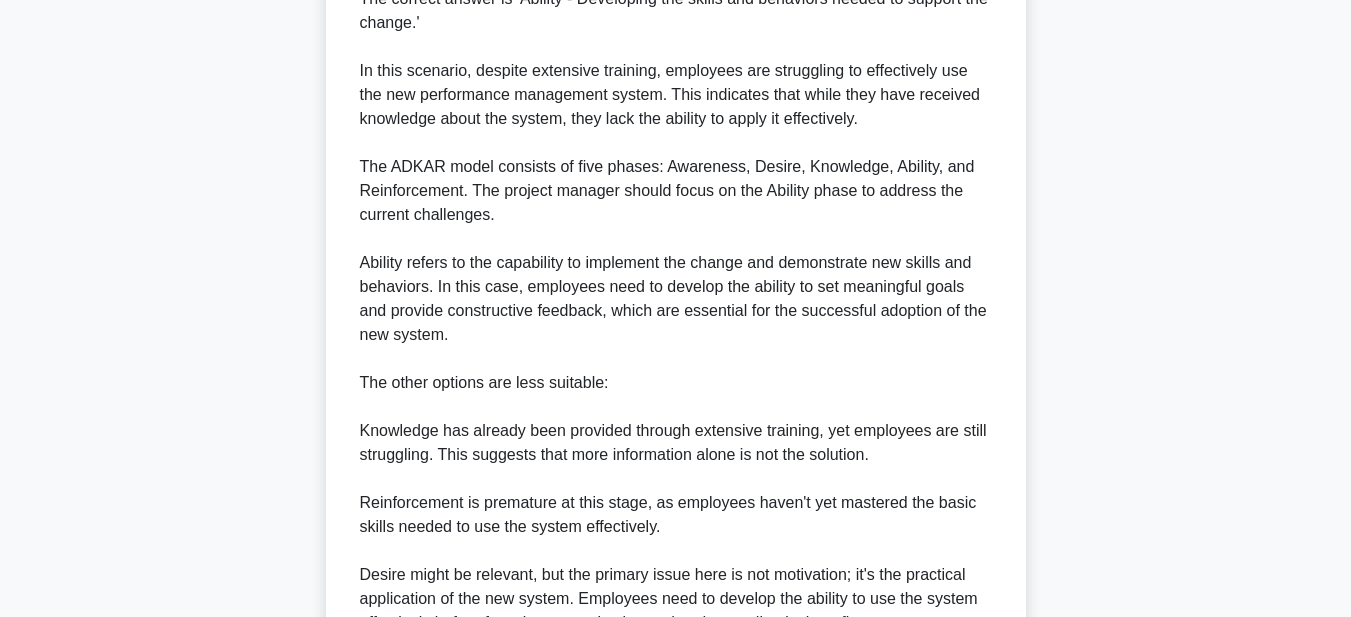 scroll, scrollTop: 1100, scrollLeft: 0, axis: vertical 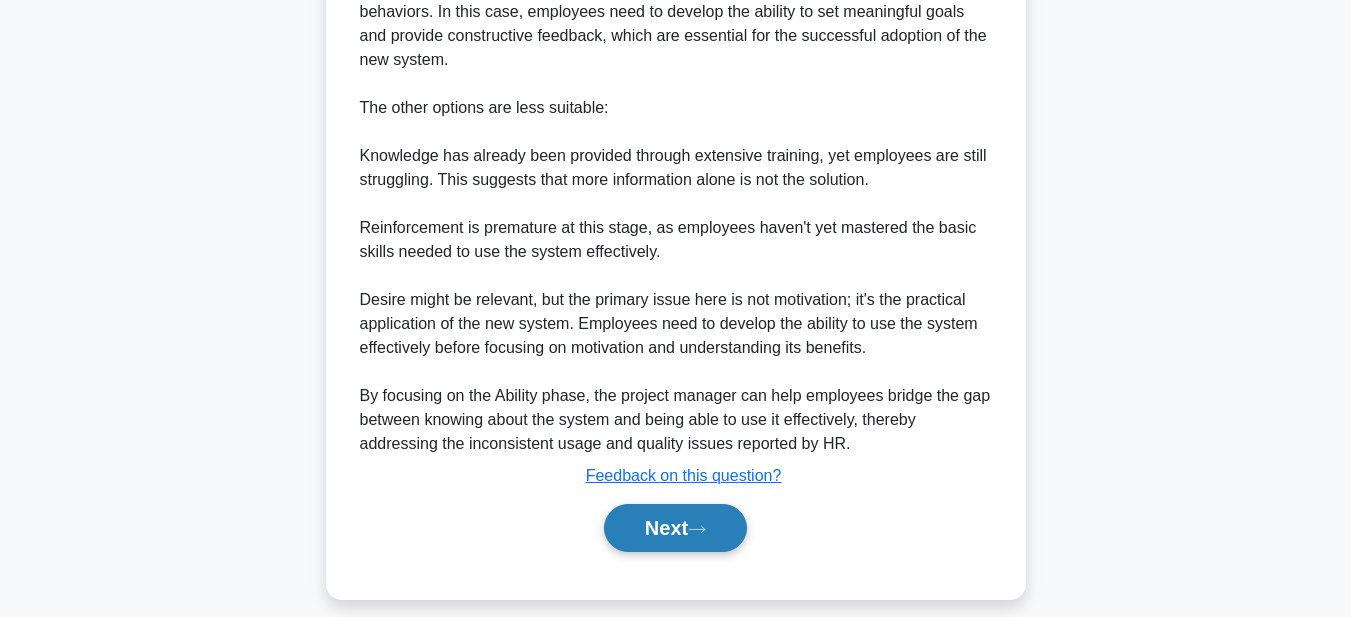 click on "Next" at bounding box center [675, 528] 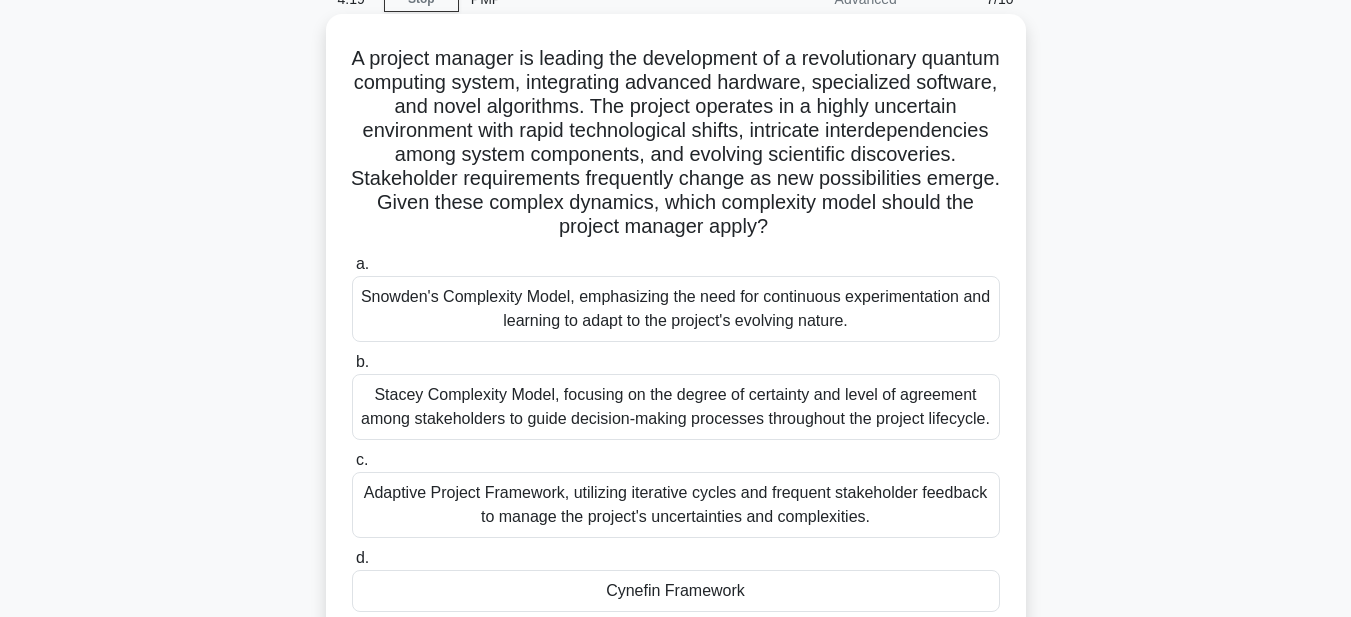 scroll, scrollTop: 63, scrollLeft: 0, axis: vertical 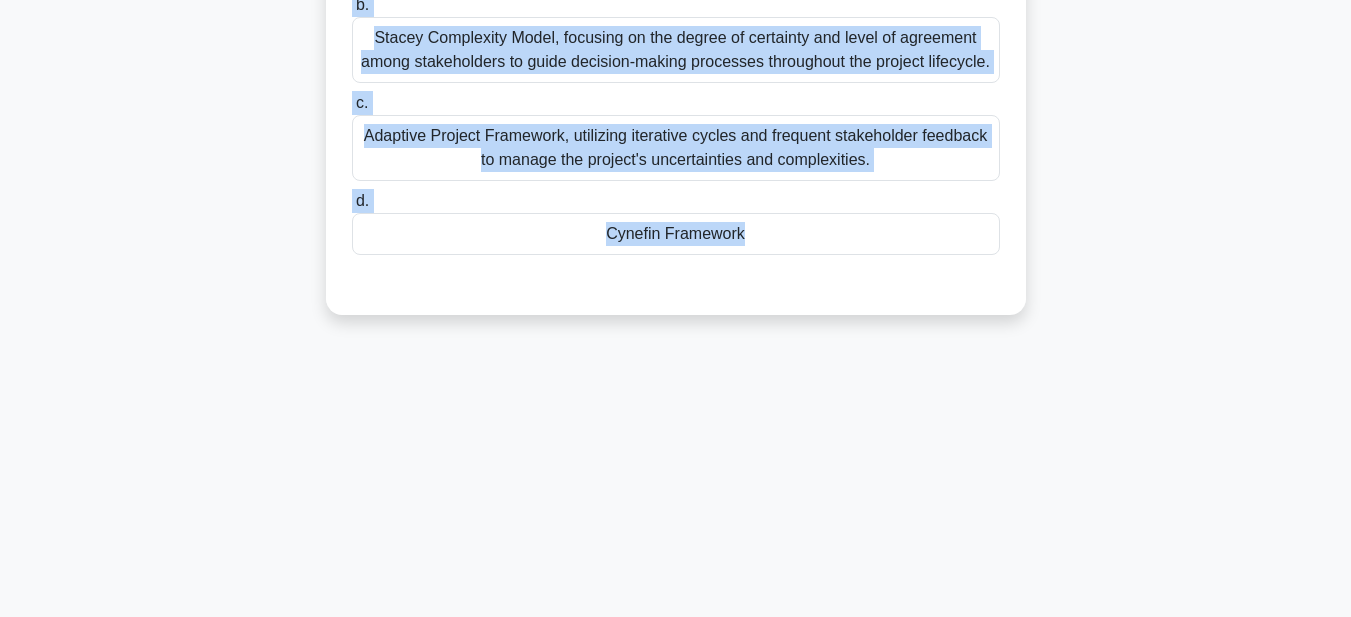 drag, startPoint x: 367, startPoint y: 96, endPoint x: 890, endPoint y: 615, distance: 736.81067 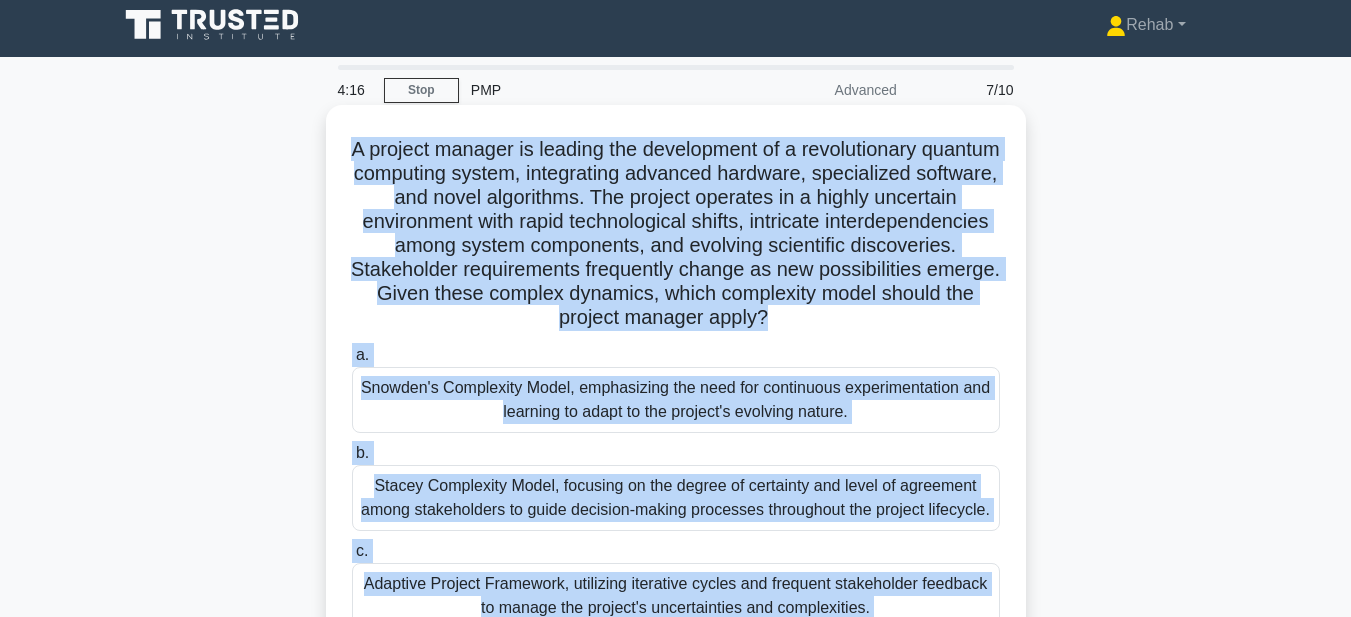 scroll, scrollTop: 0, scrollLeft: 0, axis: both 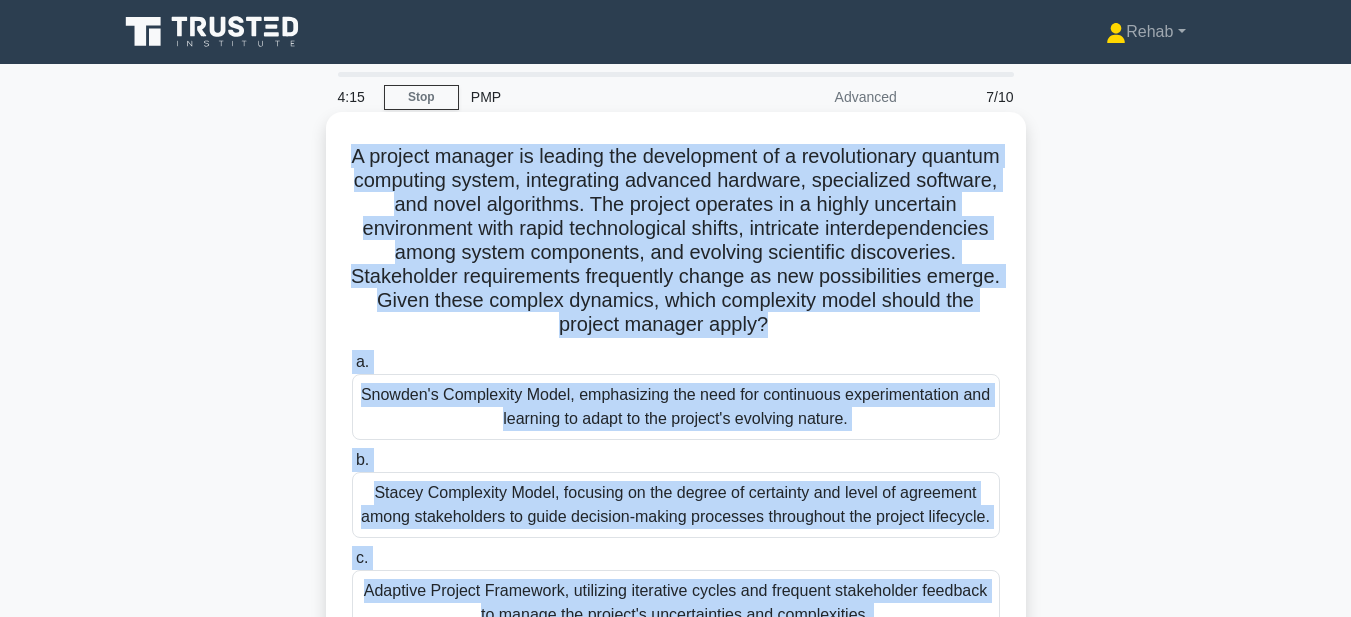copy on "A project manager is leading the development of a revolutionary quantum computing system, integrating advanced hardware, specialized software, and novel algorithms. The project operates in a highly uncertain environment with rapid technological shifts, intricate interdependencies among system components, and evolving scientific discoveries. Stakeholder requirements frequently change as new possibilities emerge. Given these complex dynamics, which complexity model should the project manager apply?
.spinner_0XTQ{transform-origin:center;animation:spinner_y6GP .75s linear infinite}@keyframes spinner_y6GP{100%{transform:rotate(360deg)}}
a.
Snowden's Complexity Model, emphasizing the need for continuous experimentation and learning to adapt to the project's evolving nature.
b.
Stacey Complexity Model, focusing on the degree of certainty and level of..." 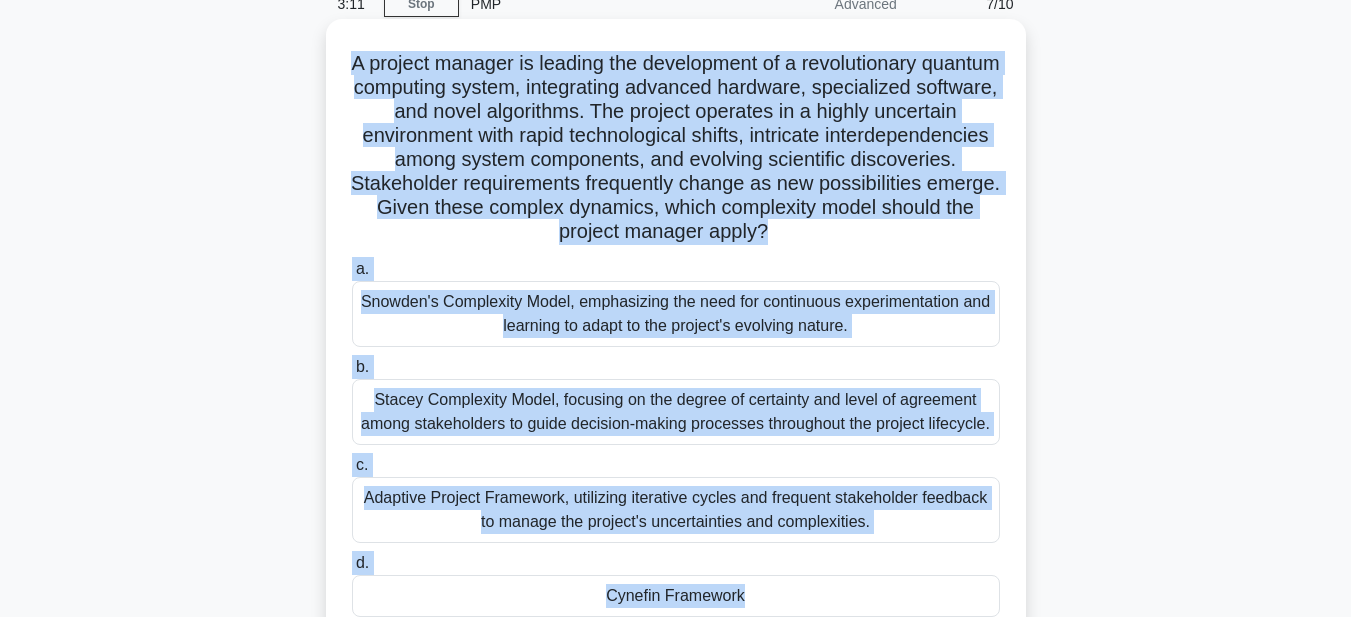 scroll, scrollTop: 200, scrollLeft: 0, axis: vertical 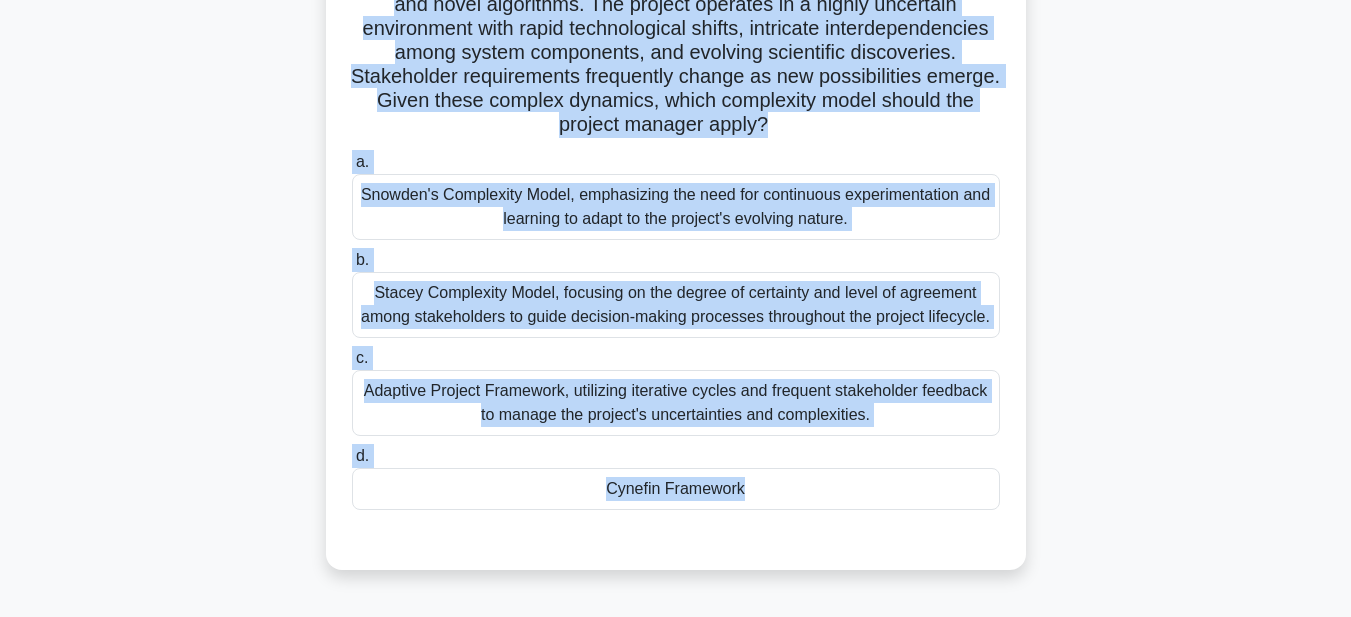 click on "Adaptive Project Framework, utilizing iterative cycles and frequent stakeholder feedback to manage the project's uncertainties and complexities." at bounding box center (676, 403) 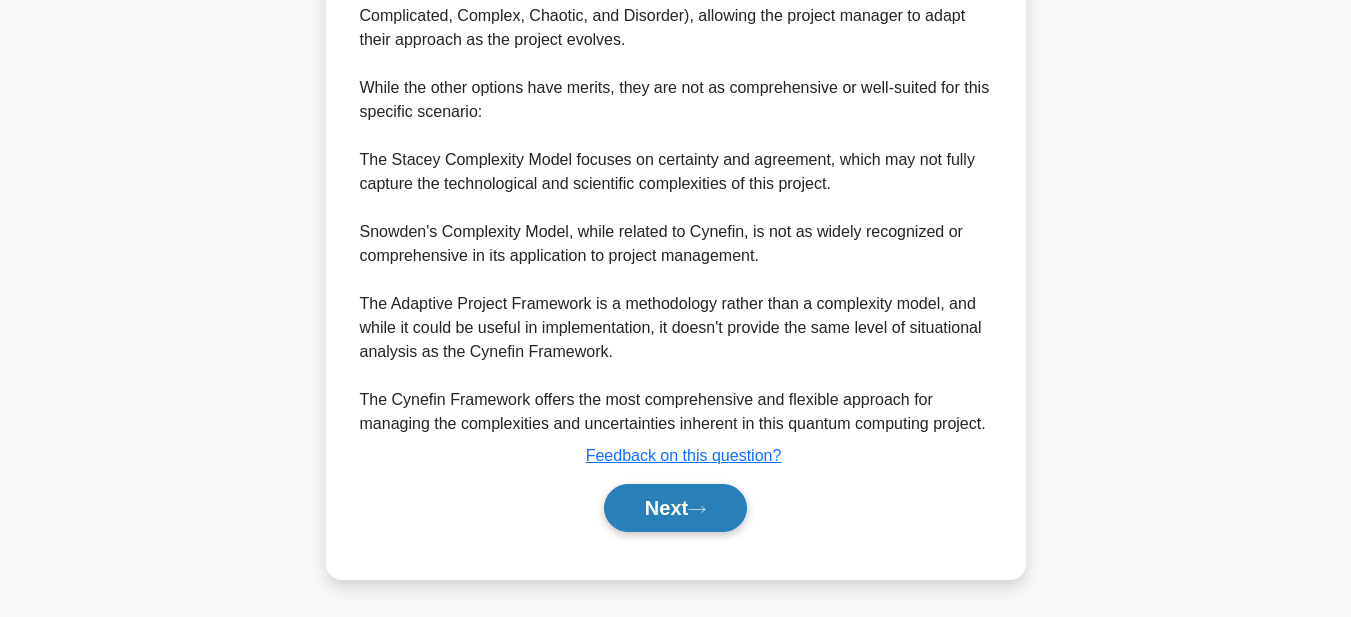 click on "Next" at bounding box center [675, 508] 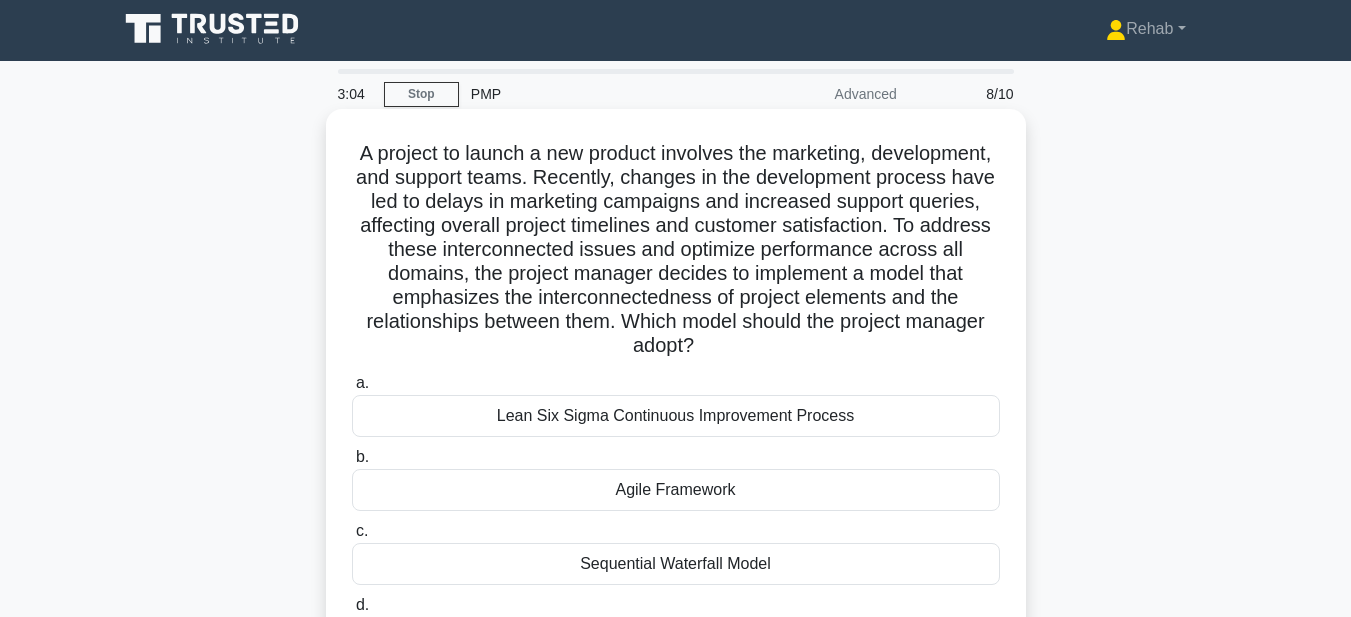 scroll, scrollTop: 0, scrollLeft: 0, axis: both 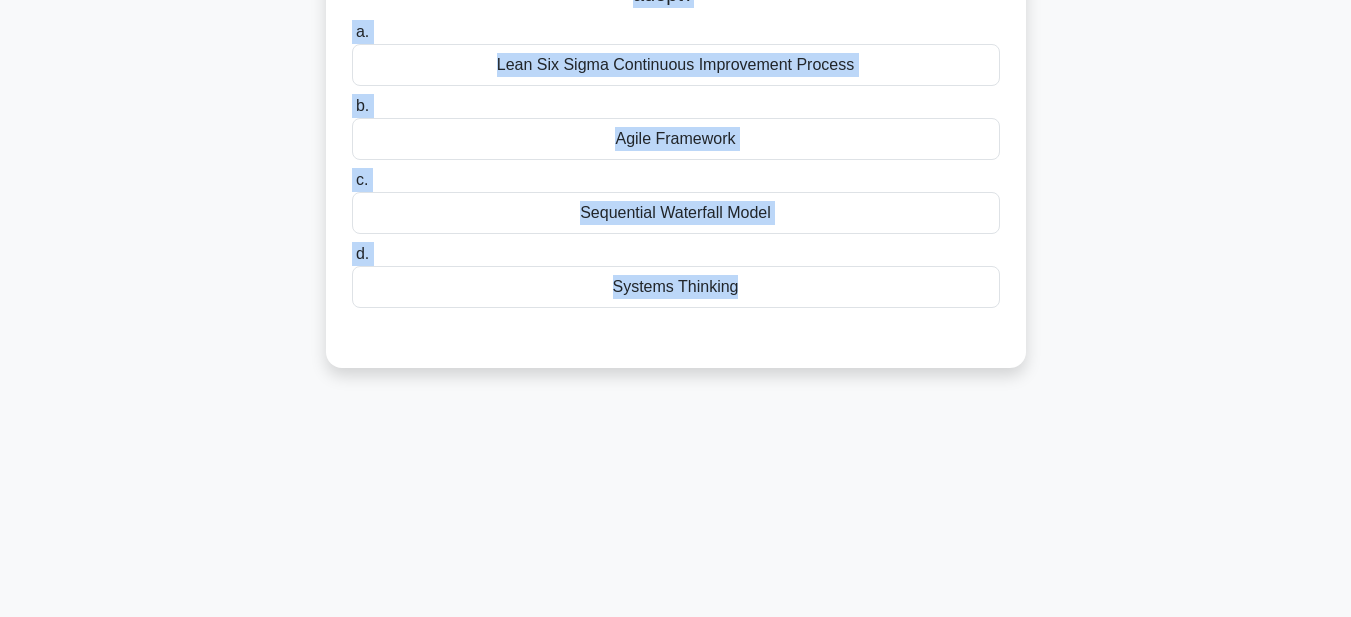 drag, startPoint x: 401, startPoint y: 143, endPoint x: 911, endPoint y: 617, distance: 696.25854 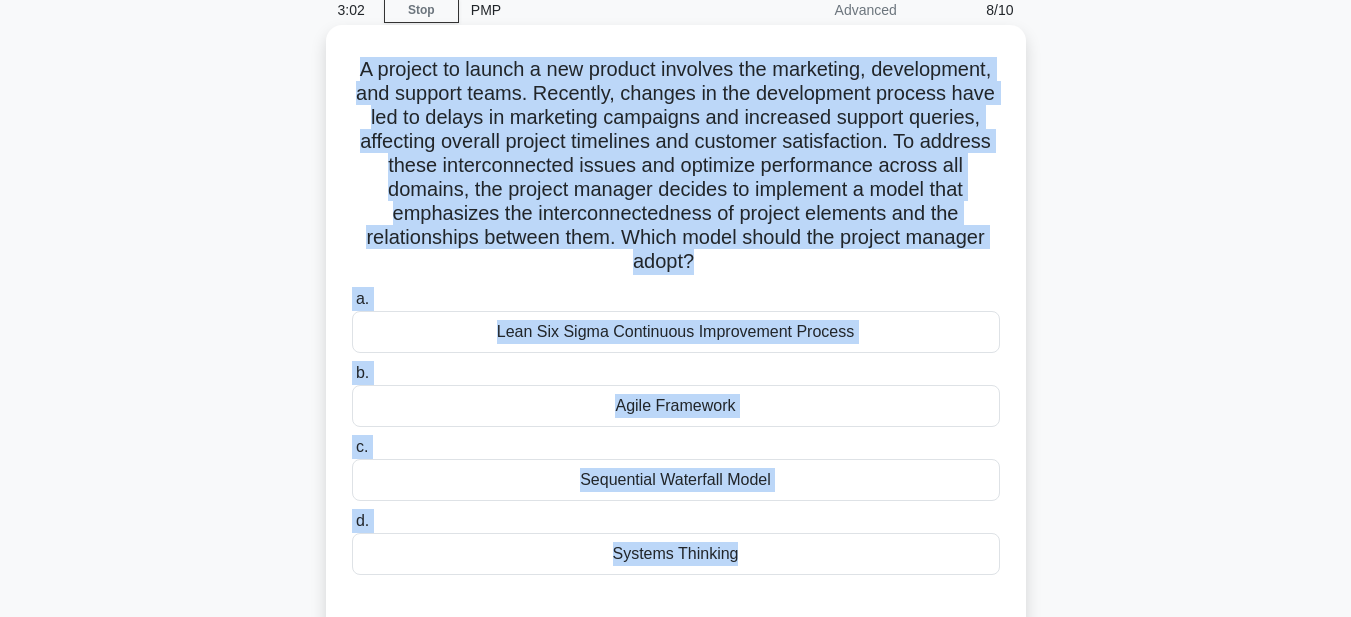 scroll, scrollTop: 59, scrollLeft: 0, axis: vertical 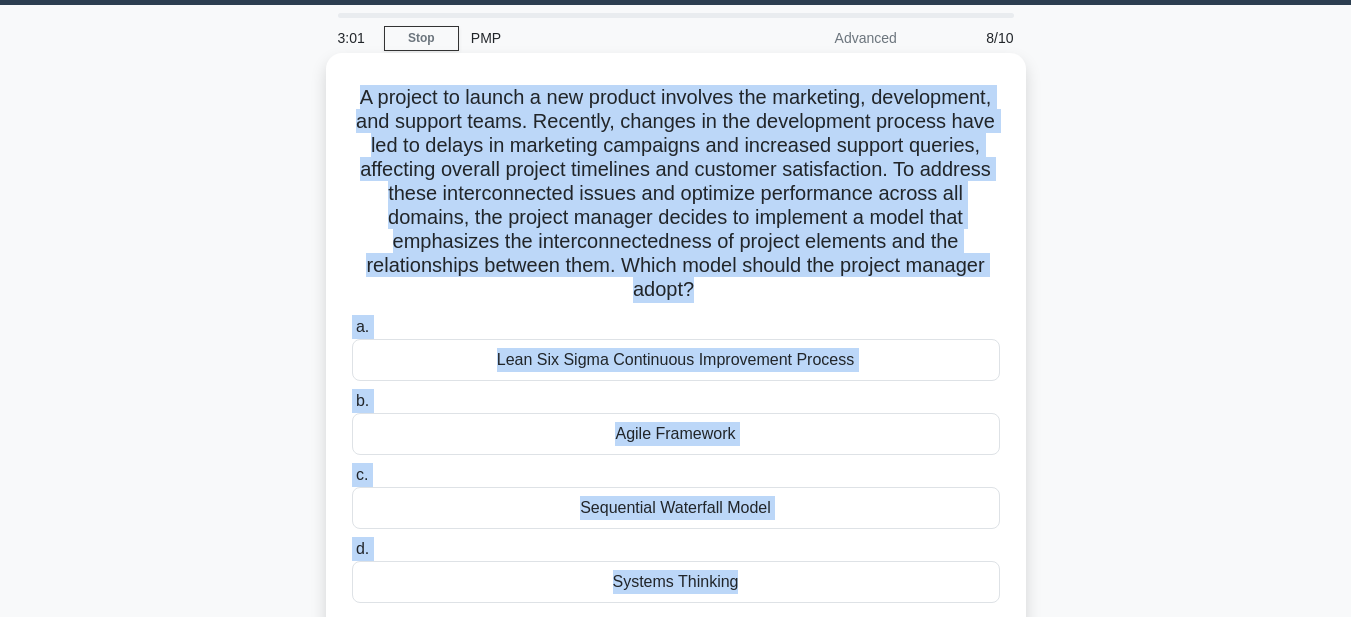 copy on "A project to launch a new product involves the marketing, development, and support teams. Recently, changes in the development process have led to delays in marketing campaigns and increased support queries, affecting overall project timelines and customer satisfaction. To address these interconnected issues and optimize performance across all domains, the project manager decides to implement a model that emphasizes the interconnectedness of project elements and the relationships between them. Which model should the project manager adopt?
.spinner_0XTQ{transform-origin:center;animation:spinner_y6GP .75s linear infinite}@keyframes spinner_y6GP{100%{transform:rotate(360deg)}}
a.
Lean Six Sigma Continuous Improvement Process
b.
Agile Framework
c.
Sequential Waterfall Model
..." 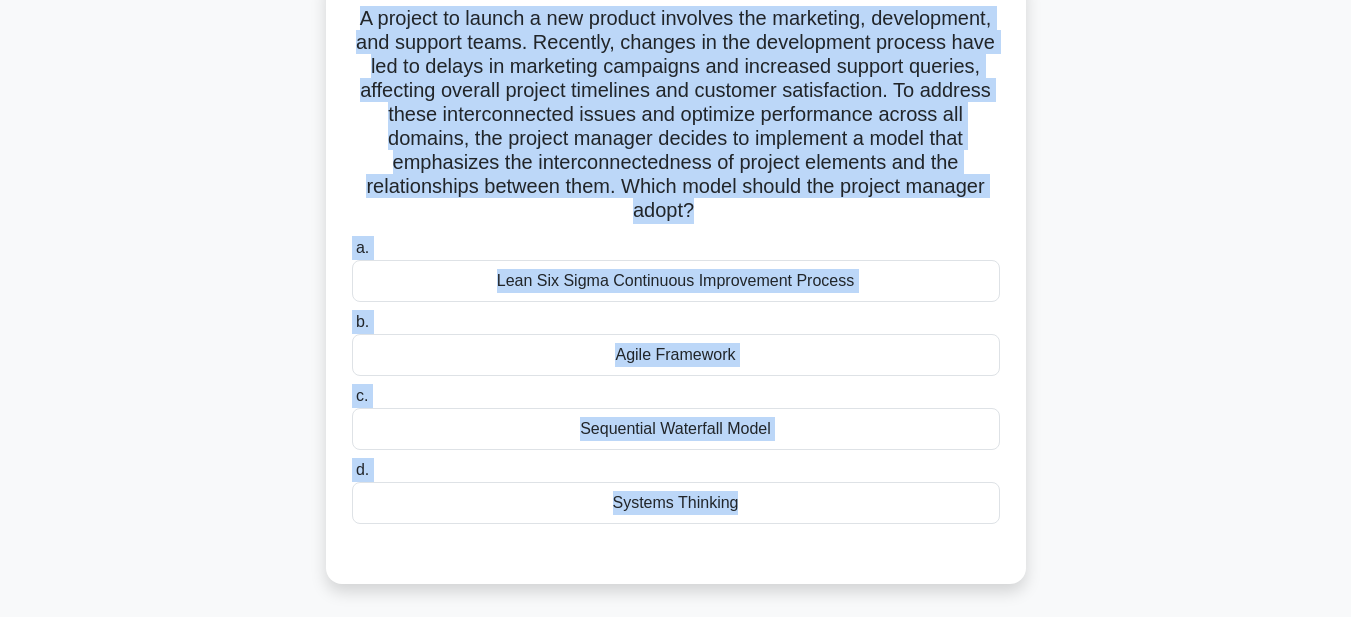 scroll, scrollTop: 259, scrollLeft: 0, axis: vertical 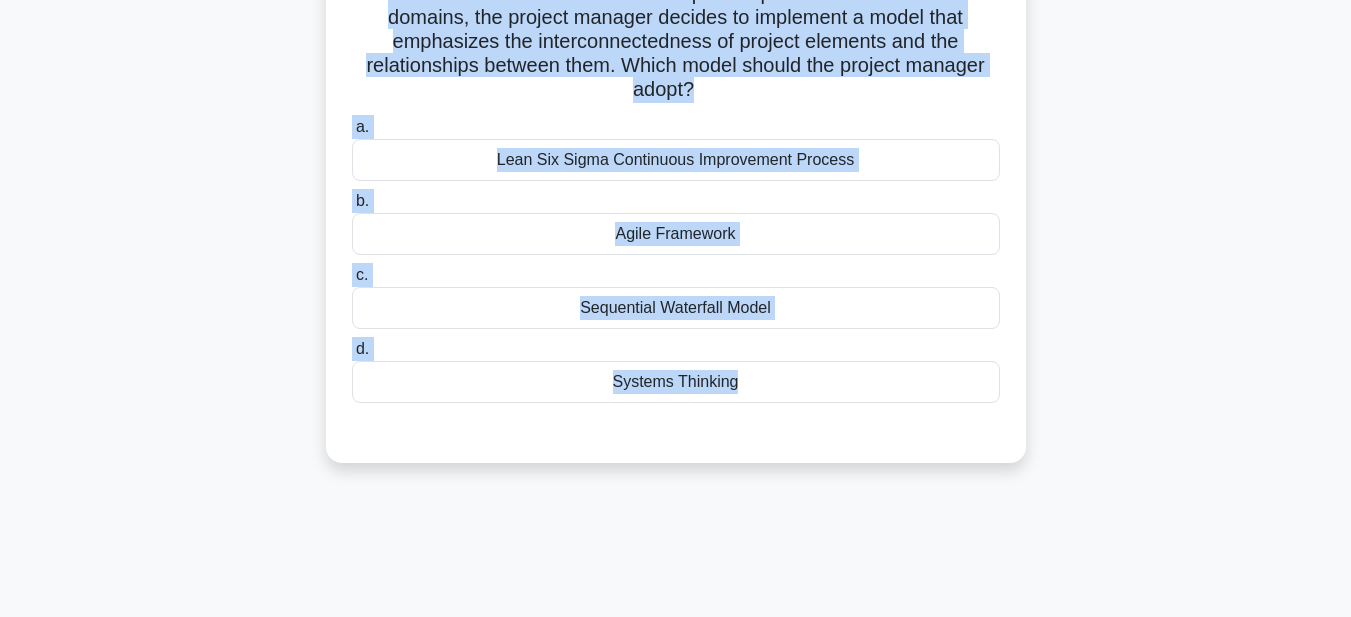 click on "Systems Thinking" at bounding box center (676, 382) 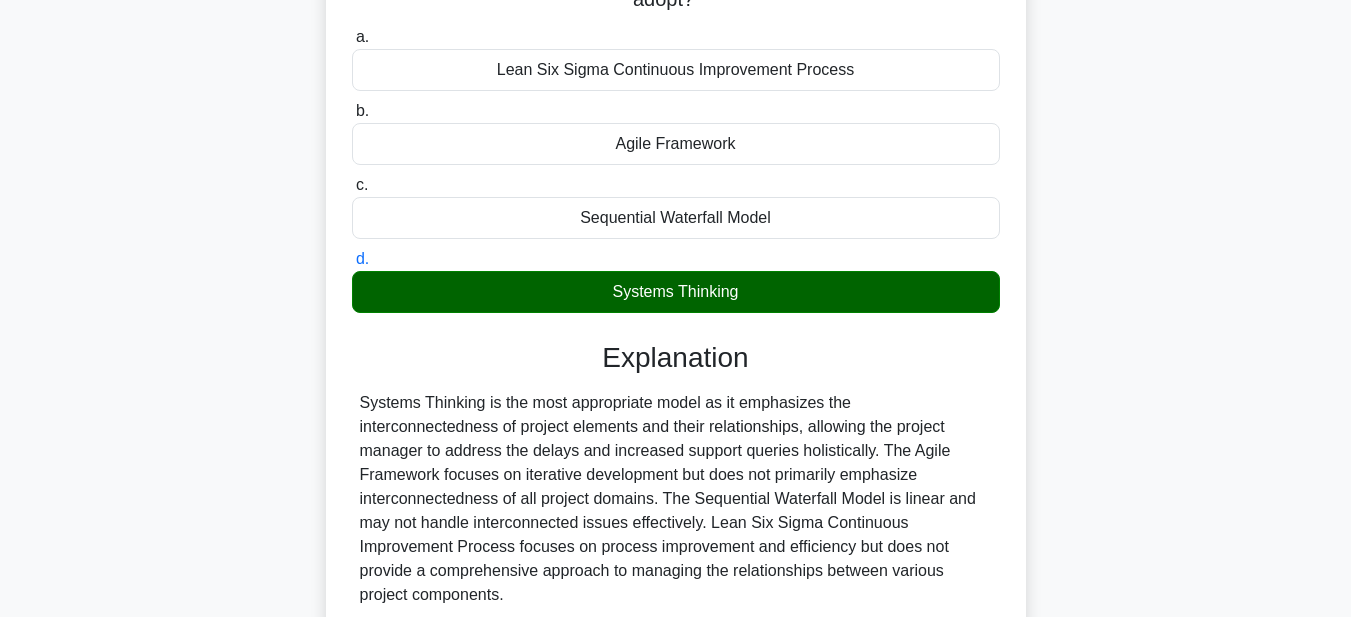 scroll, scrollTop: 497, scrollLeft: 0, axis: vertical 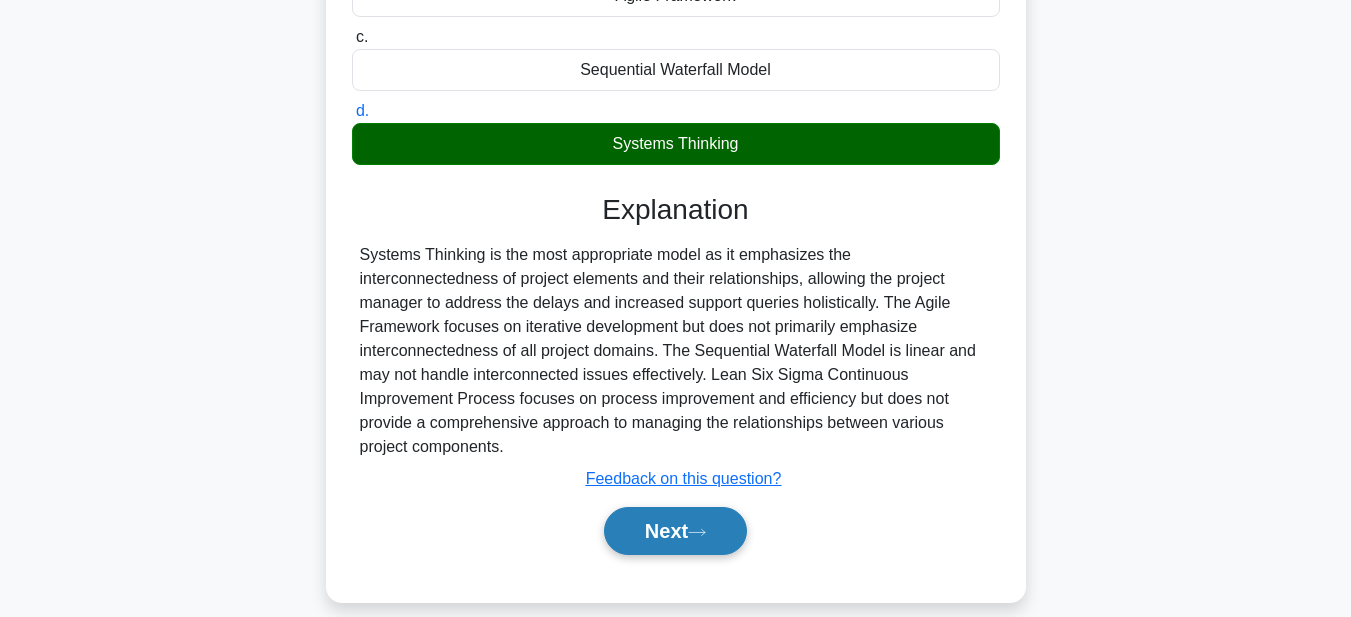 click on "Next" at bounding box center (675, 531) 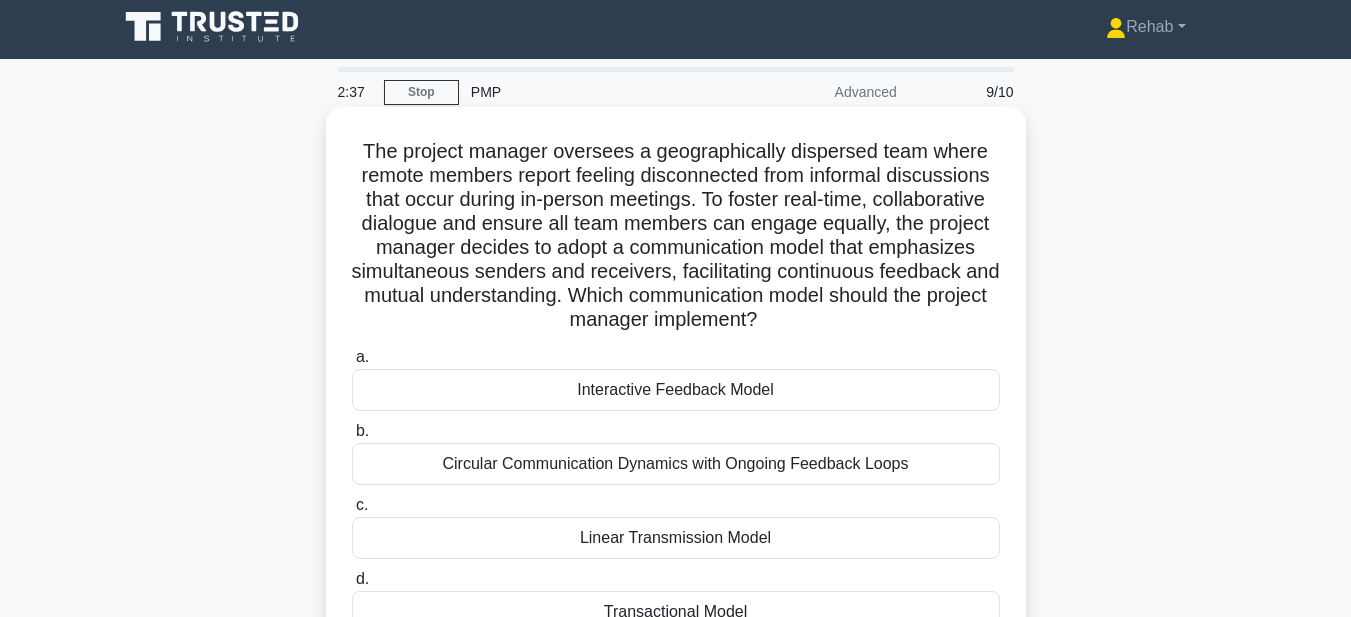 scroll, scrollTop: 0, scrollLeft: 0, axis: both 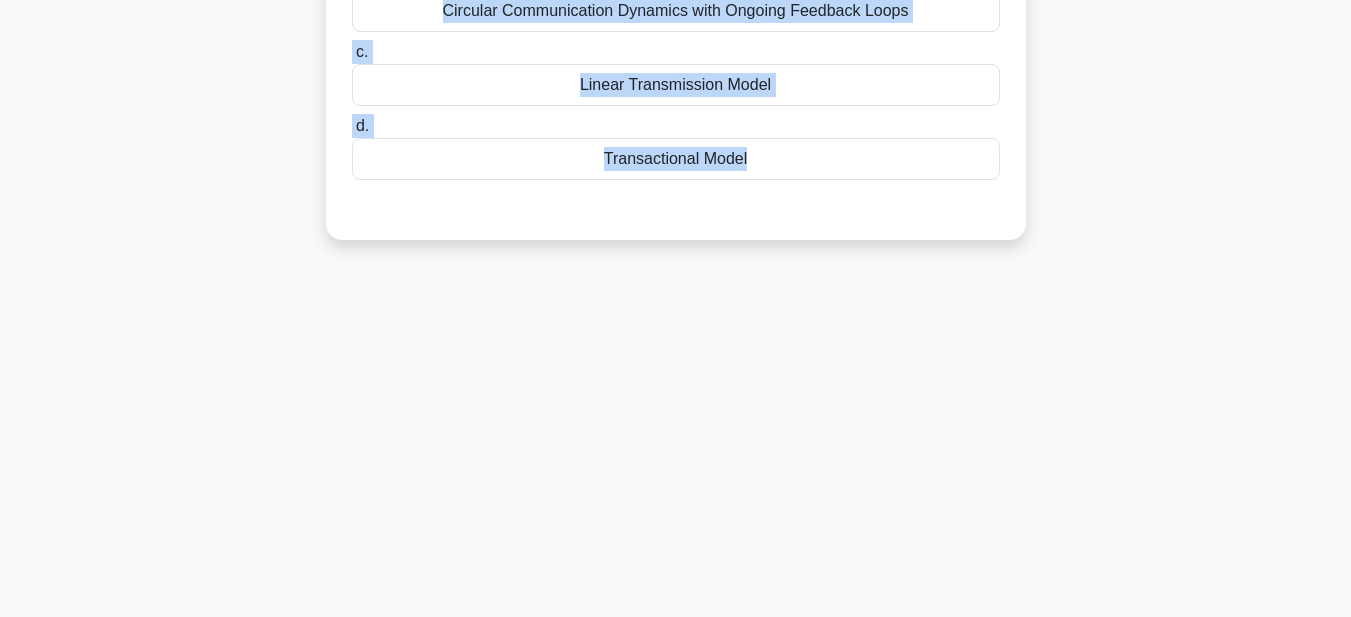 drag, startPoint x: 352, startPoint y: 153, endPoint x: 906, endPoint y: 646, distance: 741.59625 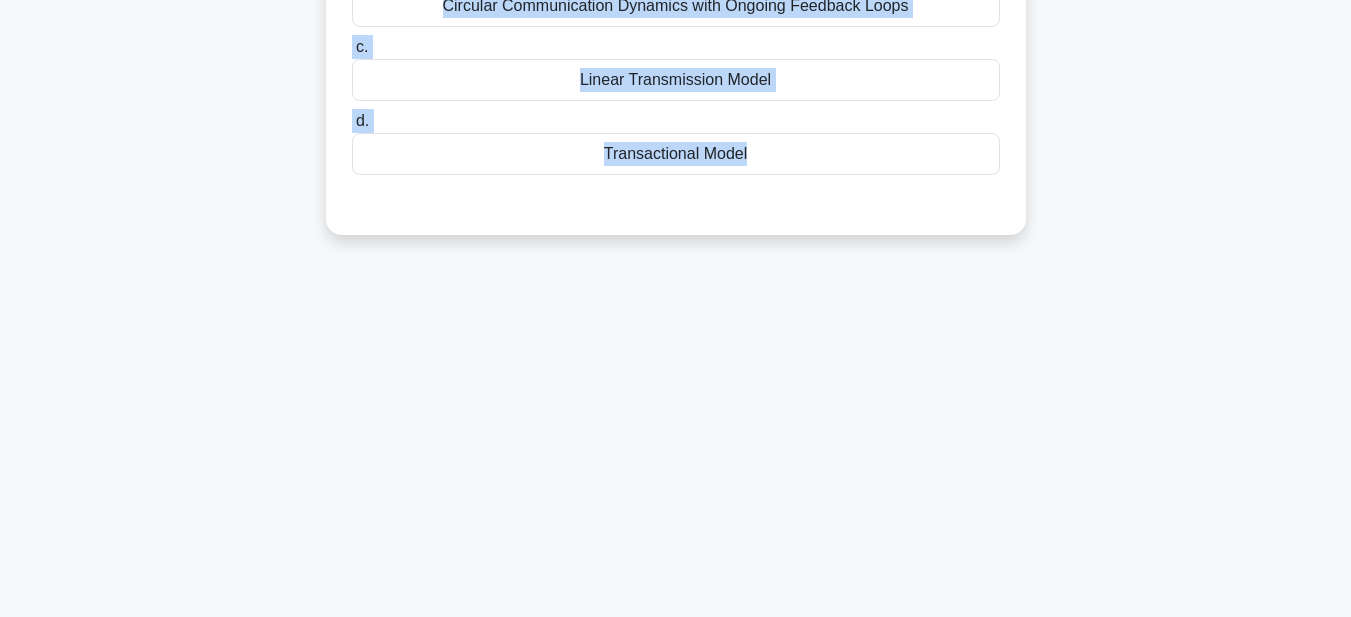 scroll, scrollTop: 63, scrollLeft: 0, axis: vertical 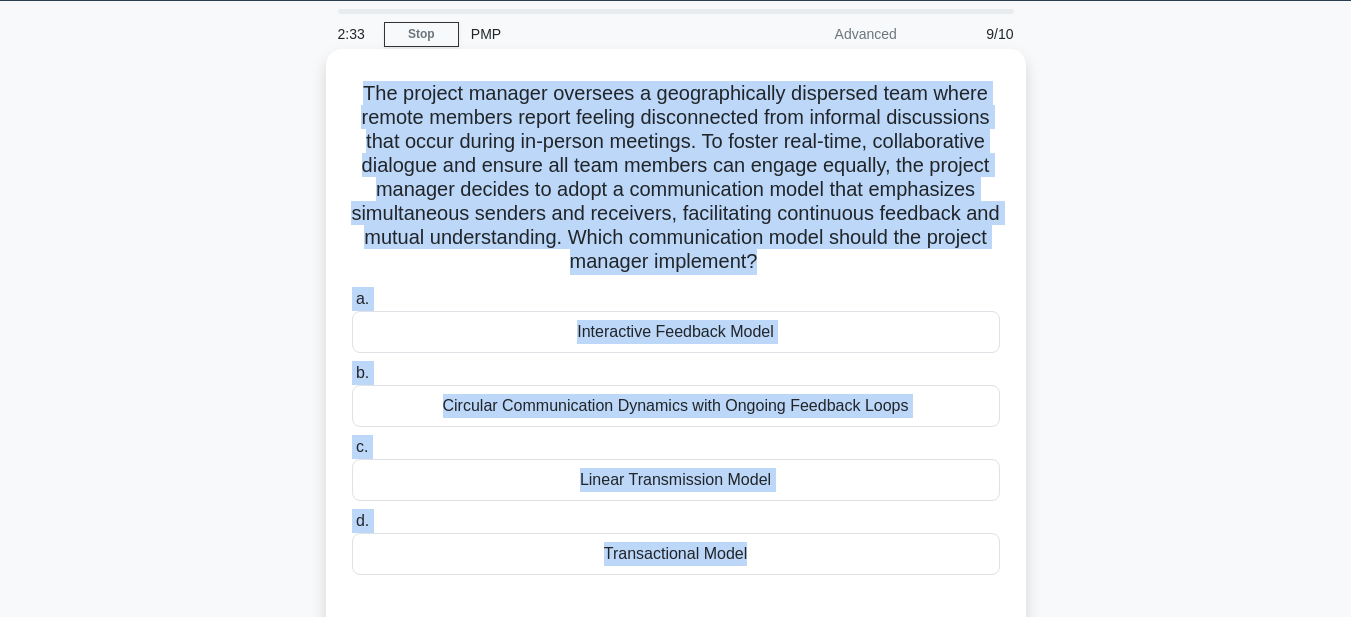 copy on "The project manager oversees a geographically dispersed team where remote members report feeling disconnected from informal discussions that occur during in-person meetings. To foster real-time, collaborative dialogue and ensure all team members can engage equally, the project manager decides to adopt a communication model that emphasizes simultaneous senders and receivers, facilitating continuous feedback and mutual understanding. Which communication model should the project manager implement?
.spinner_0XTQ{transform-origin:center;animation:spinner_y6GP .75s linear infinite}@keyframes spinner_y6GP{100%{transform:rotate(360deg)}}
a.
Interactive Feedback Model
b.
Circular Communication Dynamics with Ongoing Feedback Loops
c.
Linear Transmission Model
..." 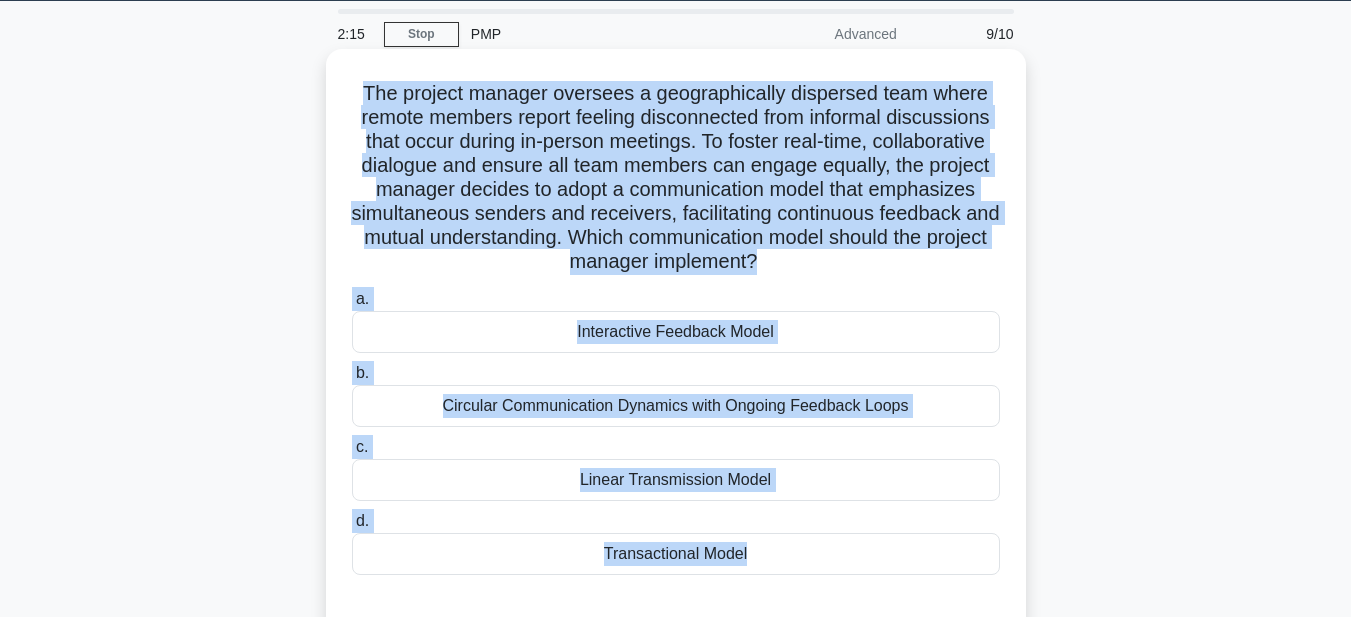 click on "Transactional Model" at bounding box center [676, 554] 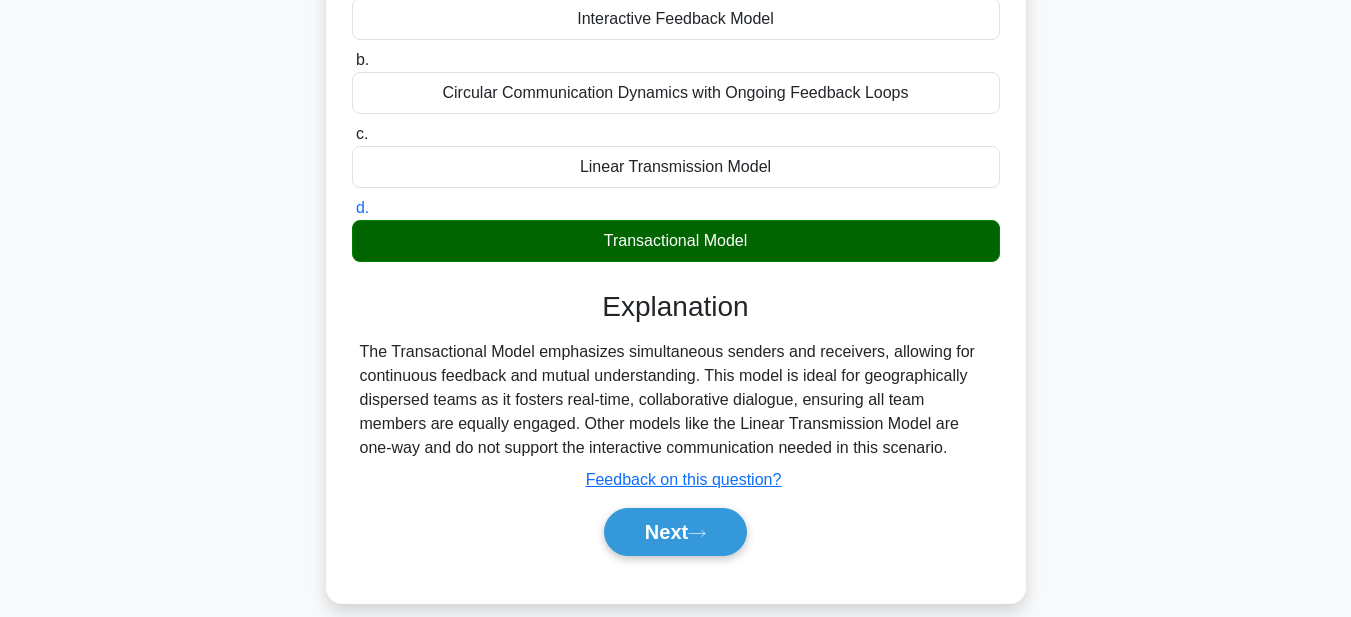 scroll, scrollTop: 463, scrollLeft: 0, axis: vertical 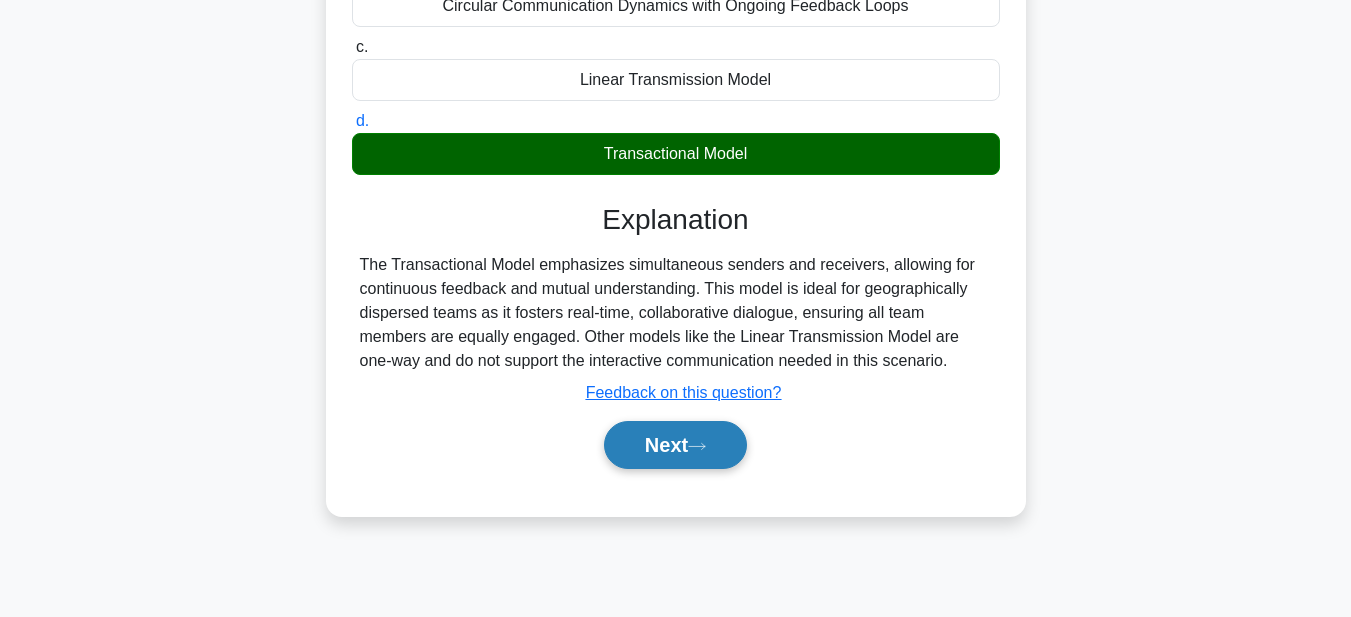 click on "Next" at bounding box center (675, 445) 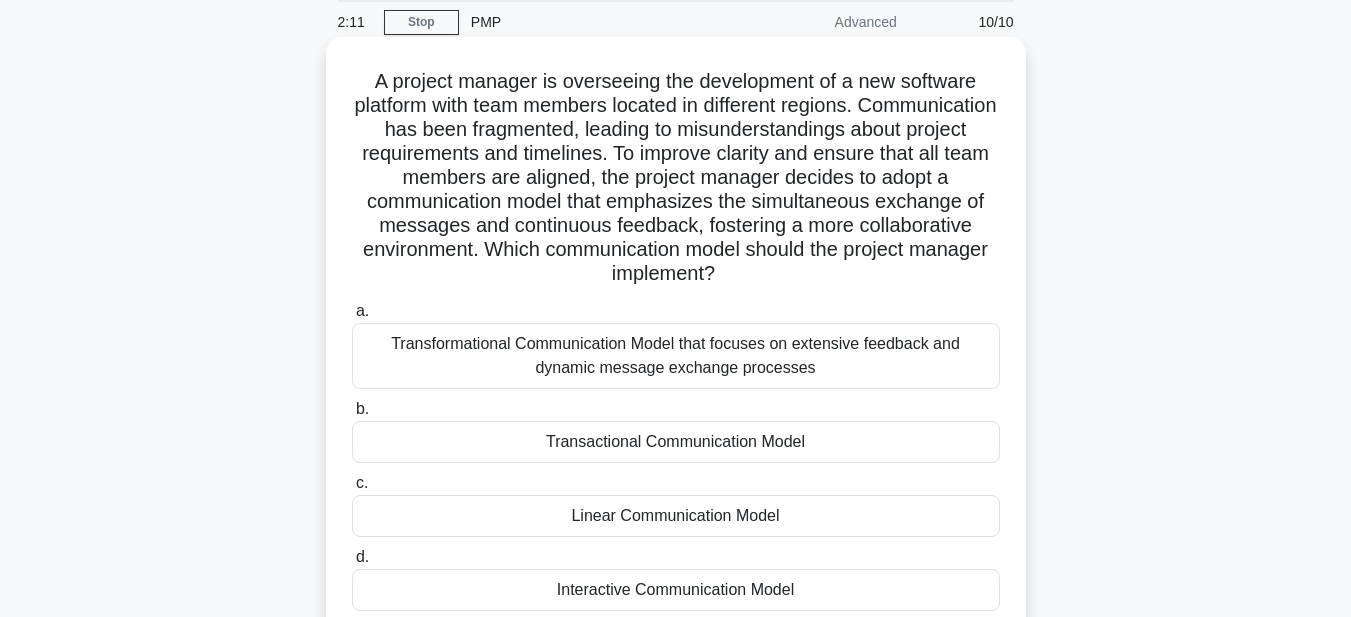 scroll, scrollTop: 63, scrollLeft: 0, axis: vertical 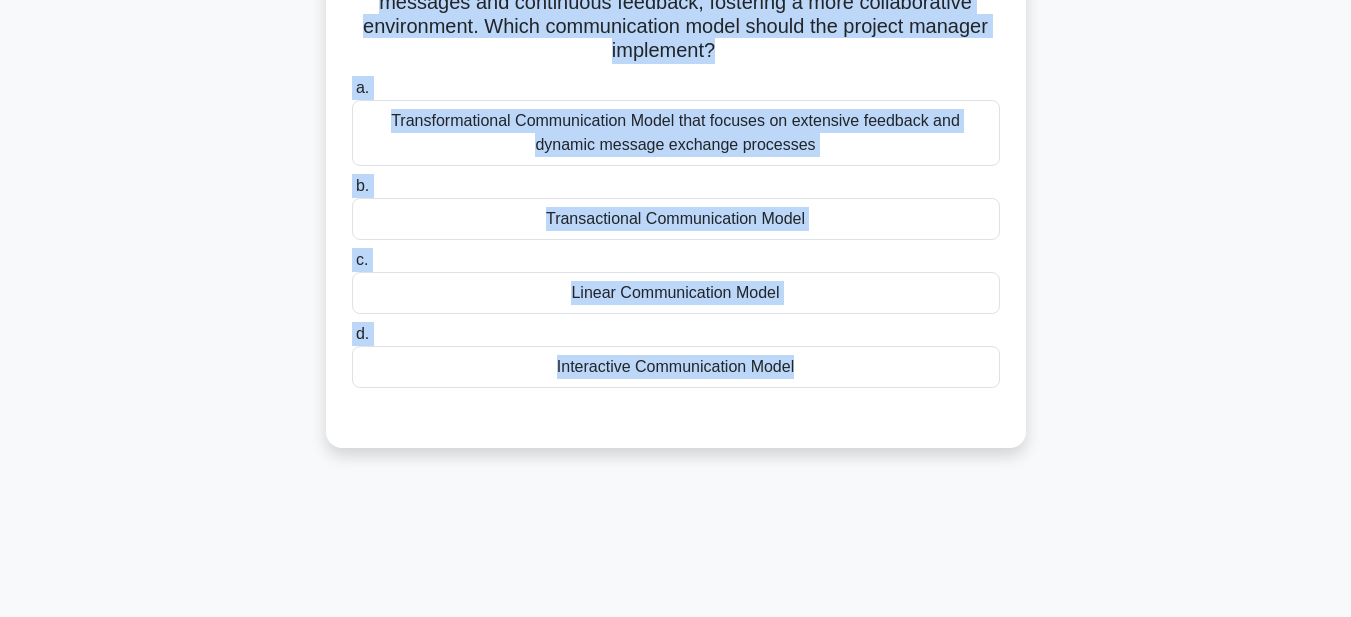 drag, startPoint x: 364, startPoint y: 89, endPoint x: 858, endPoint y: 608, distance: 716.5173 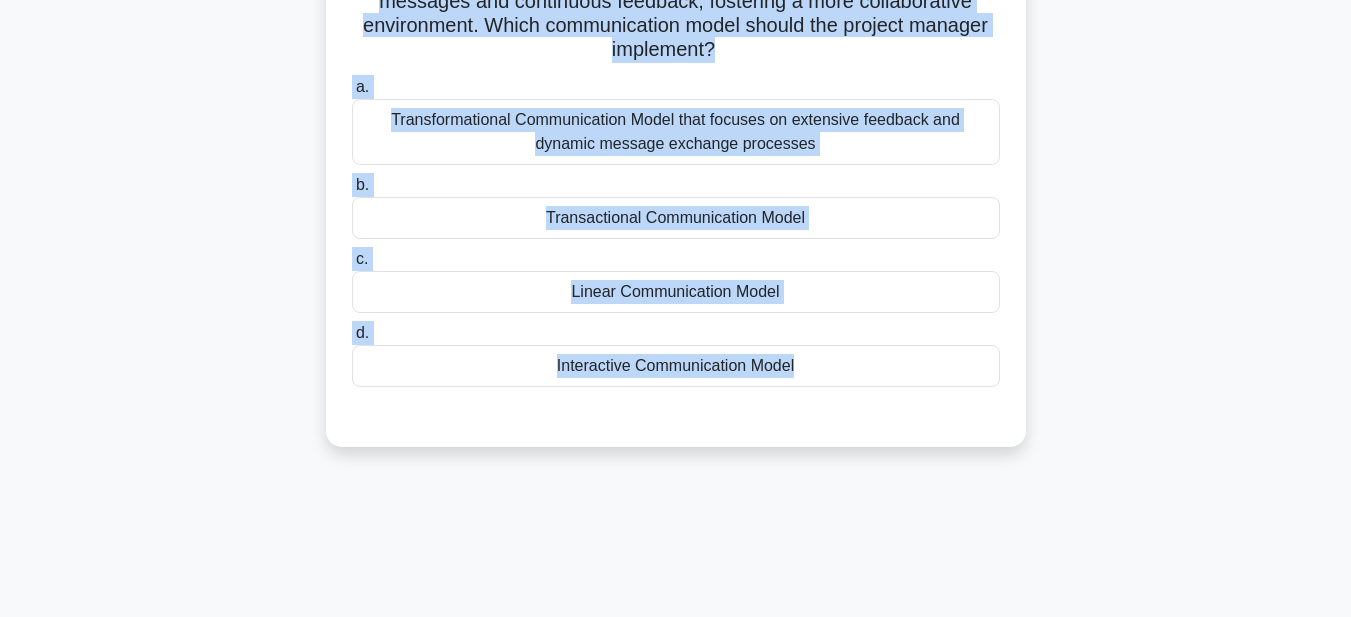 scroll, scrollTop: 112, scrollLeft: 0, axis: vertical 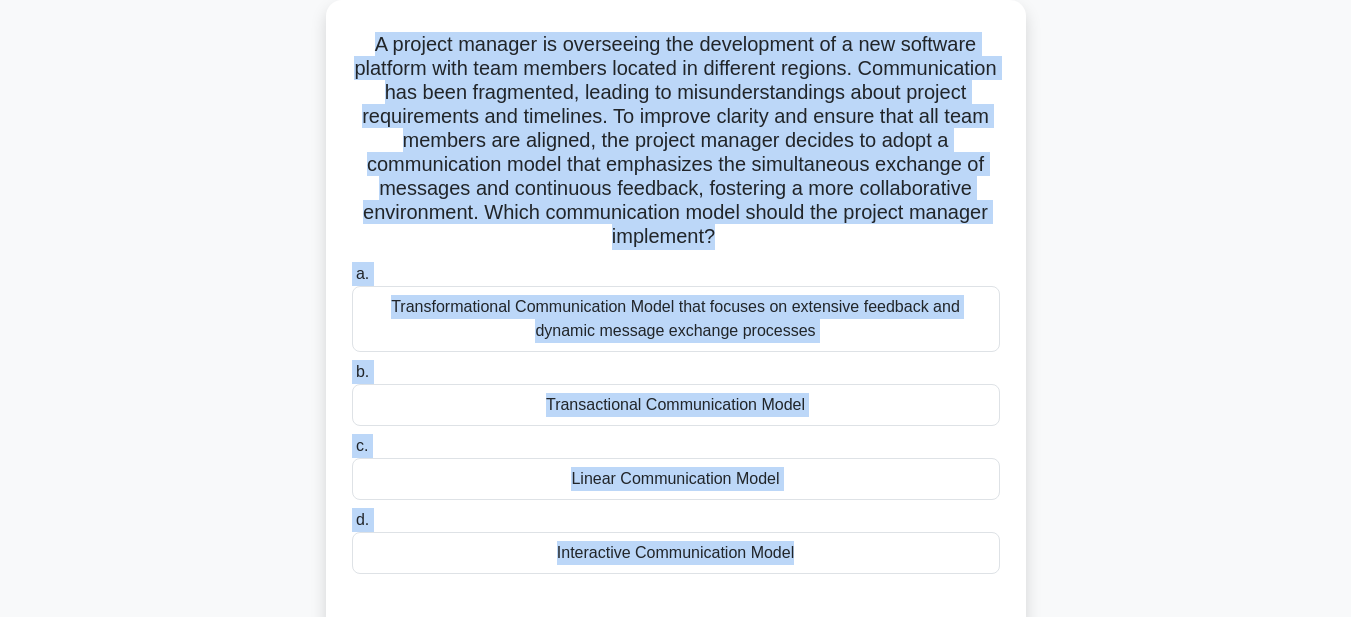 copy on "A project manager is overseeing the development of a new software platform with team members located in different regions. Communication has been fragmented, leading to misunderstandings about project requirements and timelines. To improve clarity and ensure that all team members are aligned, the project manager decides to adopt a communication model that emphasizes the simultaneous exchange of messages and continuous feedback, fostering a more collaborative environment. Which communication model should the project manager implement?
.spinner_0XTQ{transform-origin:center;animation:spinner_y6GP .75s linear infinite}@keyframes spinner_y6GP{100%{transform:rotate(360deg)}}
a.
Transformational Communication Model that focuses on extensive feedback and dynamic message exchange processes
b.
Transactional Communication Model
..." 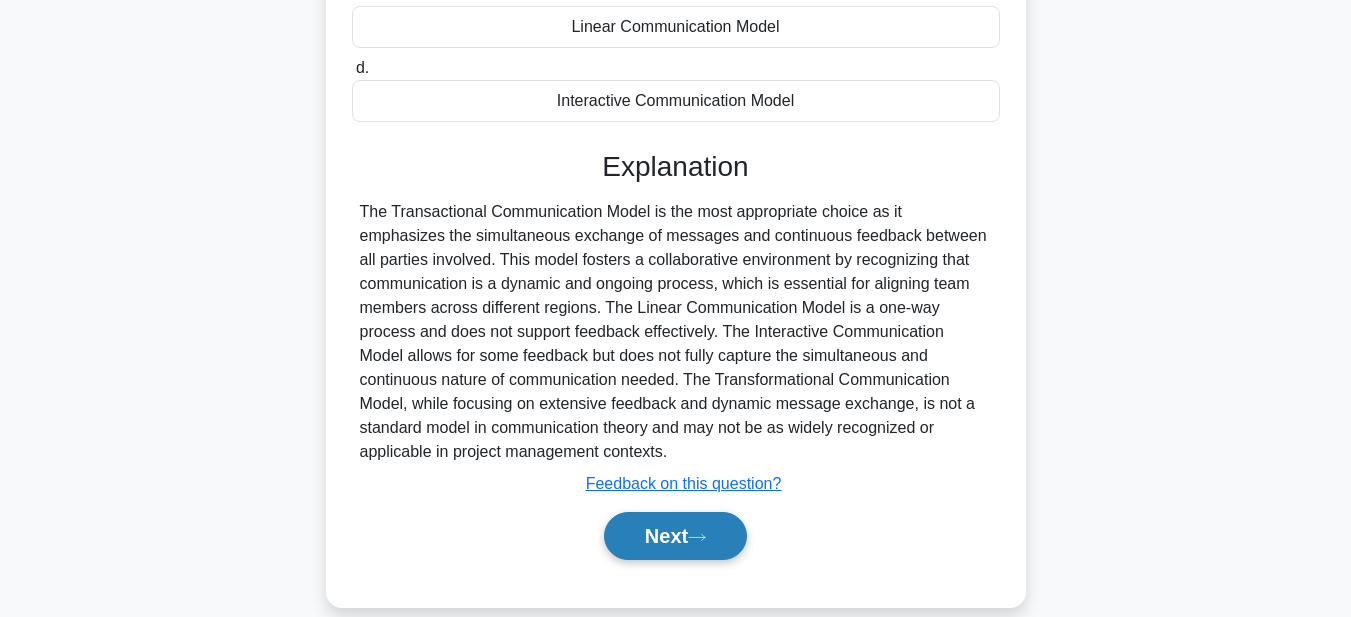 scroll, scrollTop: 593, scrollLeft: 0, axis: vertical 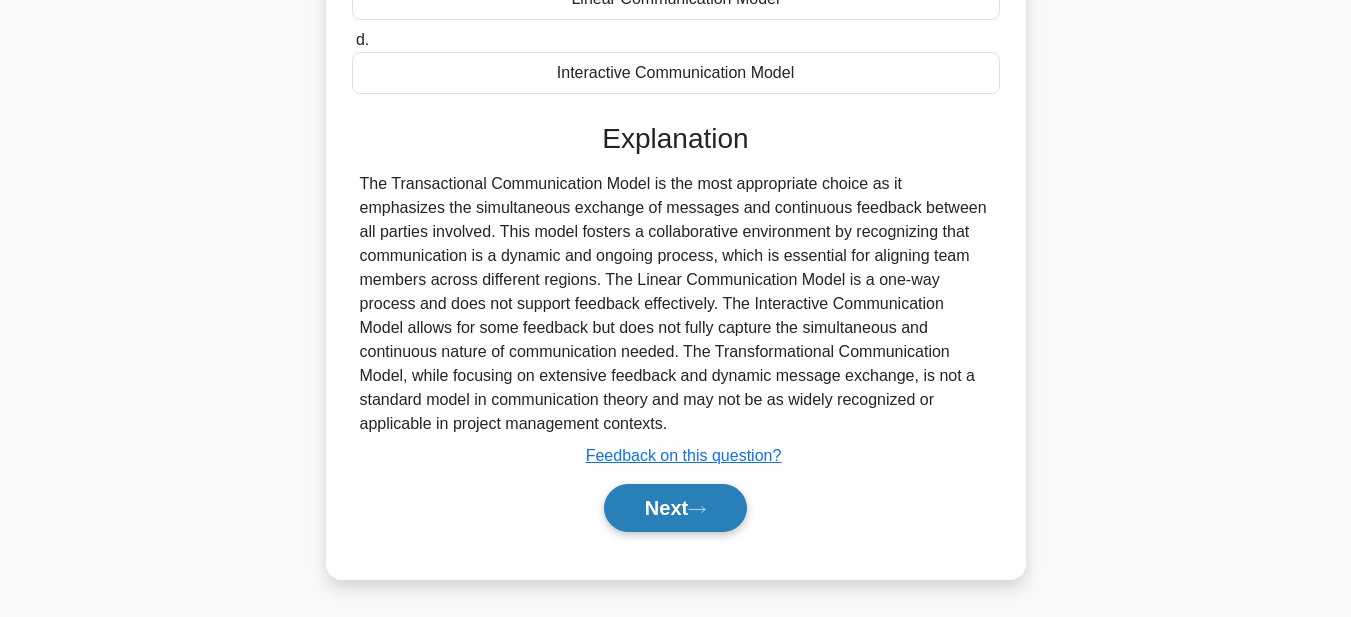 click on "Next" at bounding box center (675, 508) 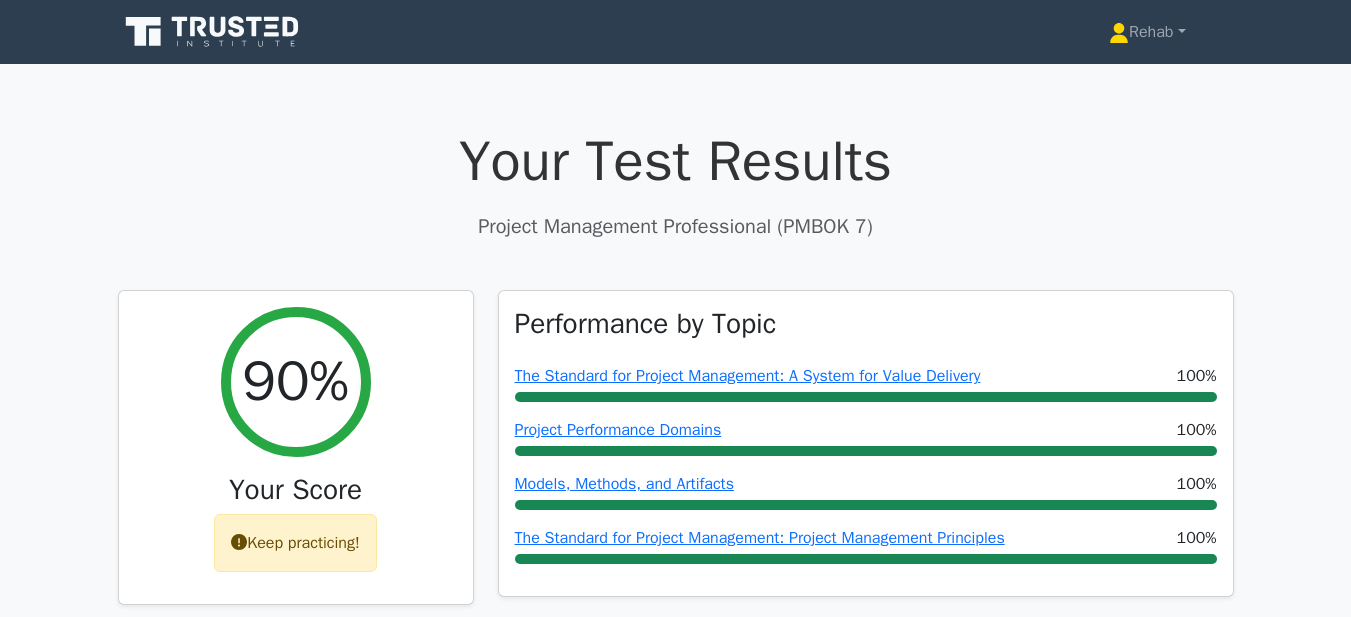 scroll, scrollTop: 0, scrollLeft: 0, axis: both 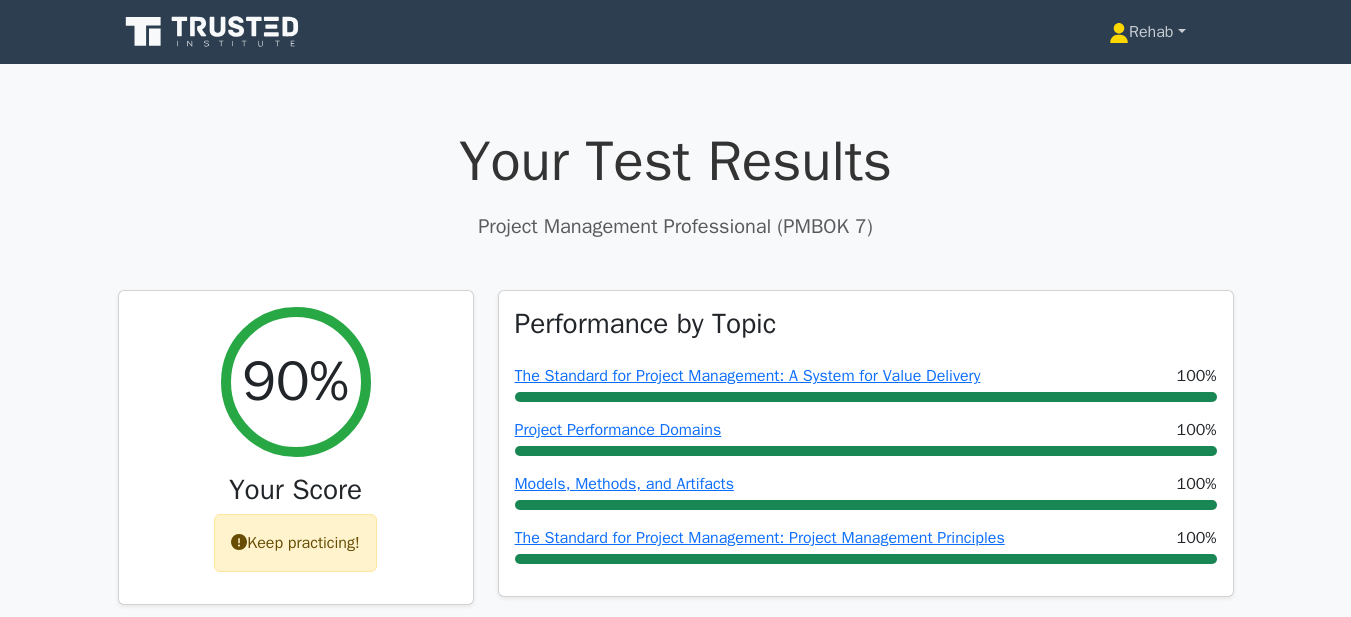click on "Rehab" at bounding box center (1147, 32) 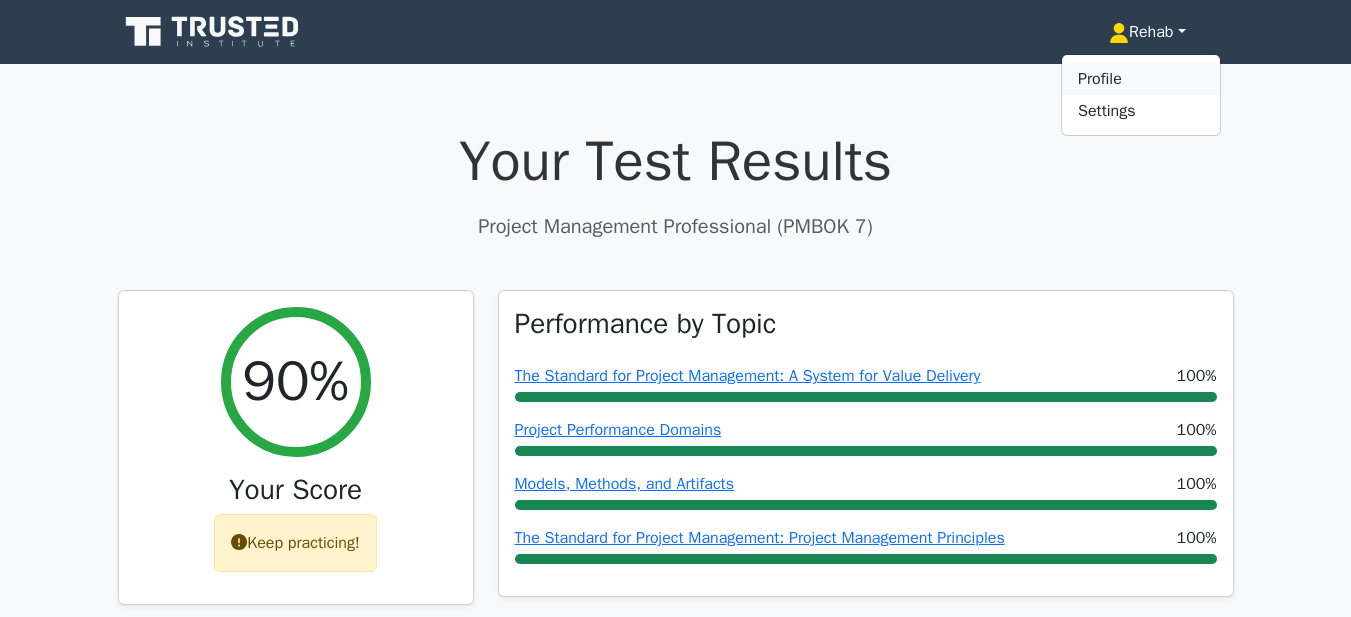 click on "Profile" at bounding box center [1141, 79] 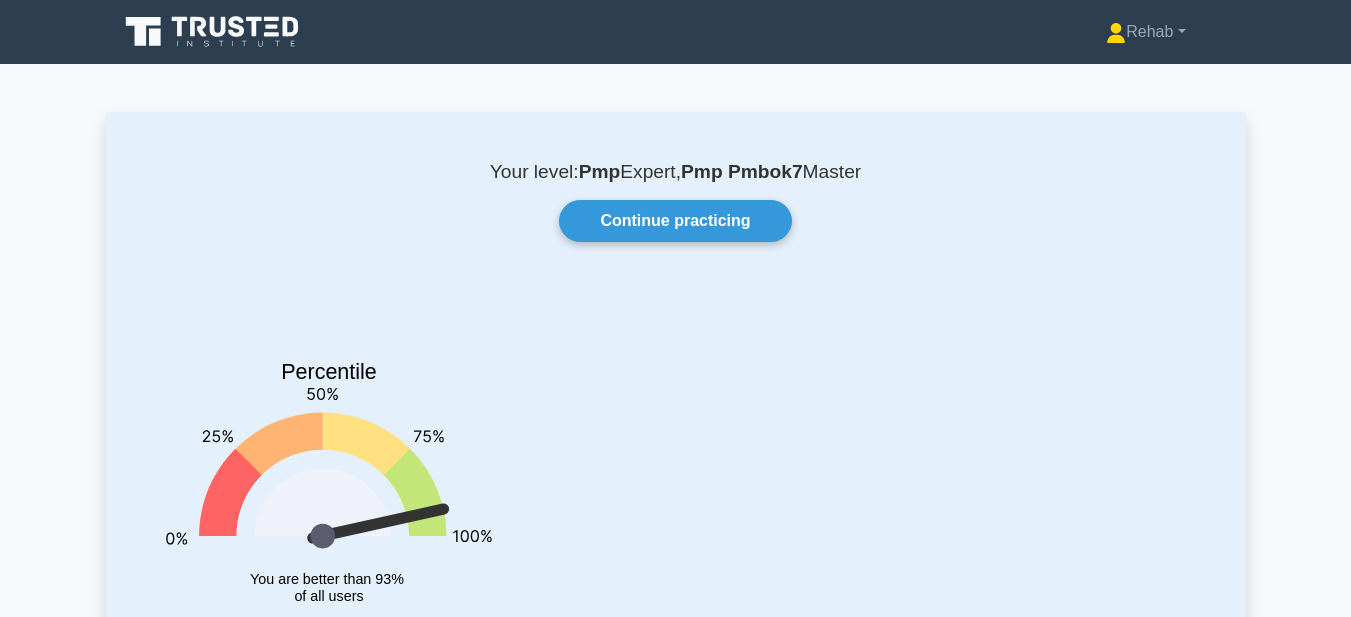 scroll, scrollTop: 0, scrollLeft: 0, axis: both 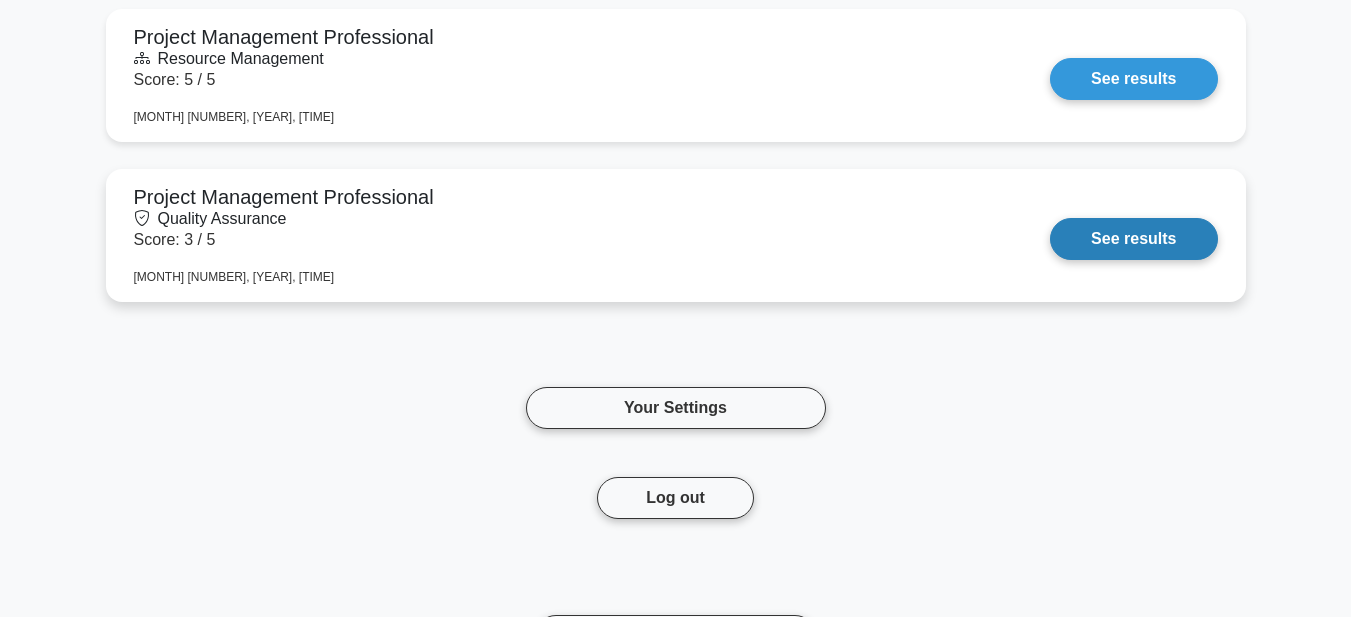 click on "See results" at bounding box center [1133, 239] 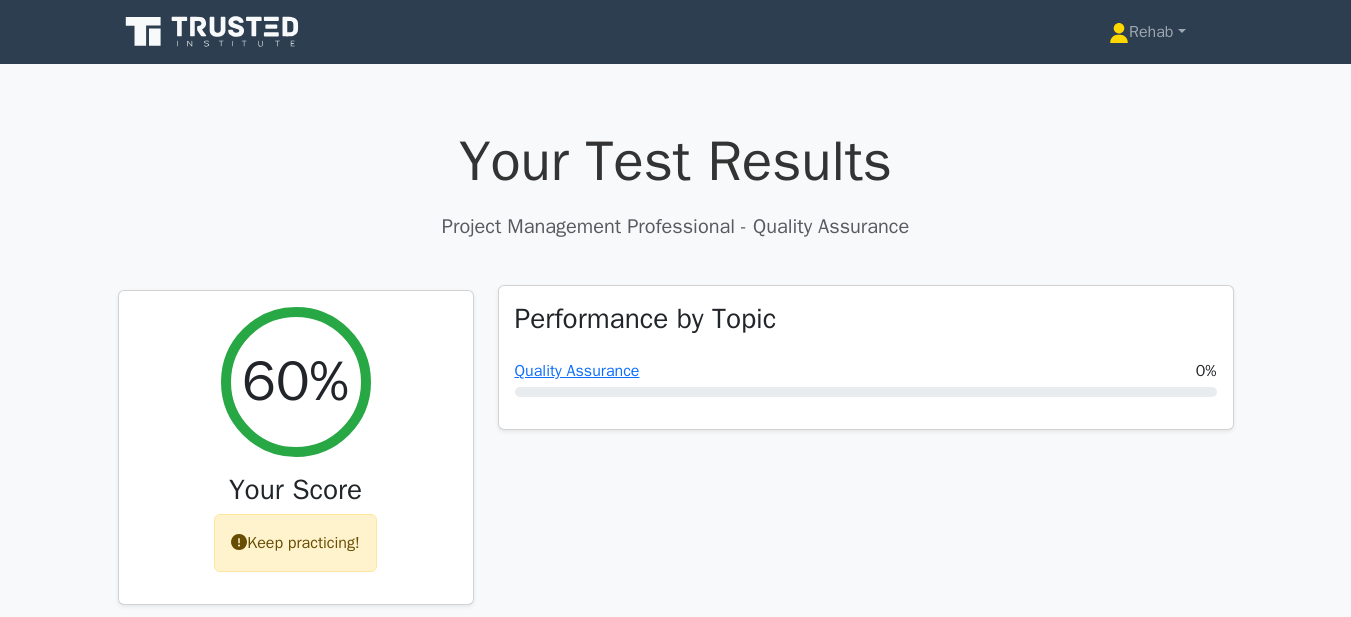 scroll, scrollTop: 0, scrollLeft: 0, axis: both 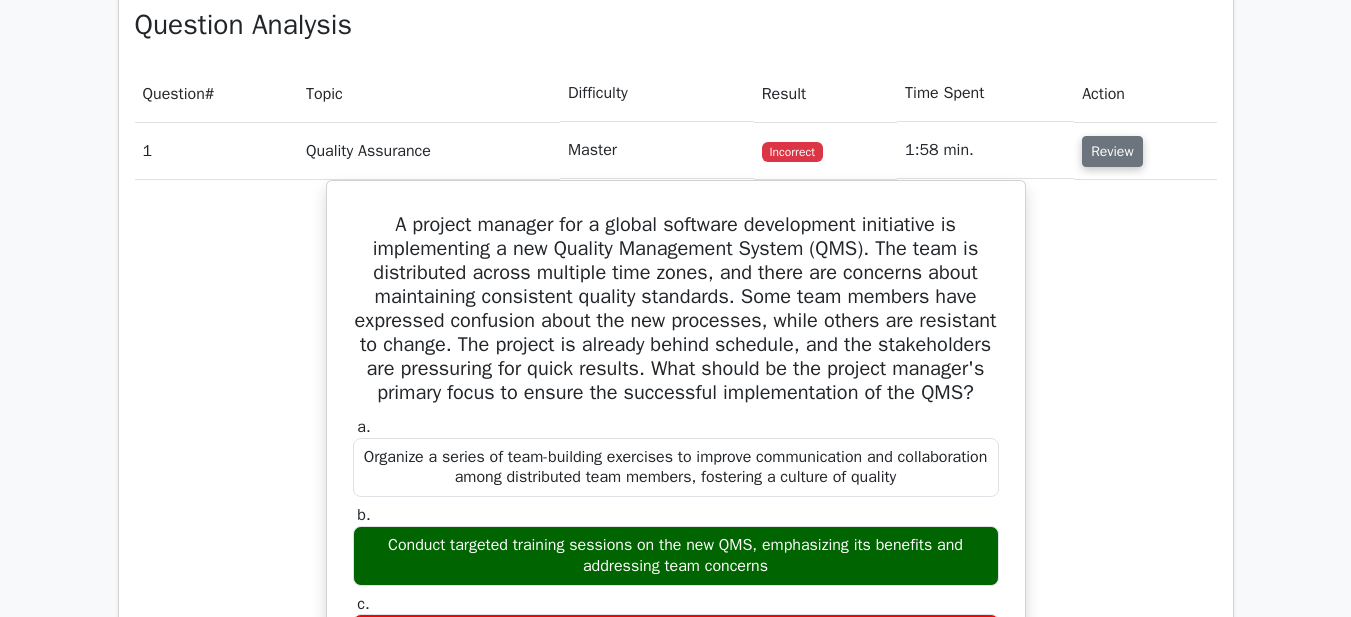 click on "Review" at bounding box center [1112, 151] 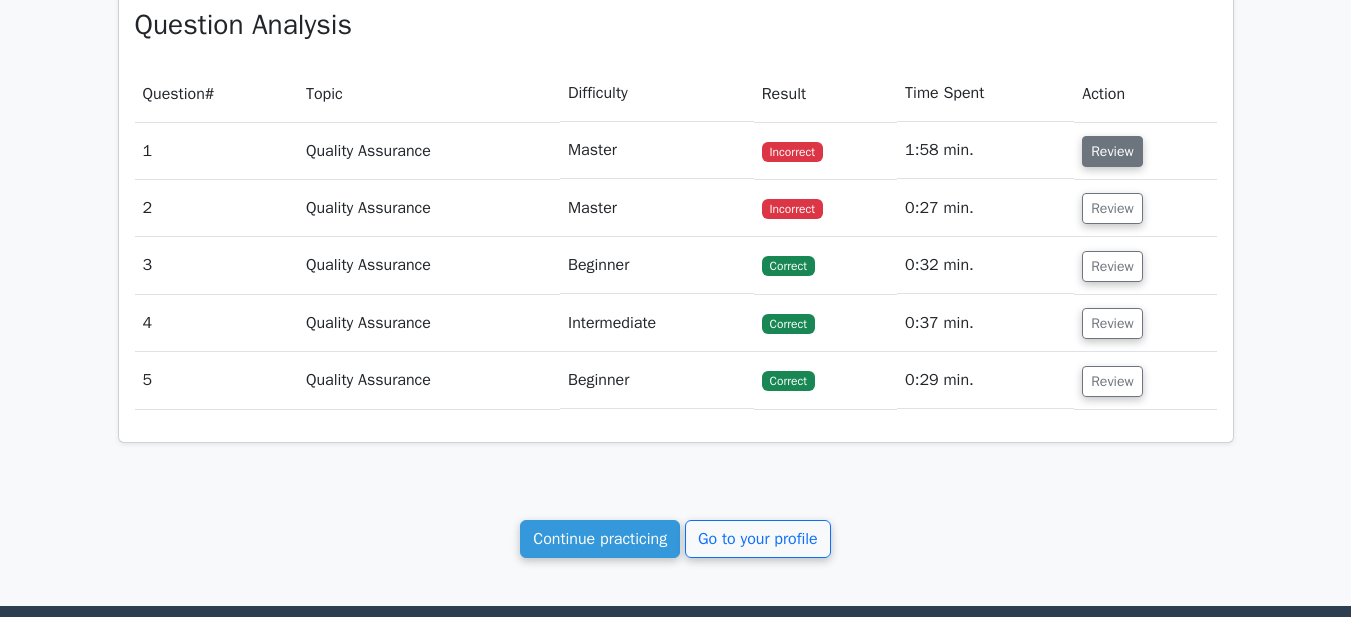 click on "Review" at bounding box center (1112, 151) 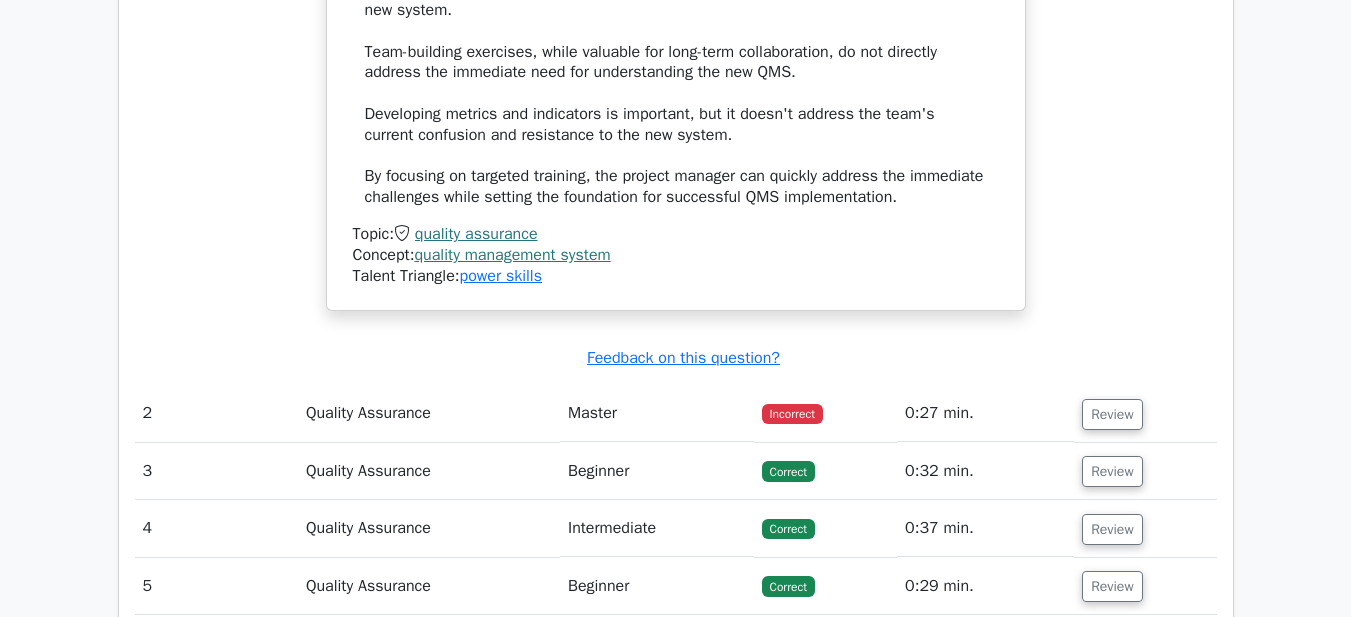 scroll, scrollTop: 2164, scrollLeft: 0, axis: vertical 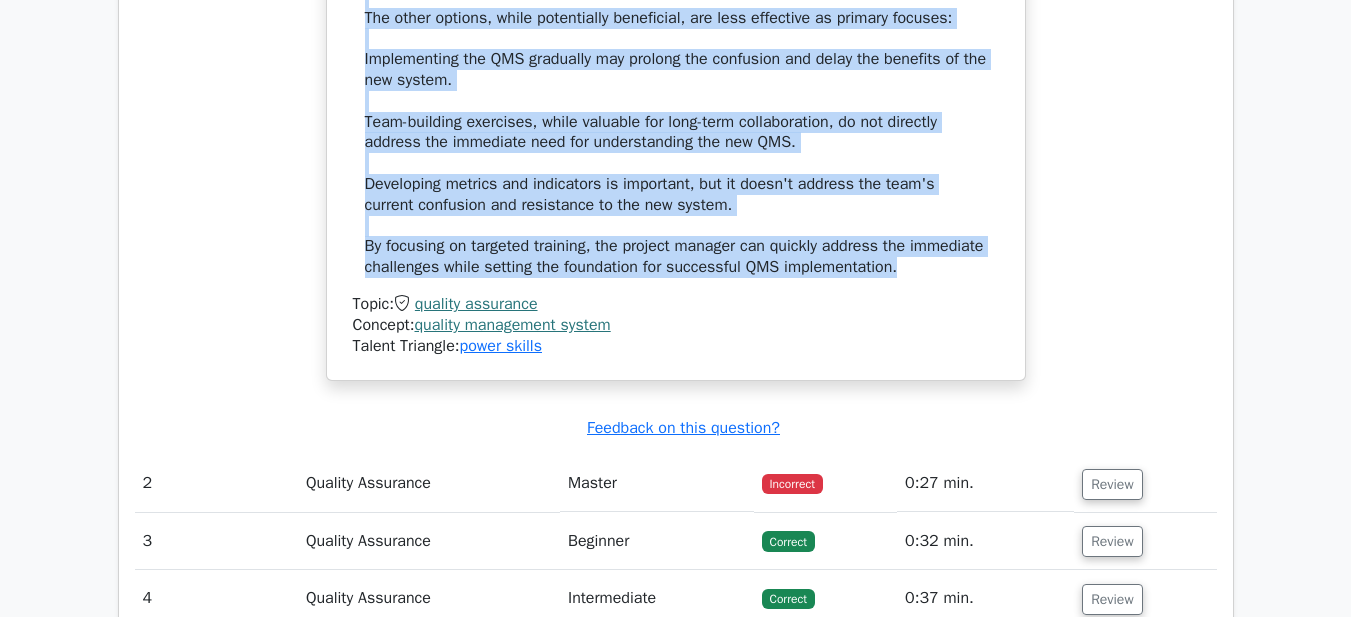 drag, startPoint x: 374, startPoint y: 214, endPoint x: 1024, endPoint y: 288, distance: 654.1987 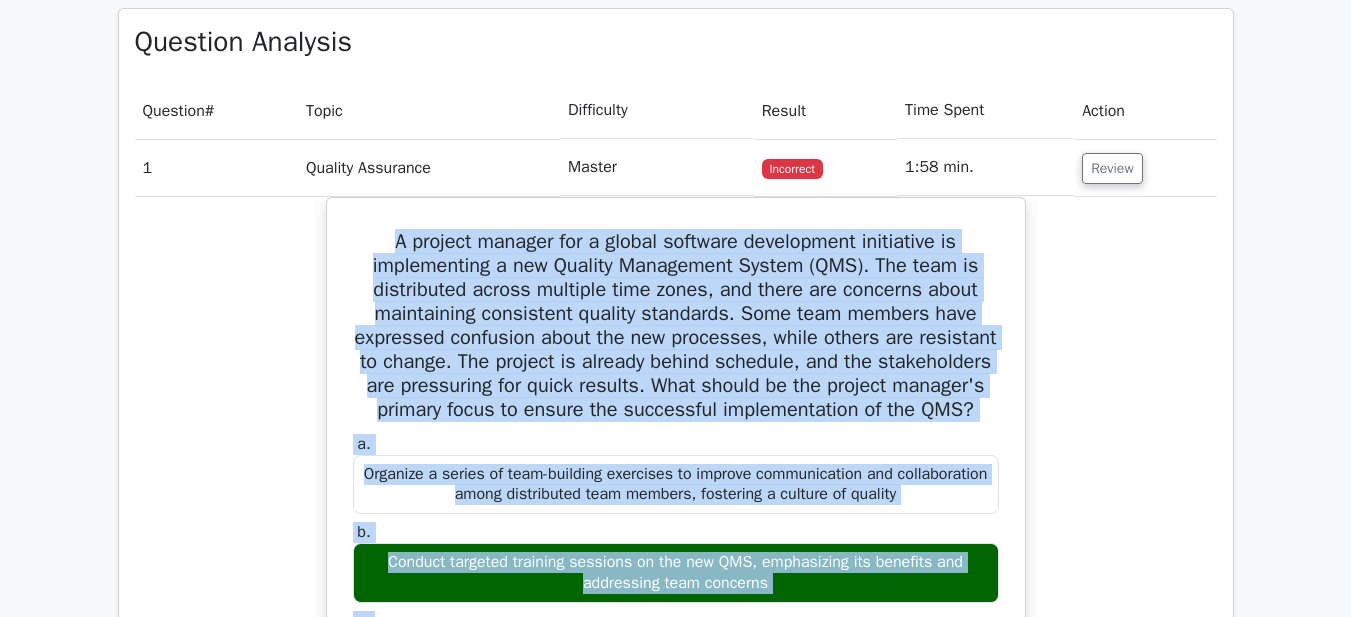 scroll, scrollTop: 864, scrollLeft: 0, axis: vertical 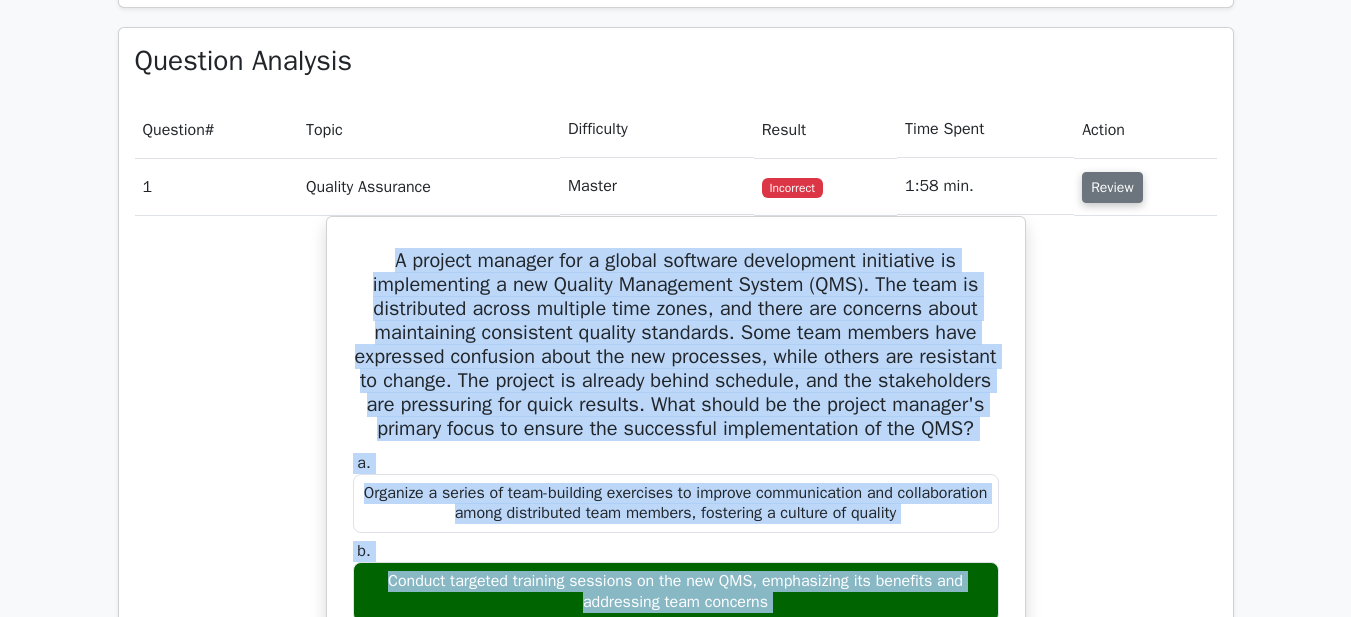 click on "Review" at bounding box center (1112, 187) 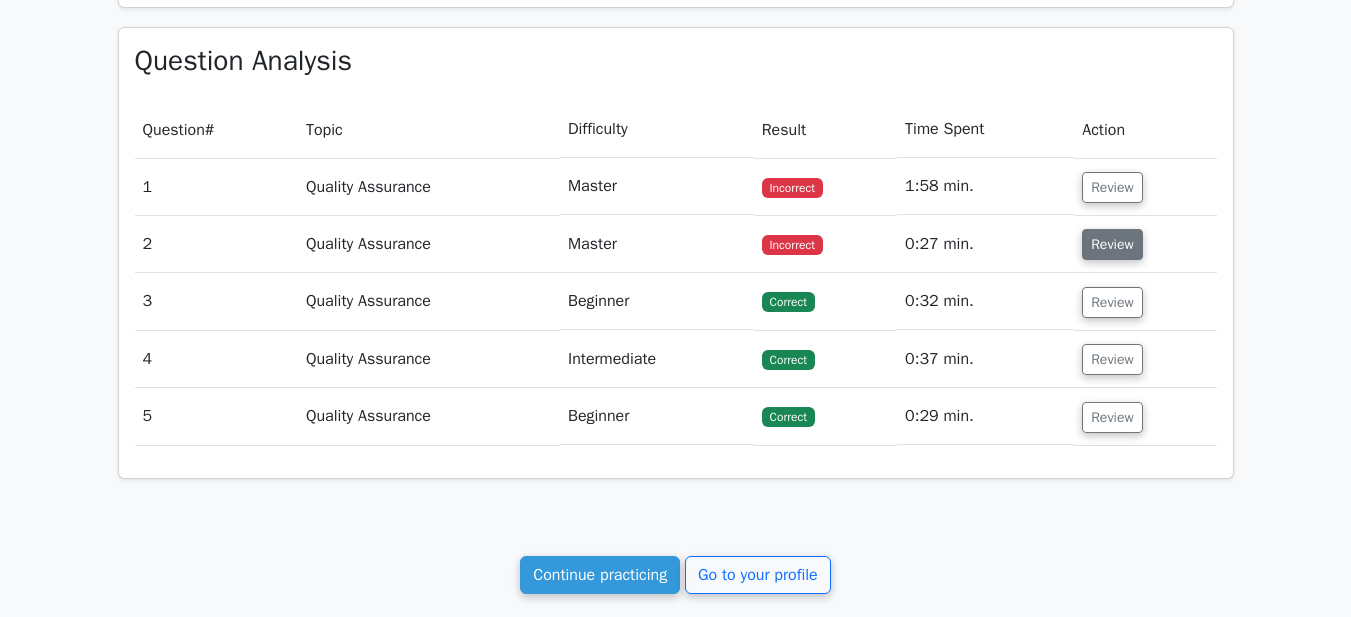 drag, startPoint x: 1119, startPoint y: 231, endPoint x: 1121, endPoint y: 242, distance: 11.18034 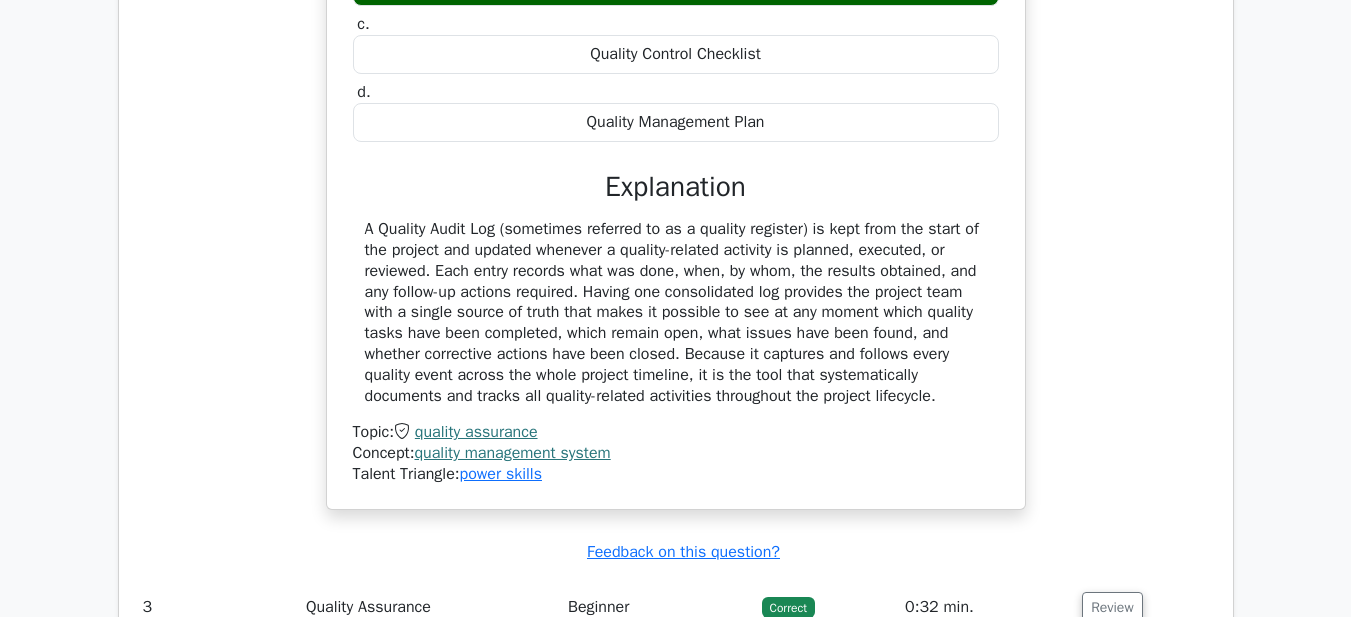 scroll, scrollTop: 1444, scrollLeft: 0, axis: vertical 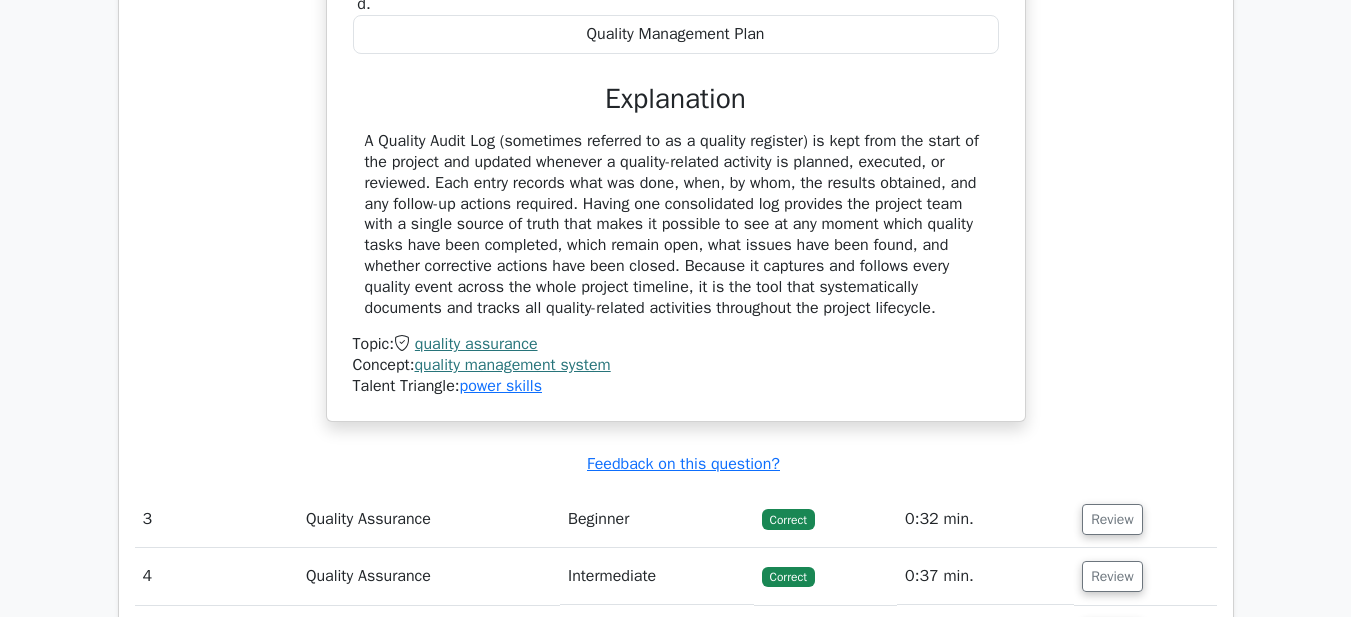 drag, startPoint x: 371, startPoint y: 297, endPoint x: 897, endPoint y: 638, distance: 626.86285 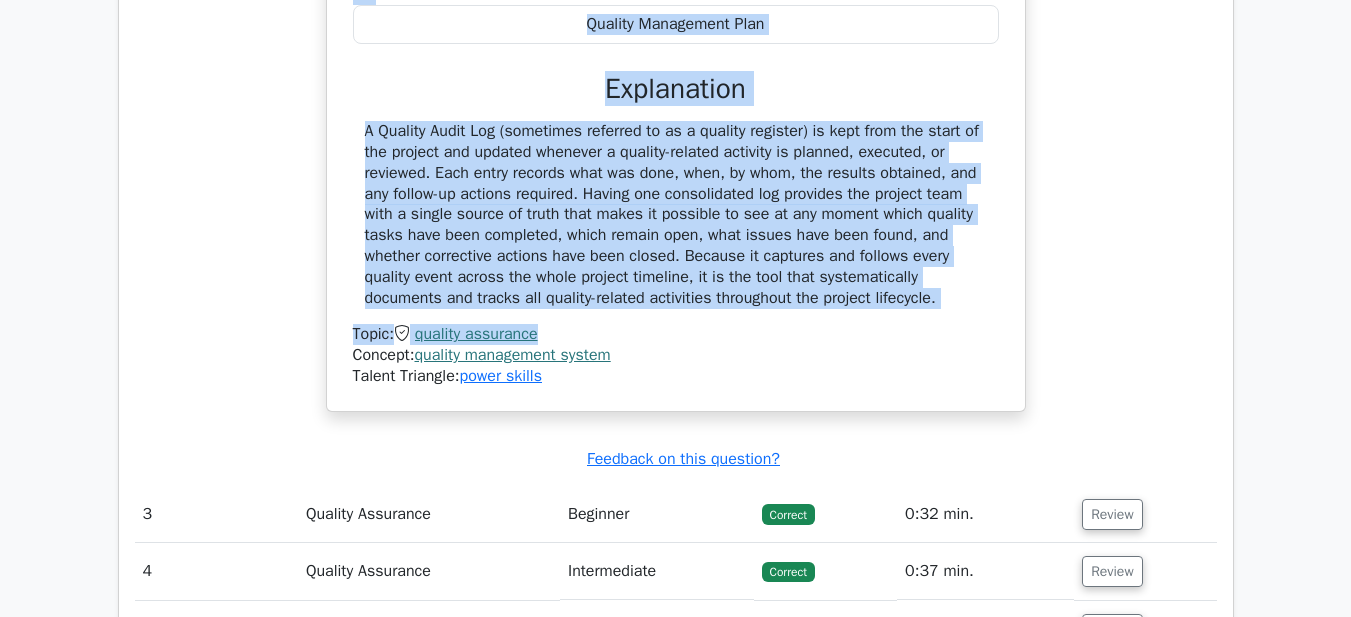 drag, startPoint x: 834, startPoint y: 264, endPoint x: 751, endPoint y: 336, distance: 109.877205 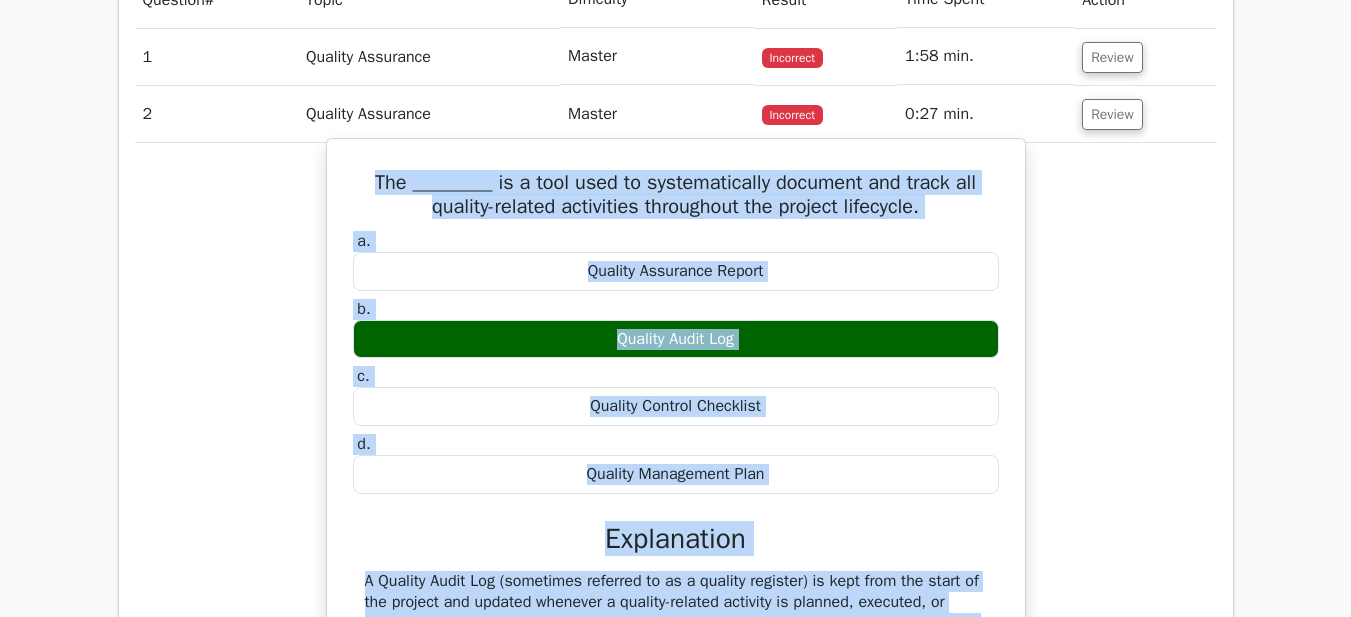 scroll, scrollTop: 944, scrollLeft: 0, axis: vertical 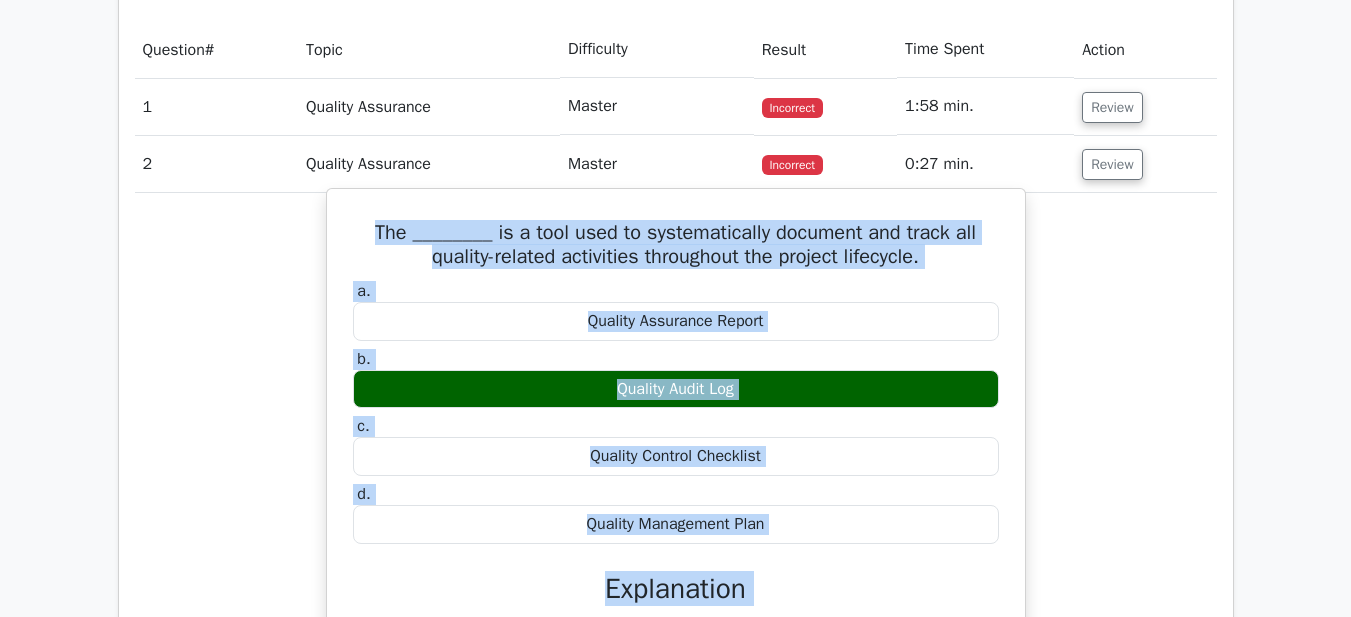 click on "Quality Assurance Report" at bounding box center [676, 321] 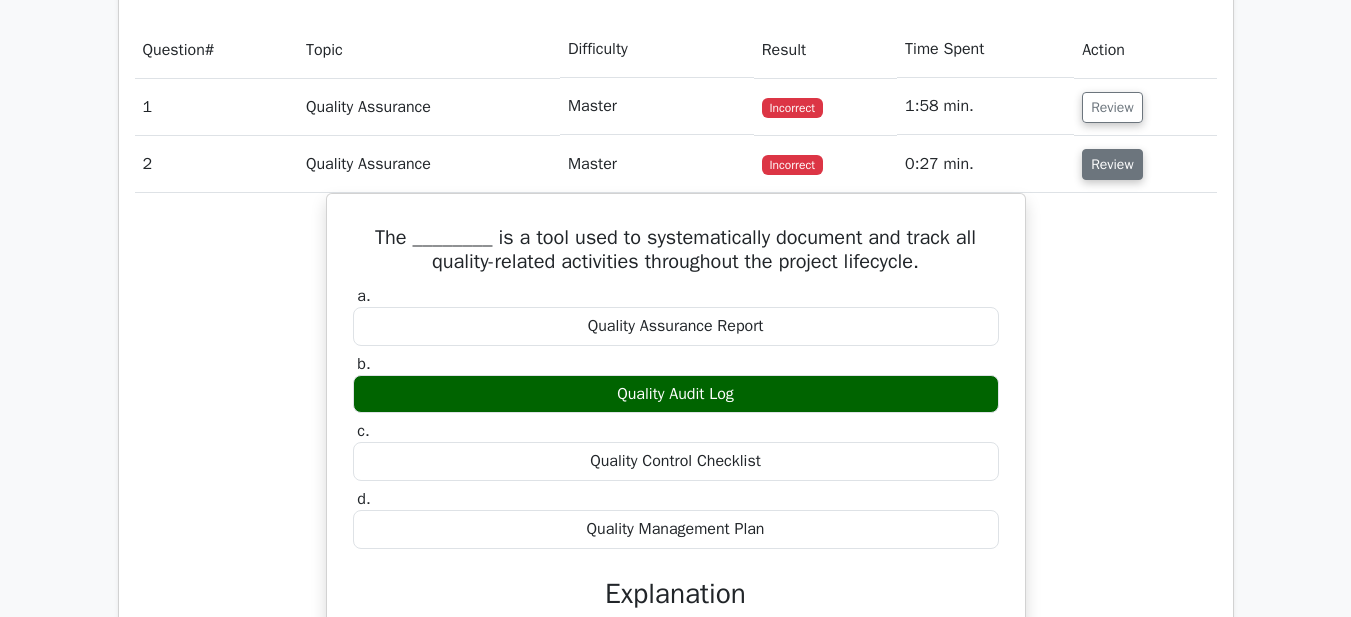 click on "Review" at bounding box center [1112, 164] 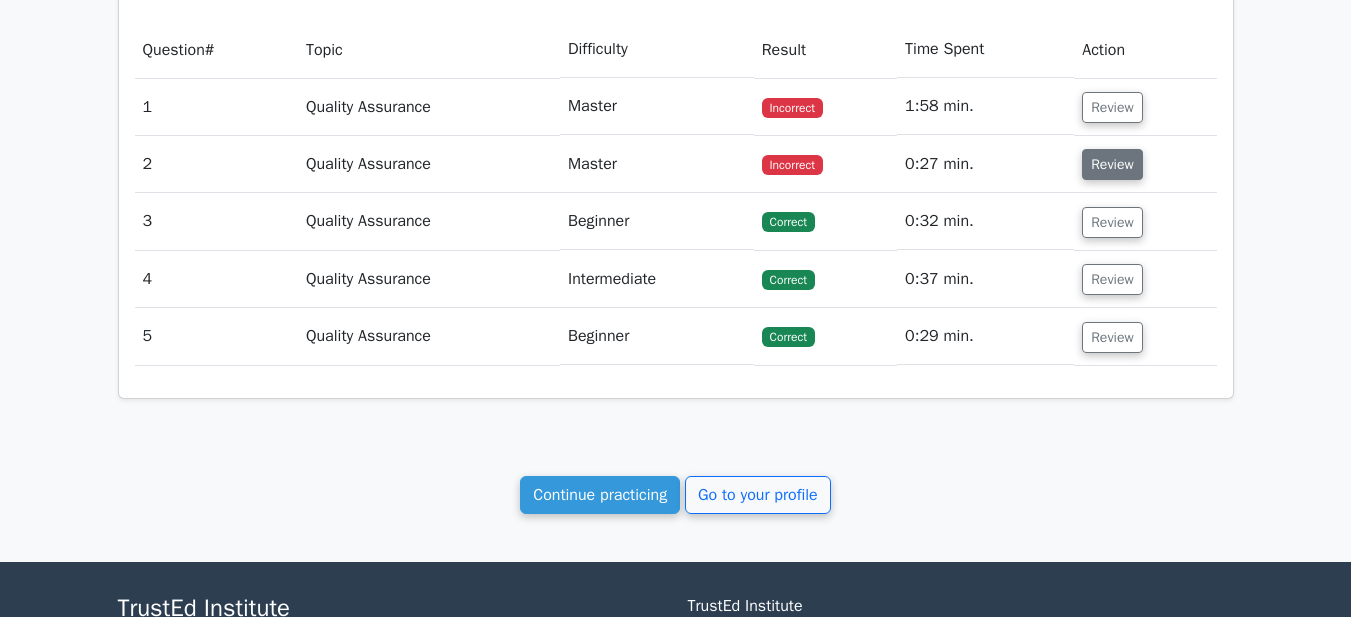 click on "Review" at bounding box center [1112, 164] 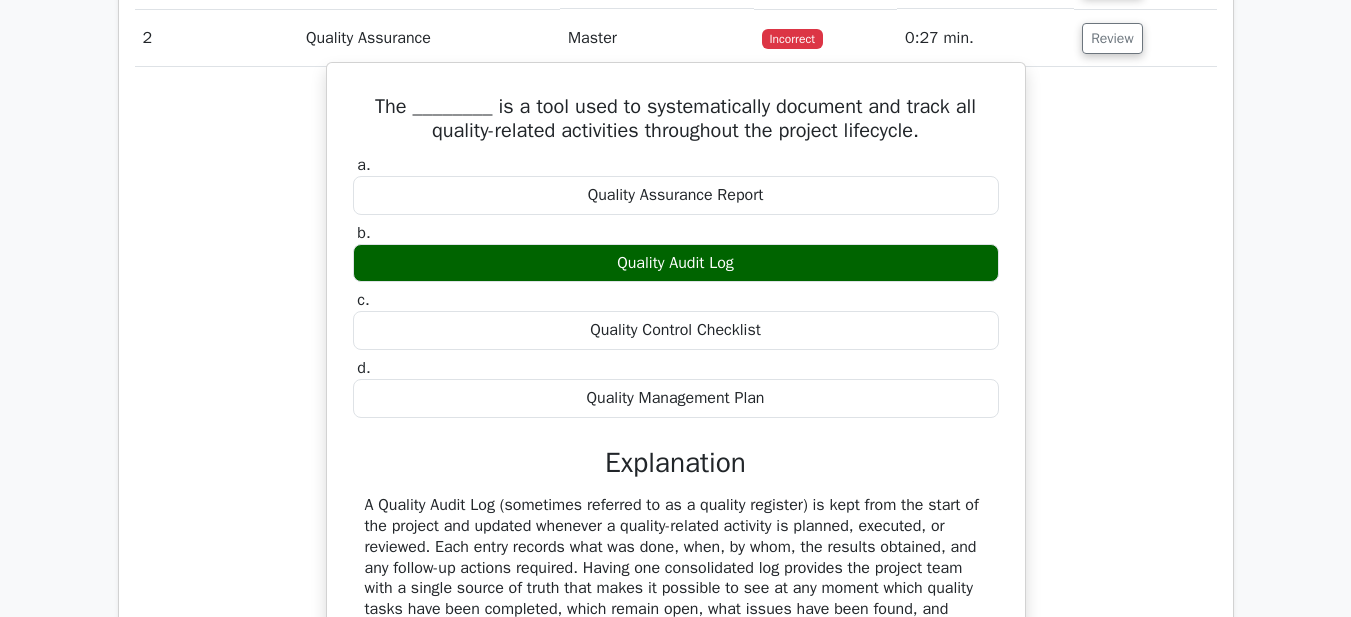 scroll, scrollTop: 944, scrollLeft: 0, axis: vertical 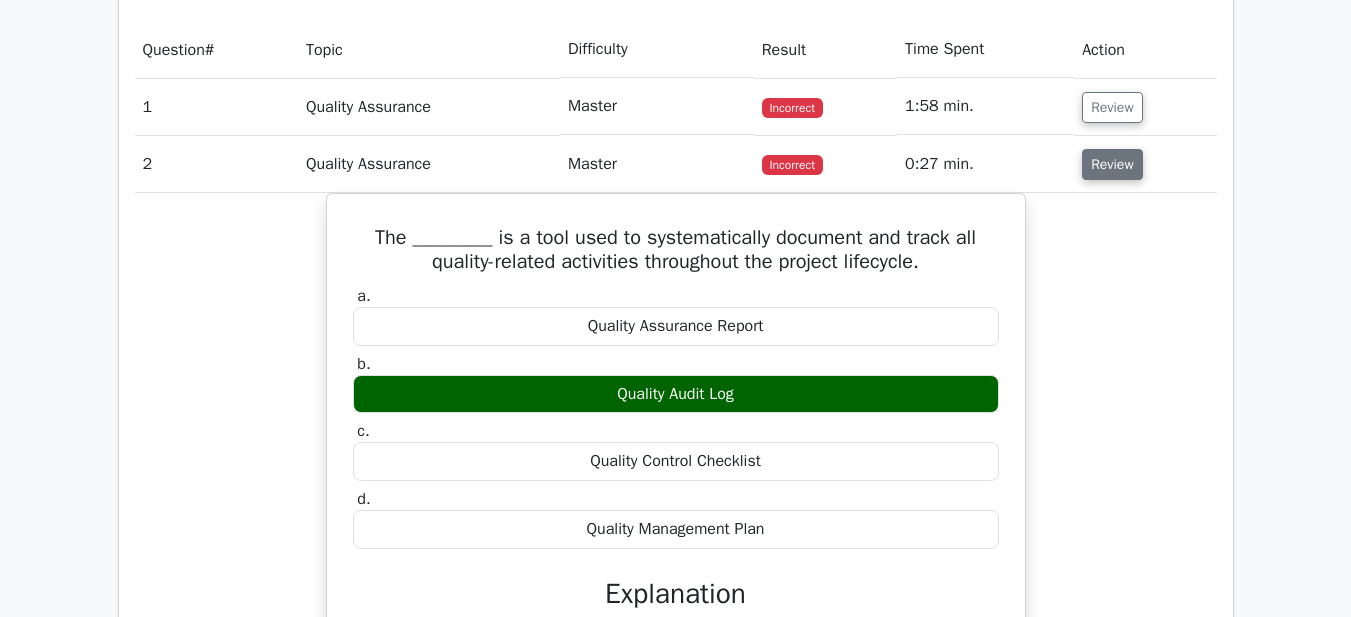 click on "Review" at bounding box center [1112, 164] 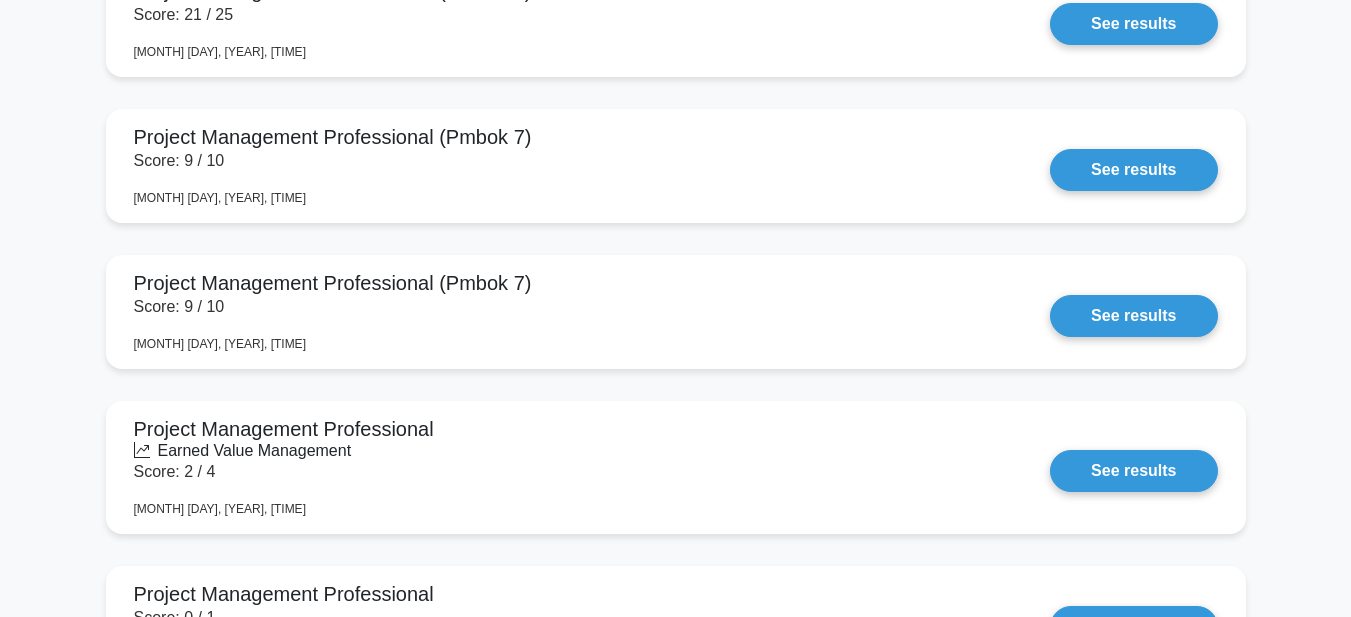 scroll, scrollTop: 0, scrollLeft: 0, axis: both 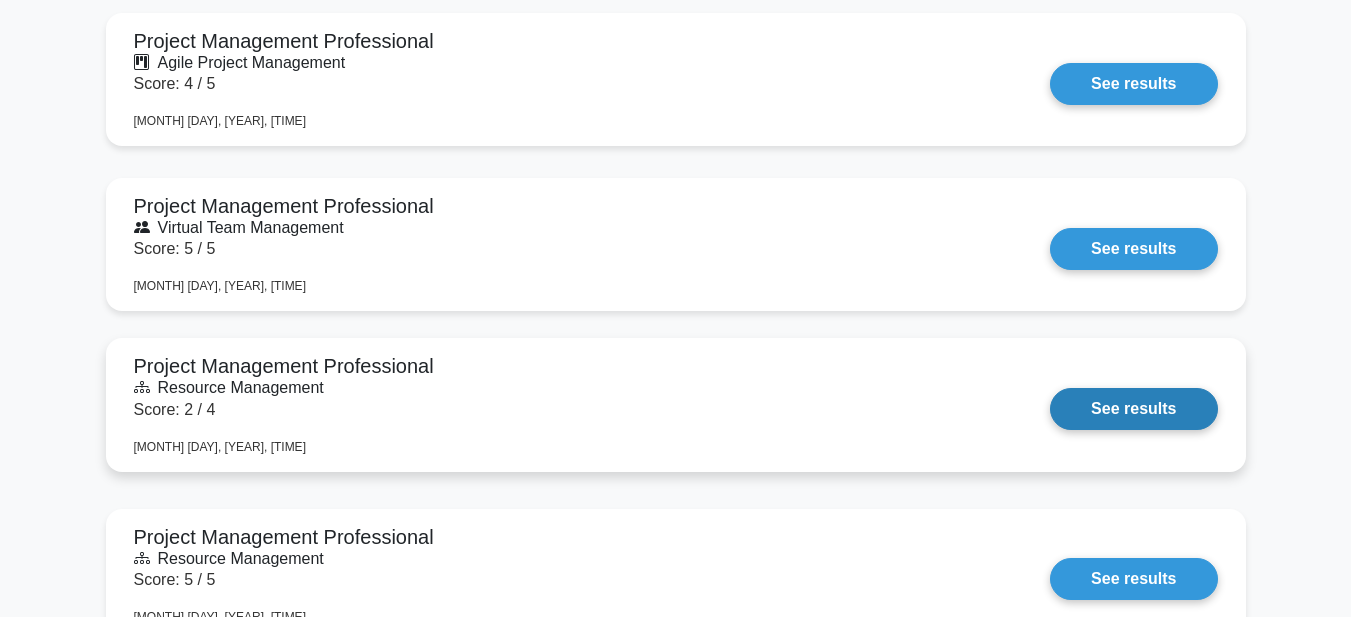 click on "See results" at bounding box center (1133, 409) 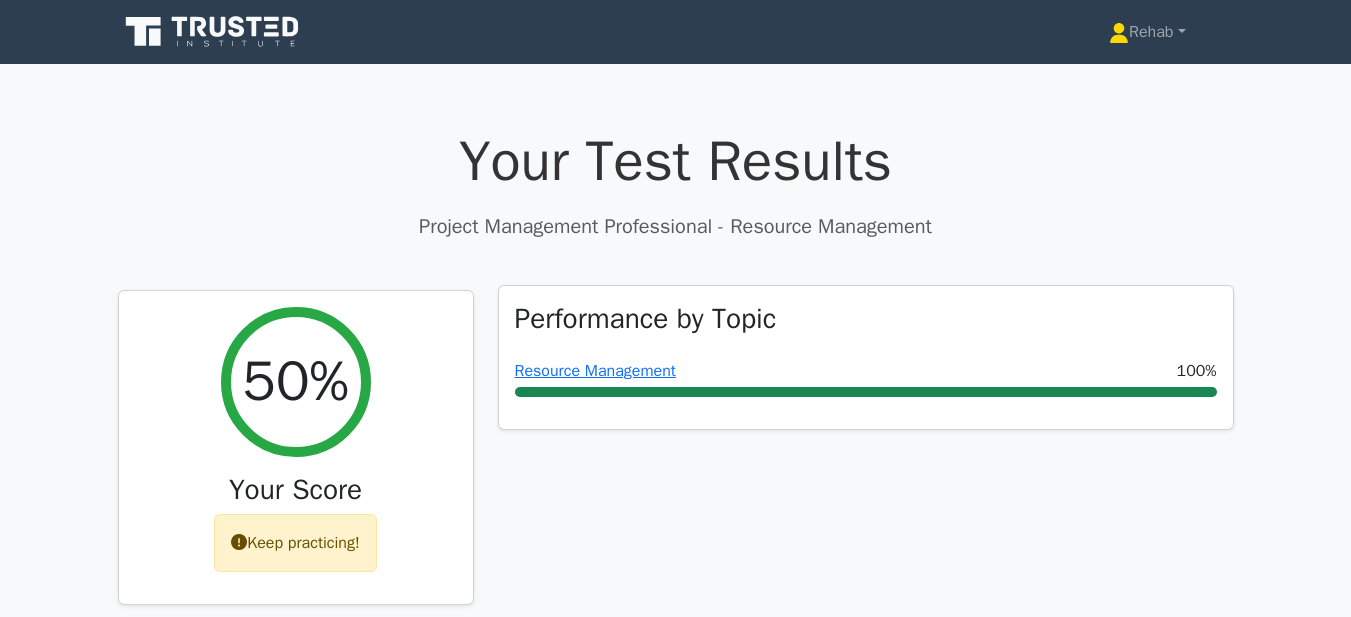 scroll, scrollTop: 0, scrollLeft: 0, axis: both 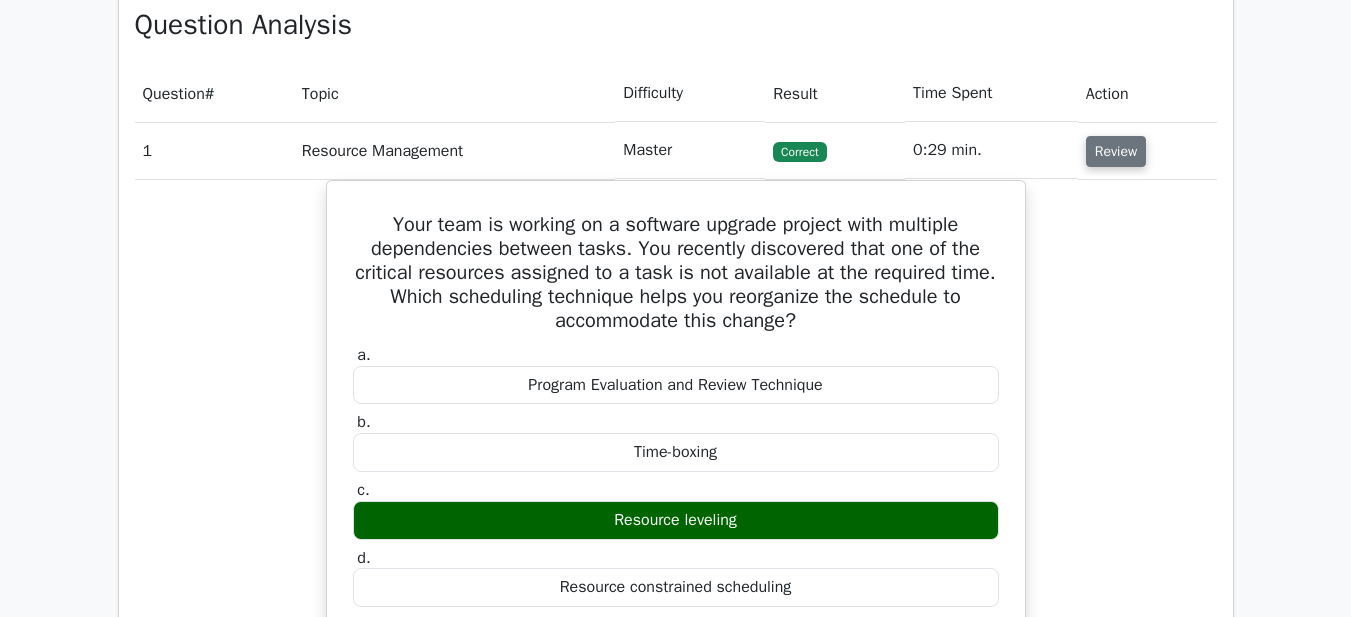 click on "Review" at bounding box center (1116, 151) 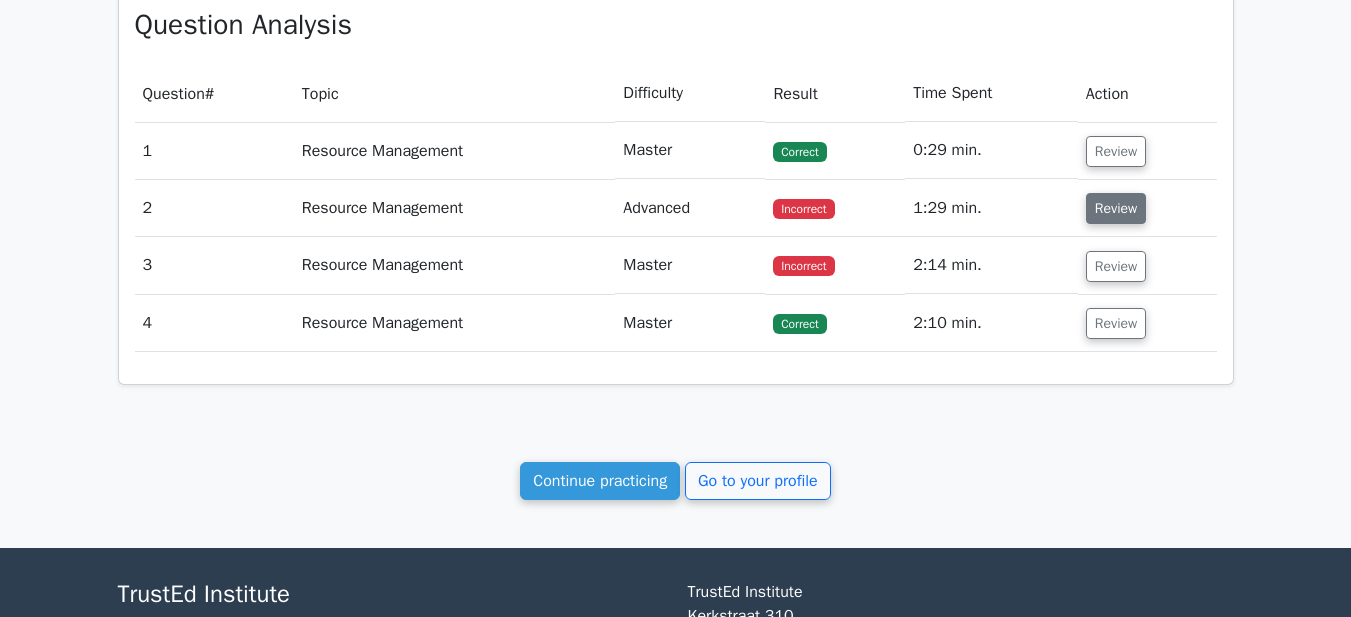 click on "Review" at bounding box center (1116, 208) 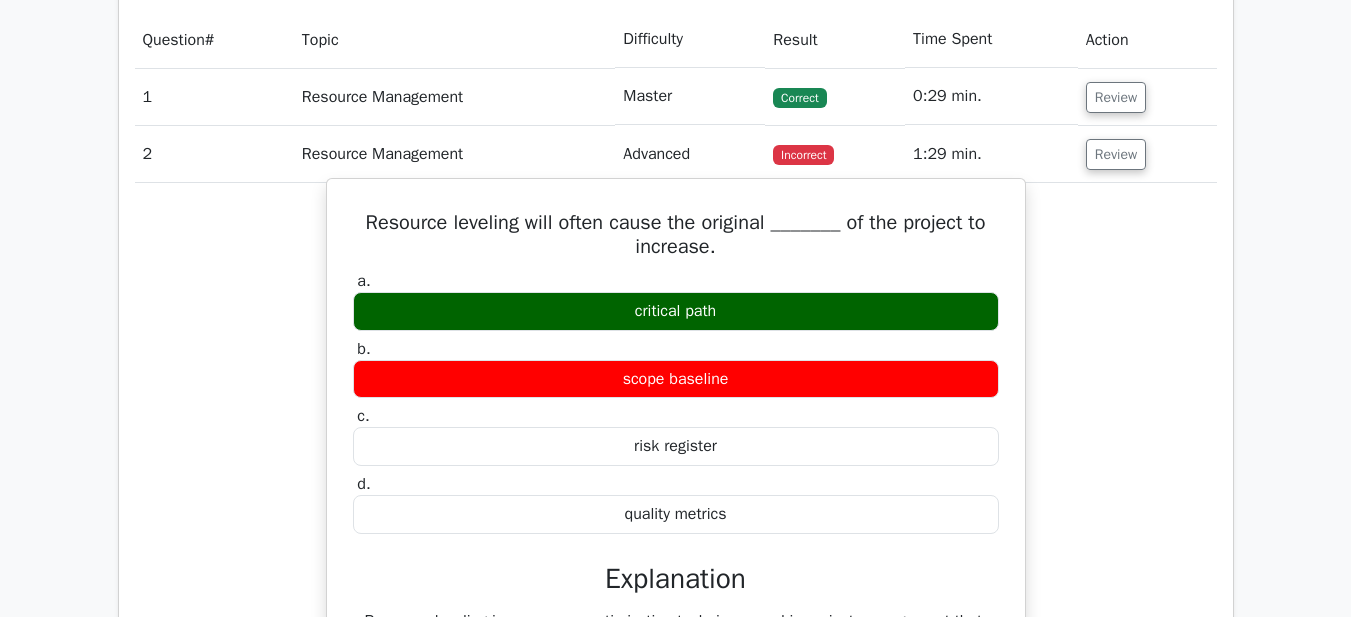 scroll, scrollTop: 1000, scrollLeft: 0, axis: vertical 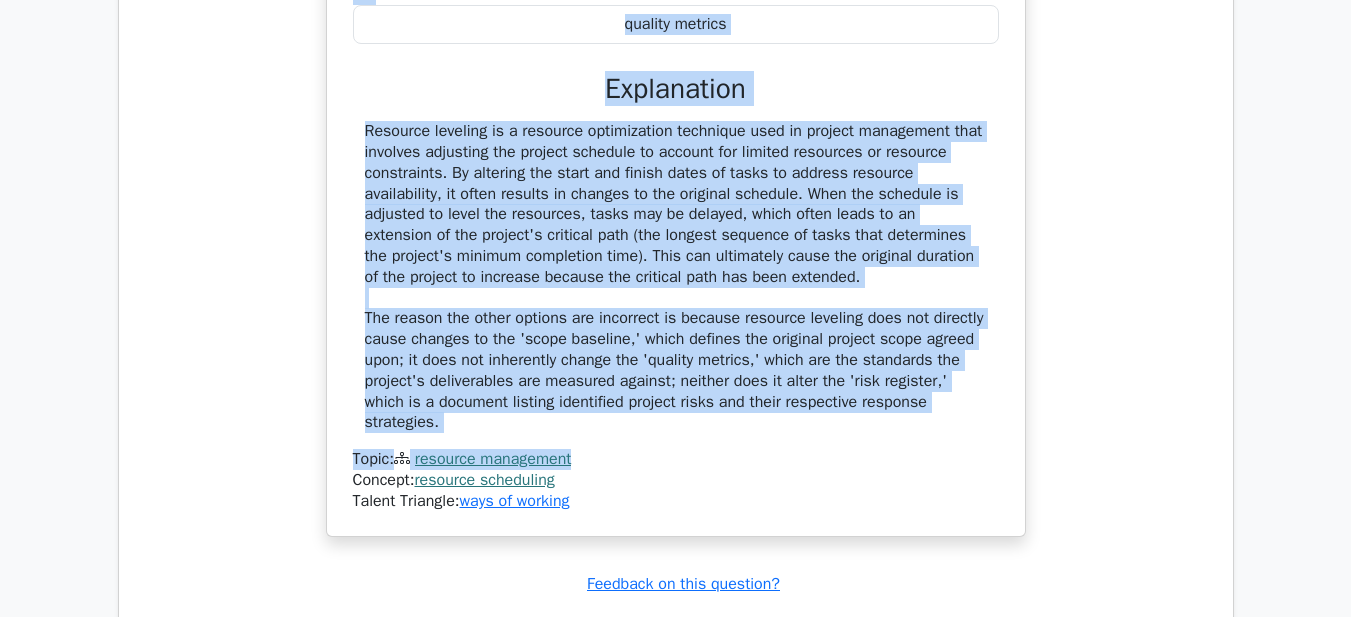 drag, startPoint x: 354, startPoint y: 180, endPoint x: 990, endPoint y: 414, distance: 677.68134 